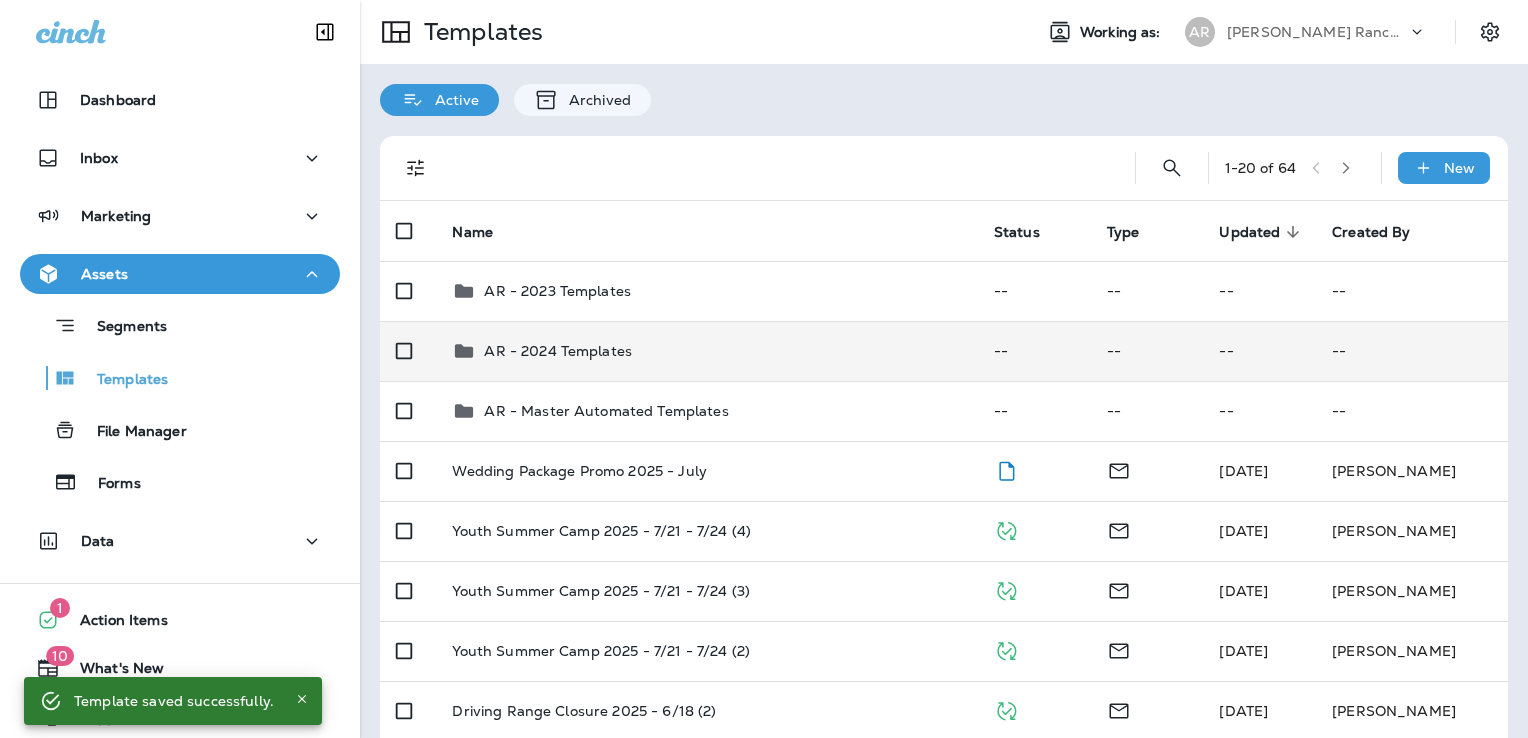 scroll, scrollTop: 0, scrollLeft: 0, axis: both 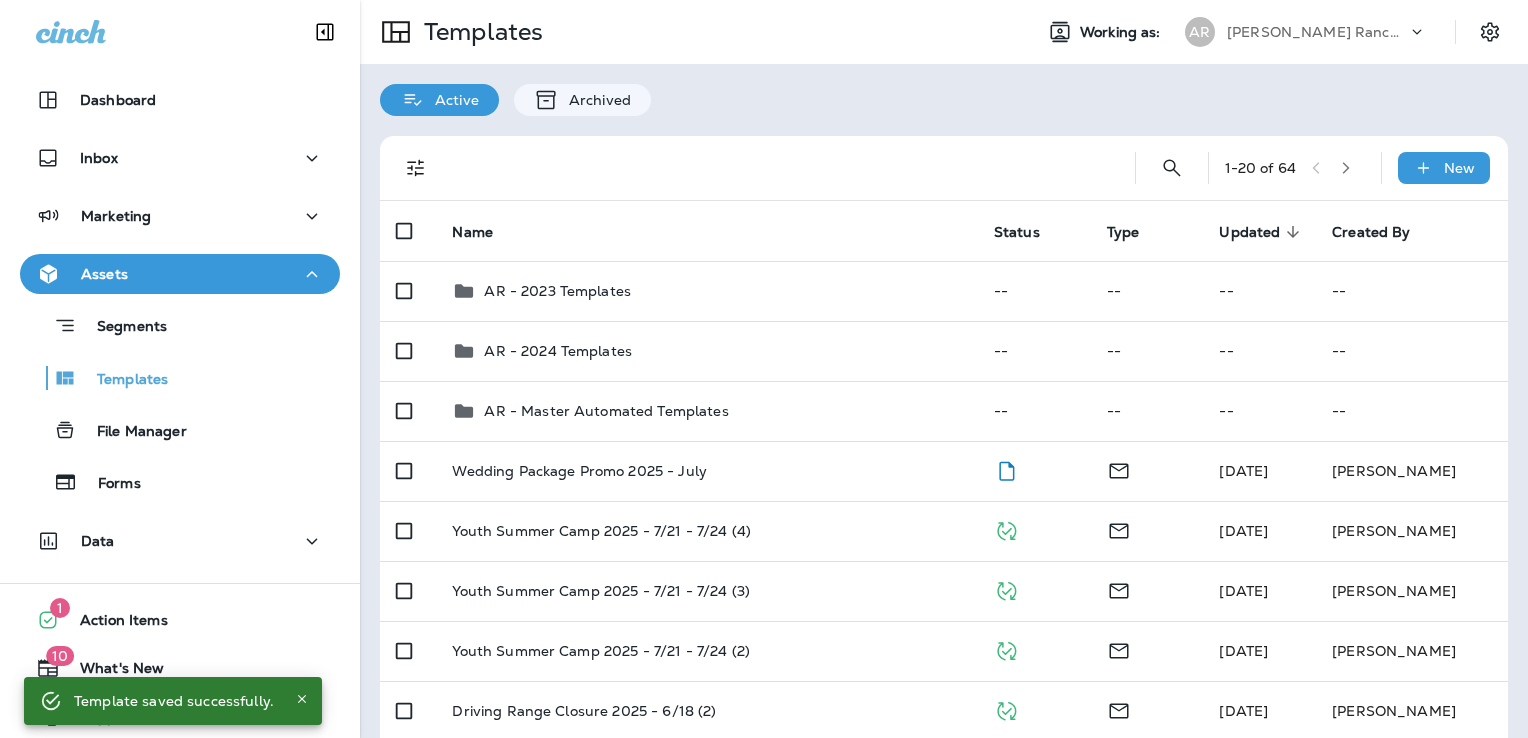 click on "[PERSON_NAME] Ranch Golf Club" at bounding box center (1317, 32) 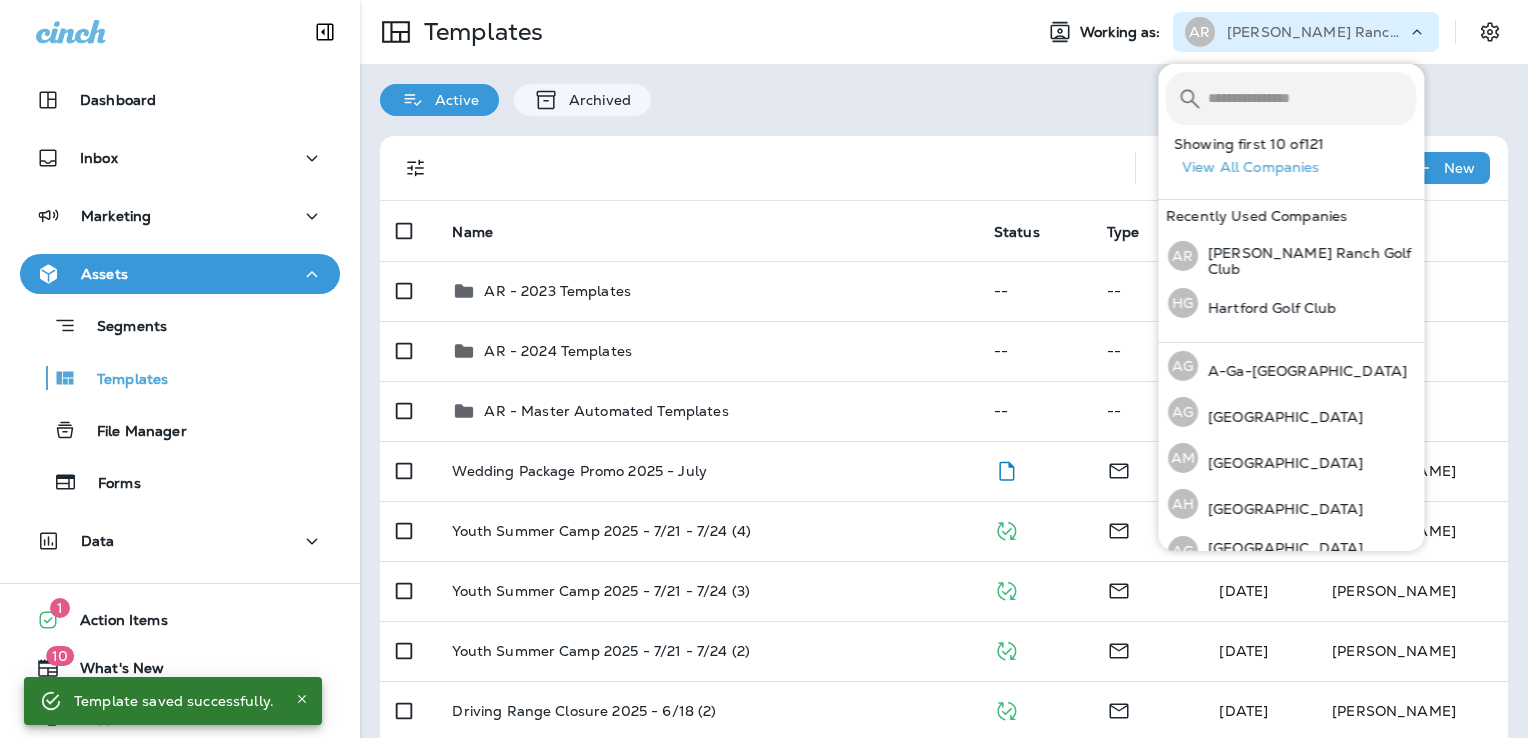 click at bounding box center [1312, 98] 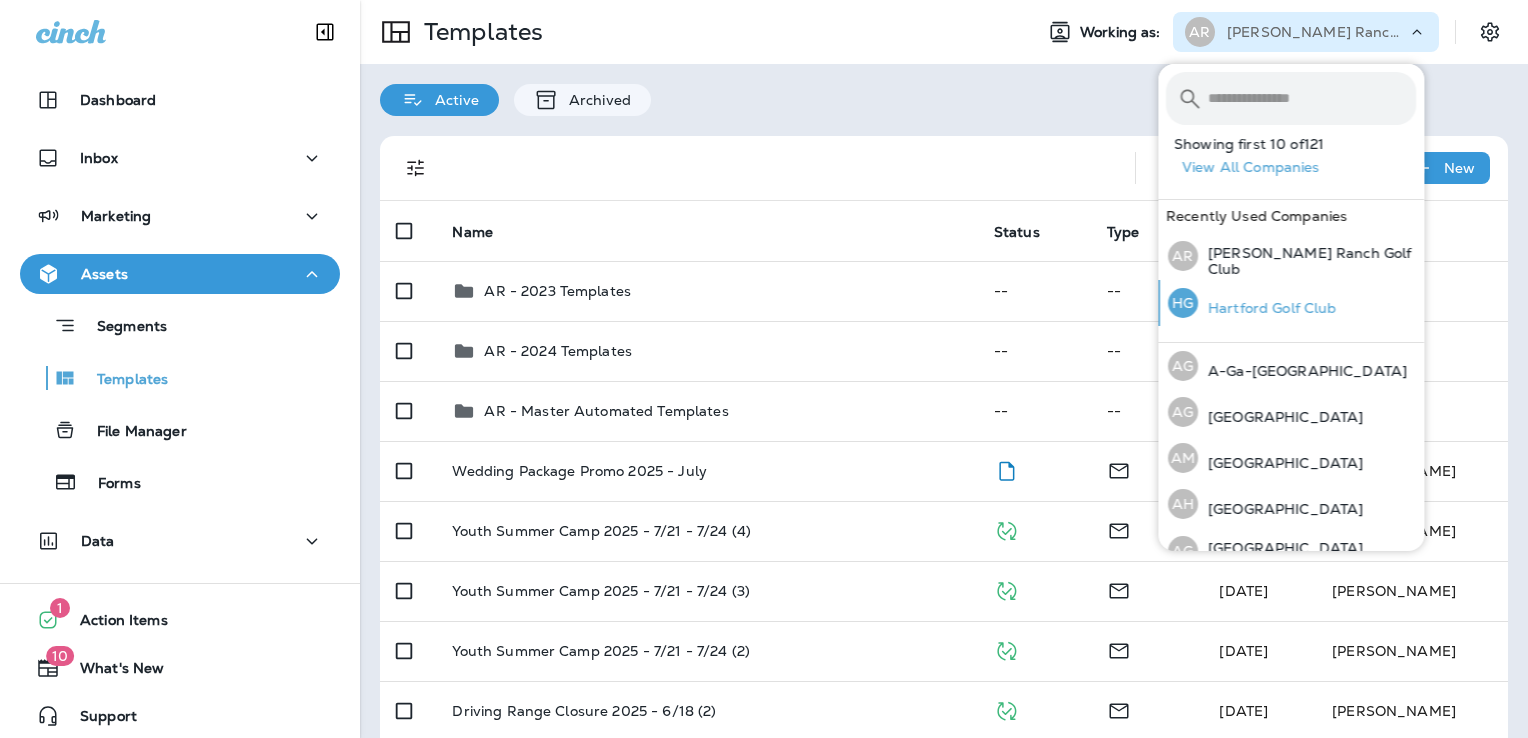 click on "Hartford Golf Club" at bounding box center [1267, 308] 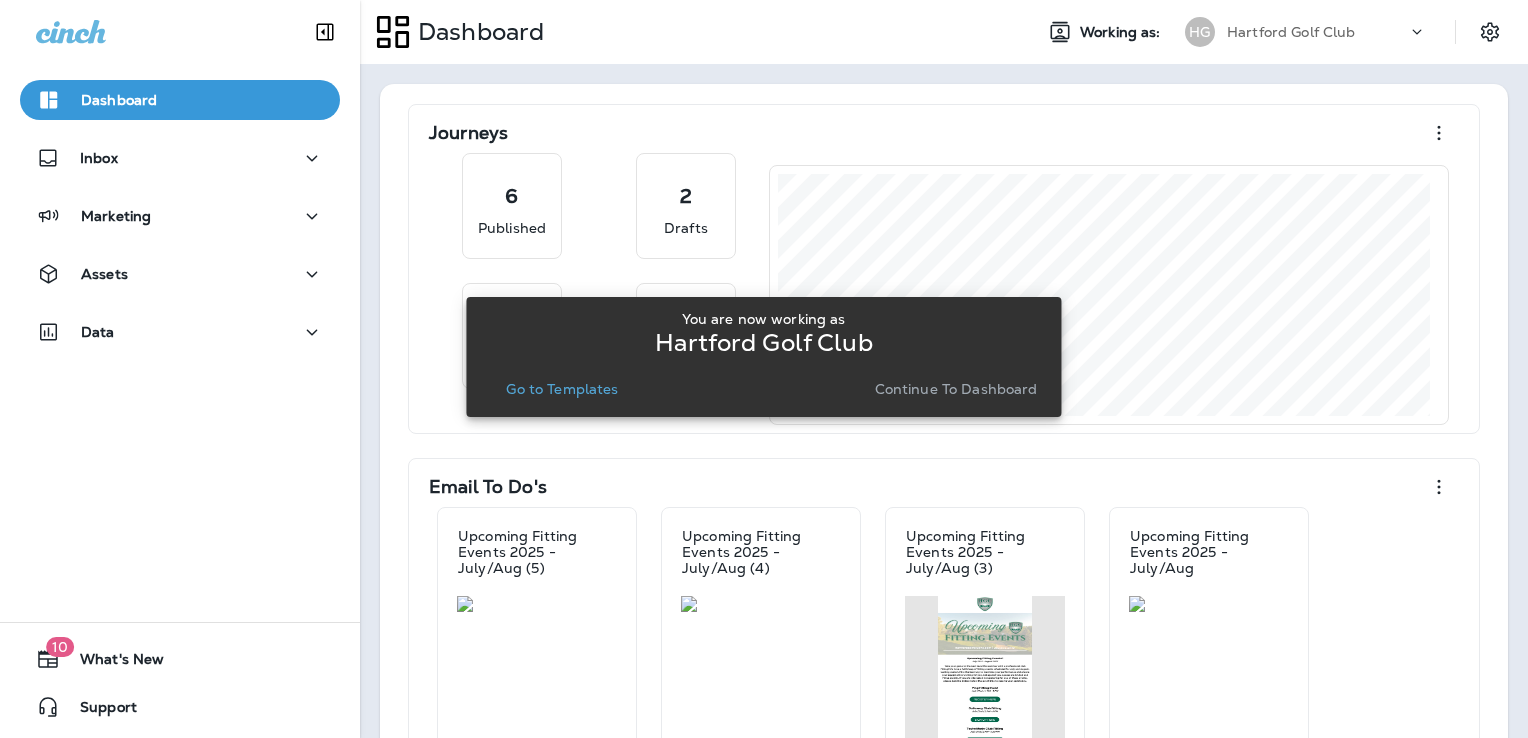 click on "Go to Templates" at bounding box center [562, 389] 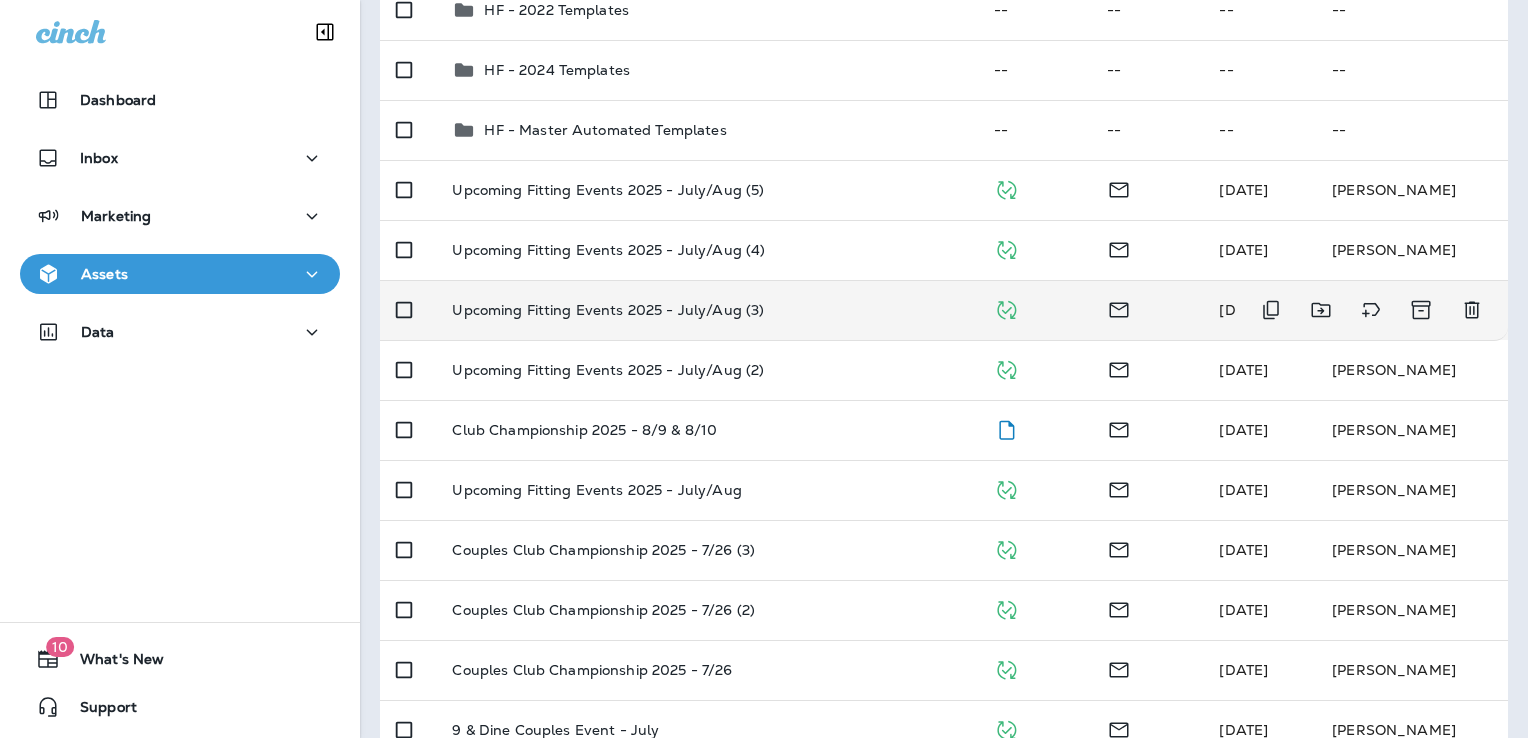 scroll, scrollTop: 400, scrollLeft: 0, axis: vertical 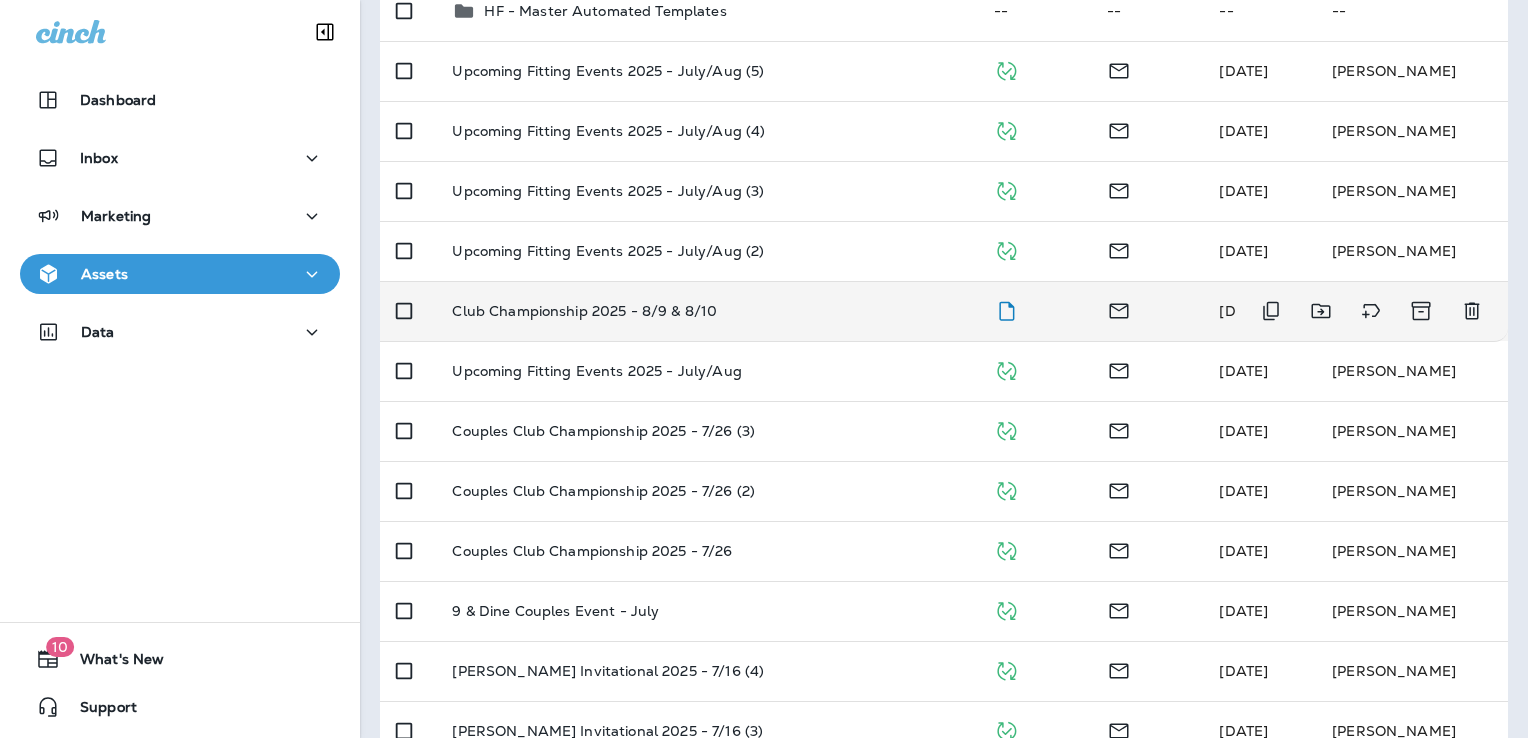 click on "Club Championship 2025 - 8/9 & 8/10" at bounding box center [706, 311] 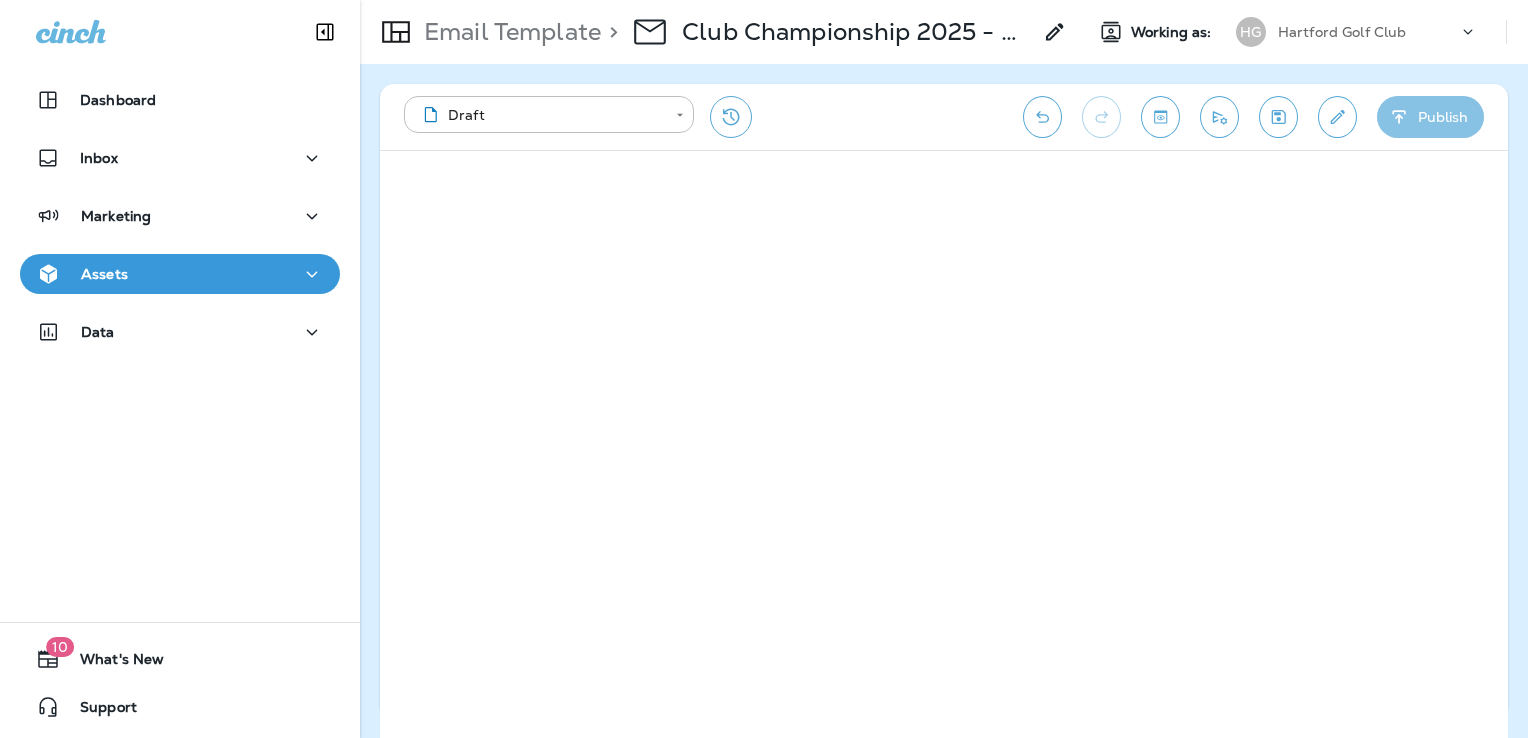 click on "Publish" at bounding box center (1430, 117) 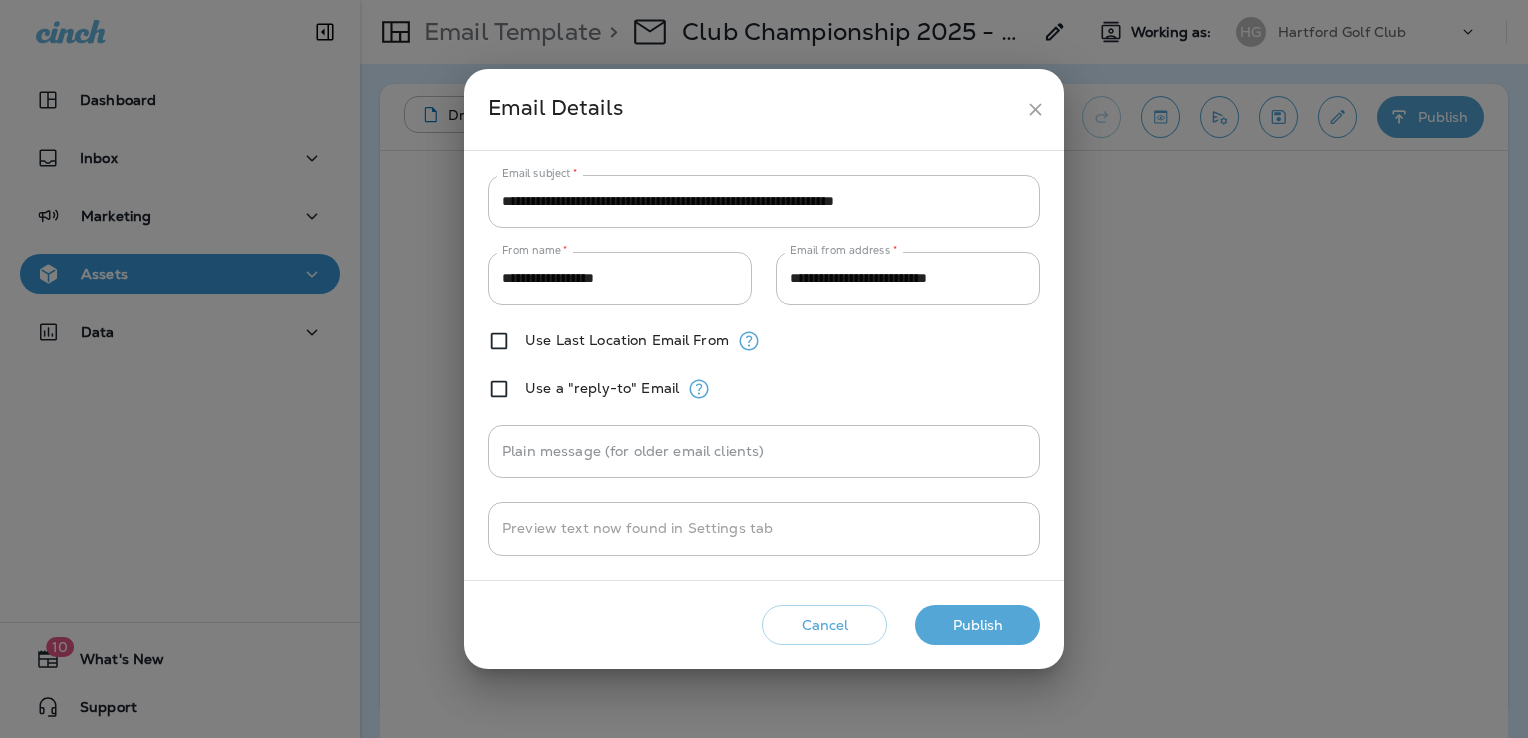 click on "Publish" at bounding box center (977, 625) 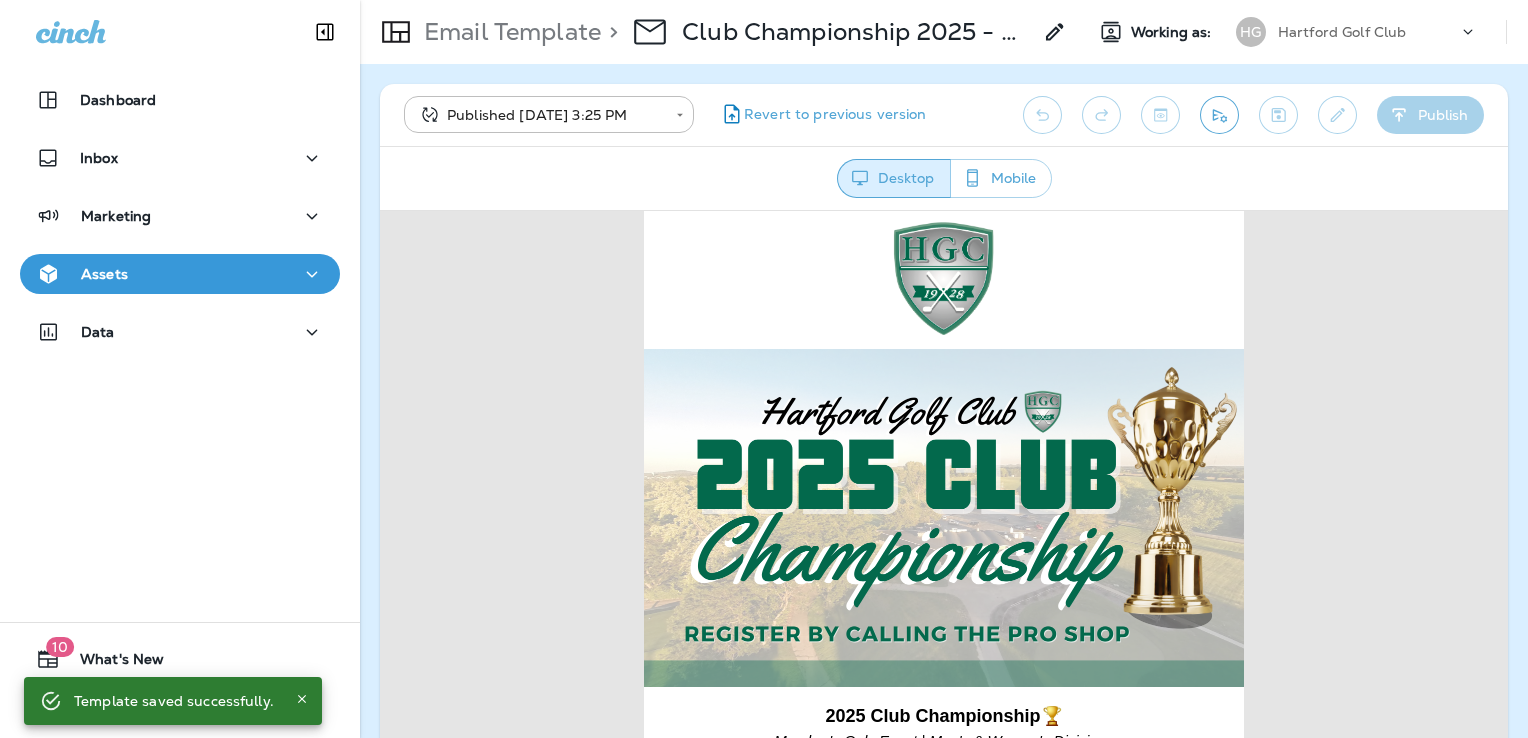 scroll, scrollTop: 0, scrollLeft: 0, axis: both 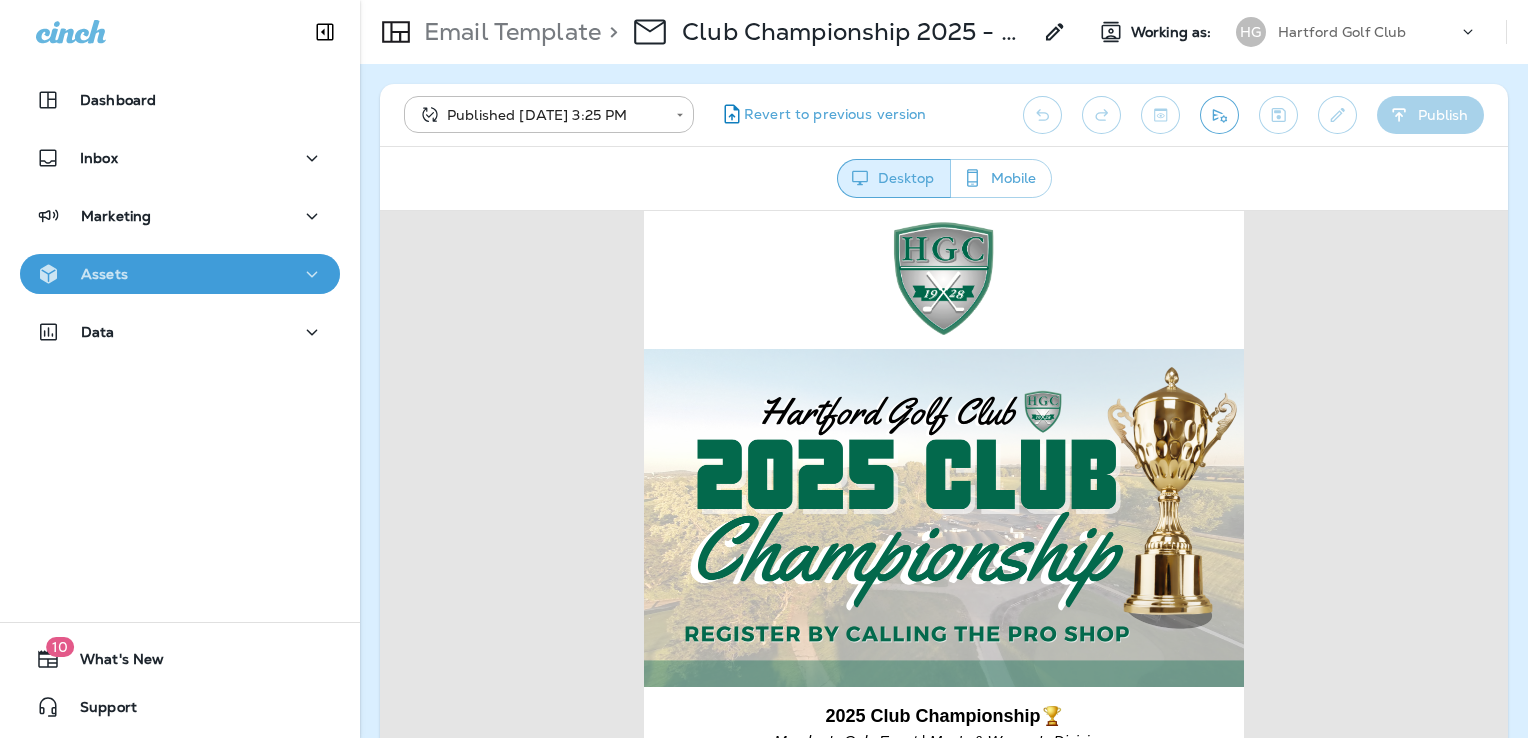click on "Assets" at bounding box center [180, 274] 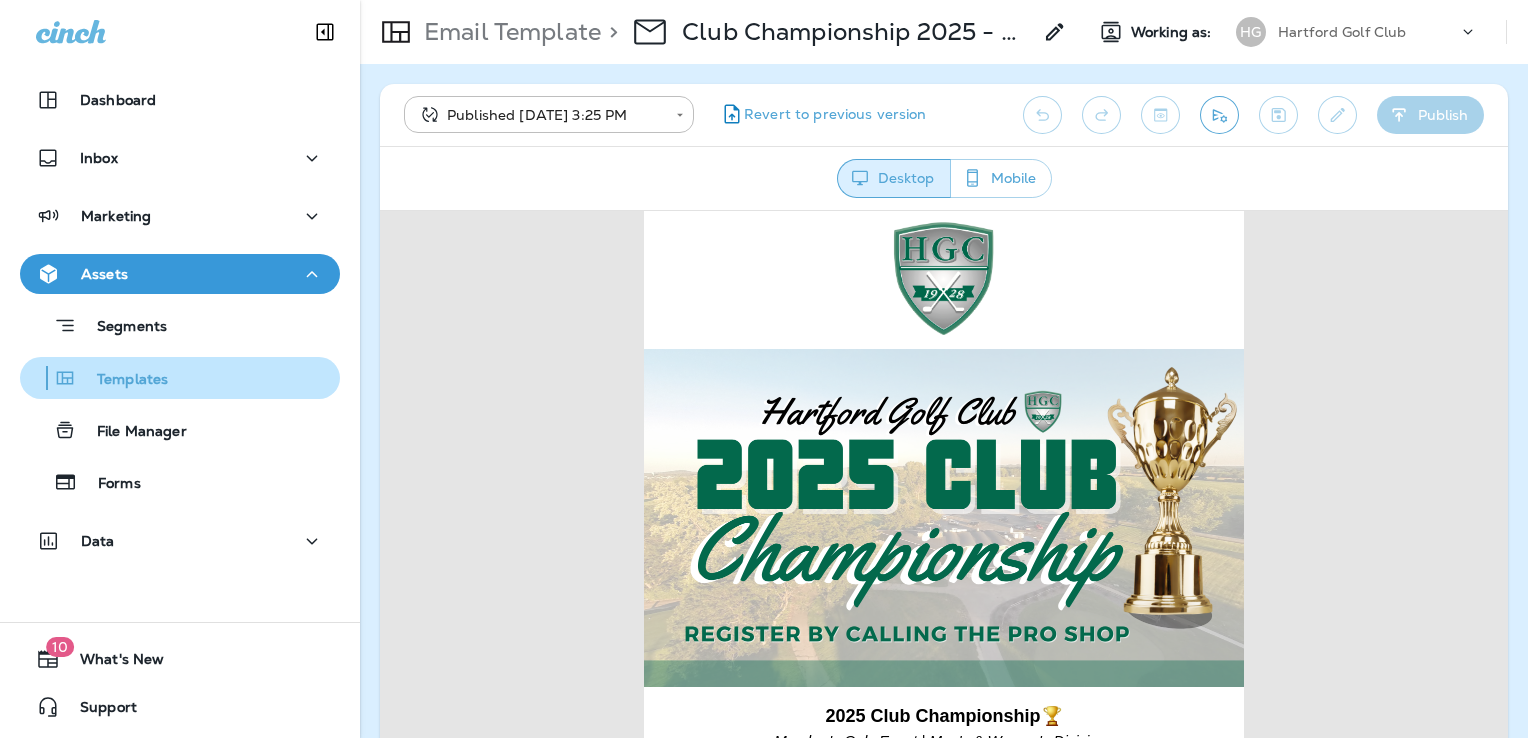 click on "Templates" at bounding box center [180, 378] 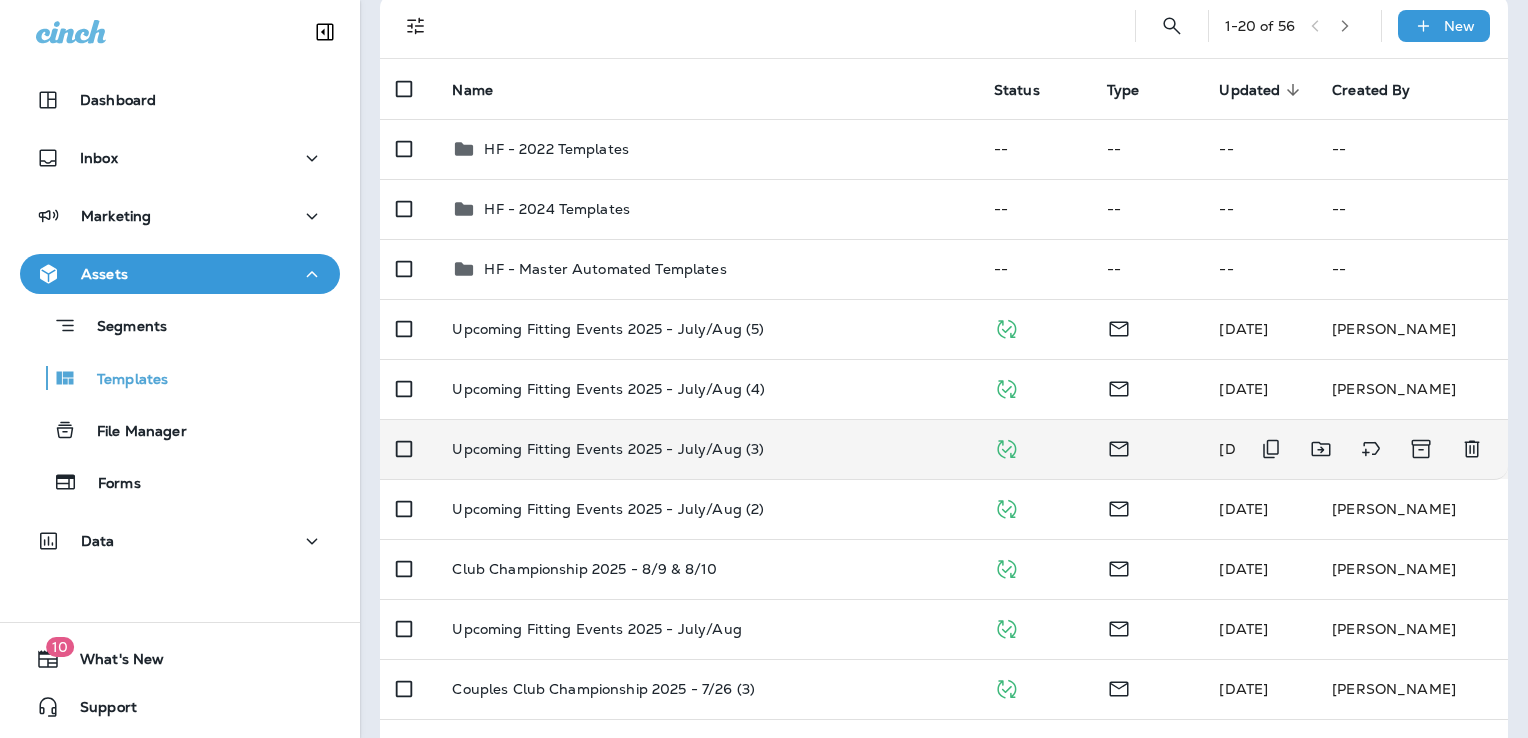 scroll, scrollTop: 200, scrollLeft: 0, axis: vertical 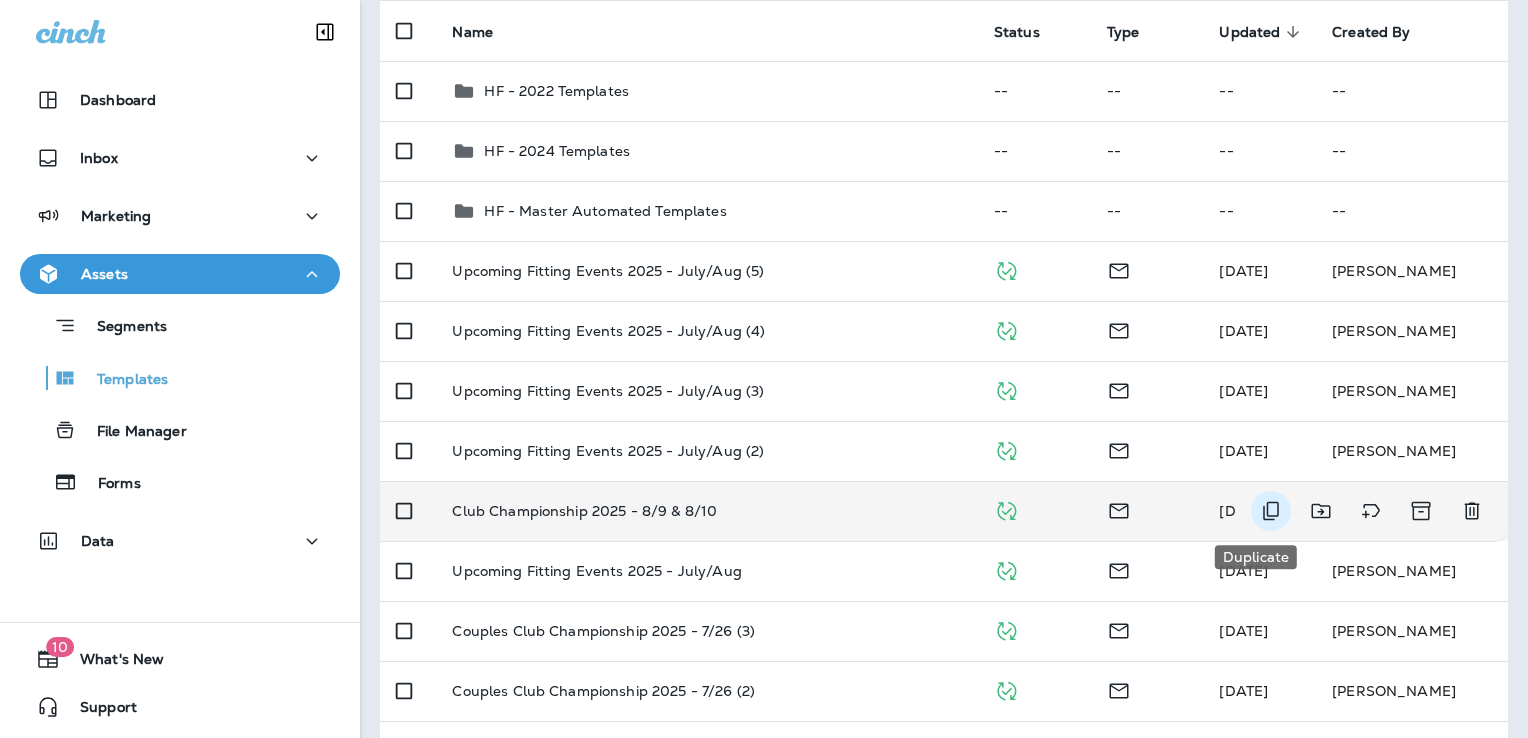 click 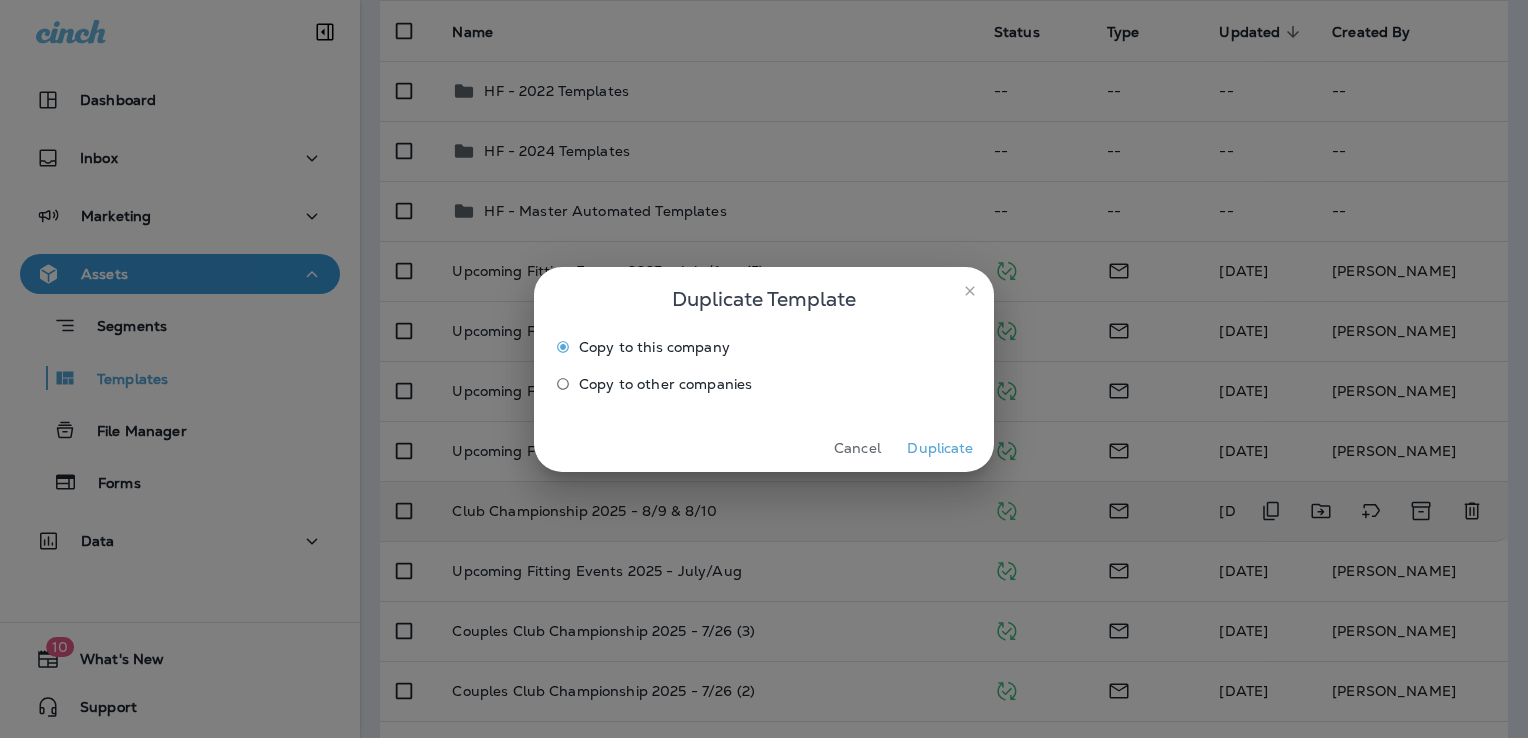click on "Duplicate" at bounding box center (940, 448) 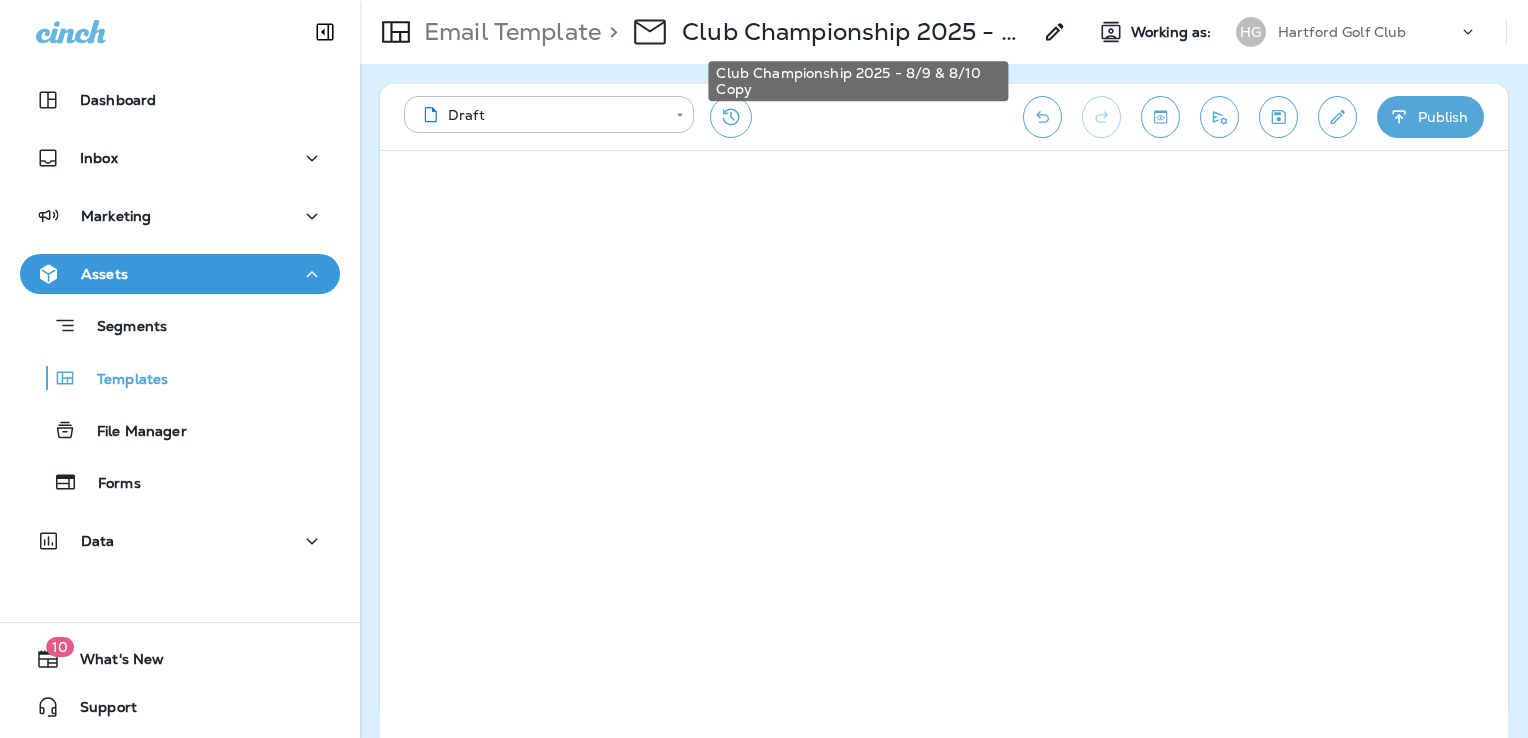 click on "Club Championship 2025 - 8/9 & 8/10 Copy" at bounding box center (856, 32) 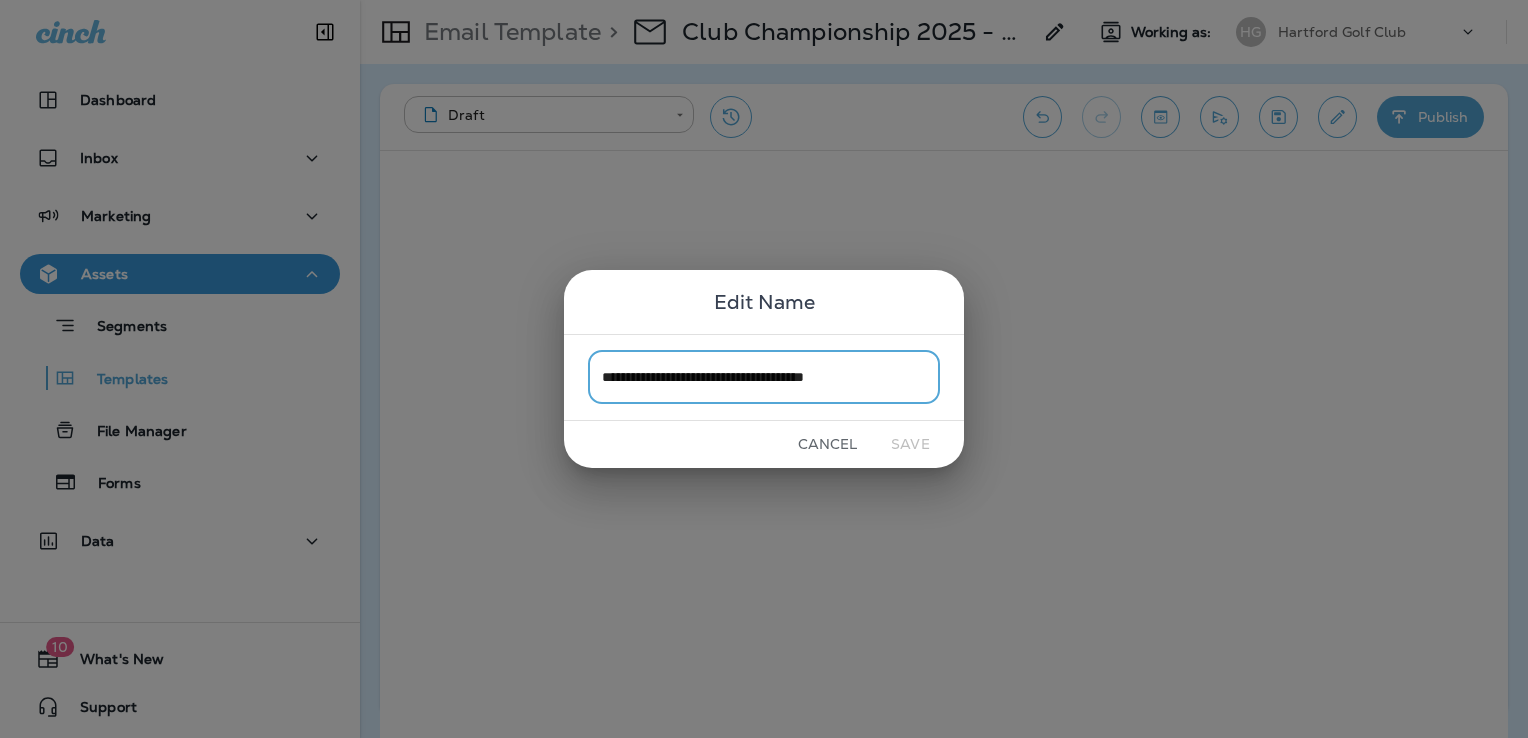 click on "**********" at bounding box center (764, 377) 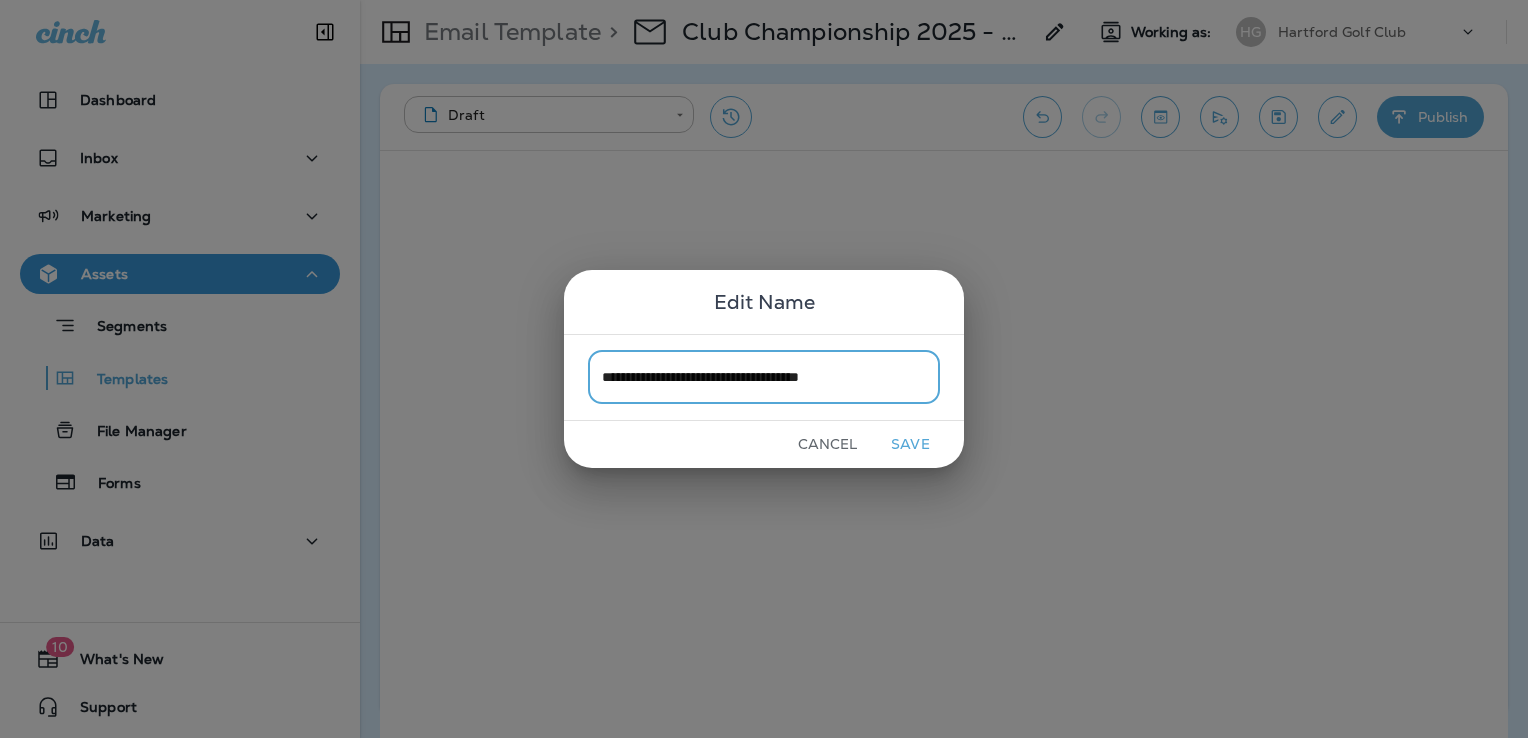 type on "**********" 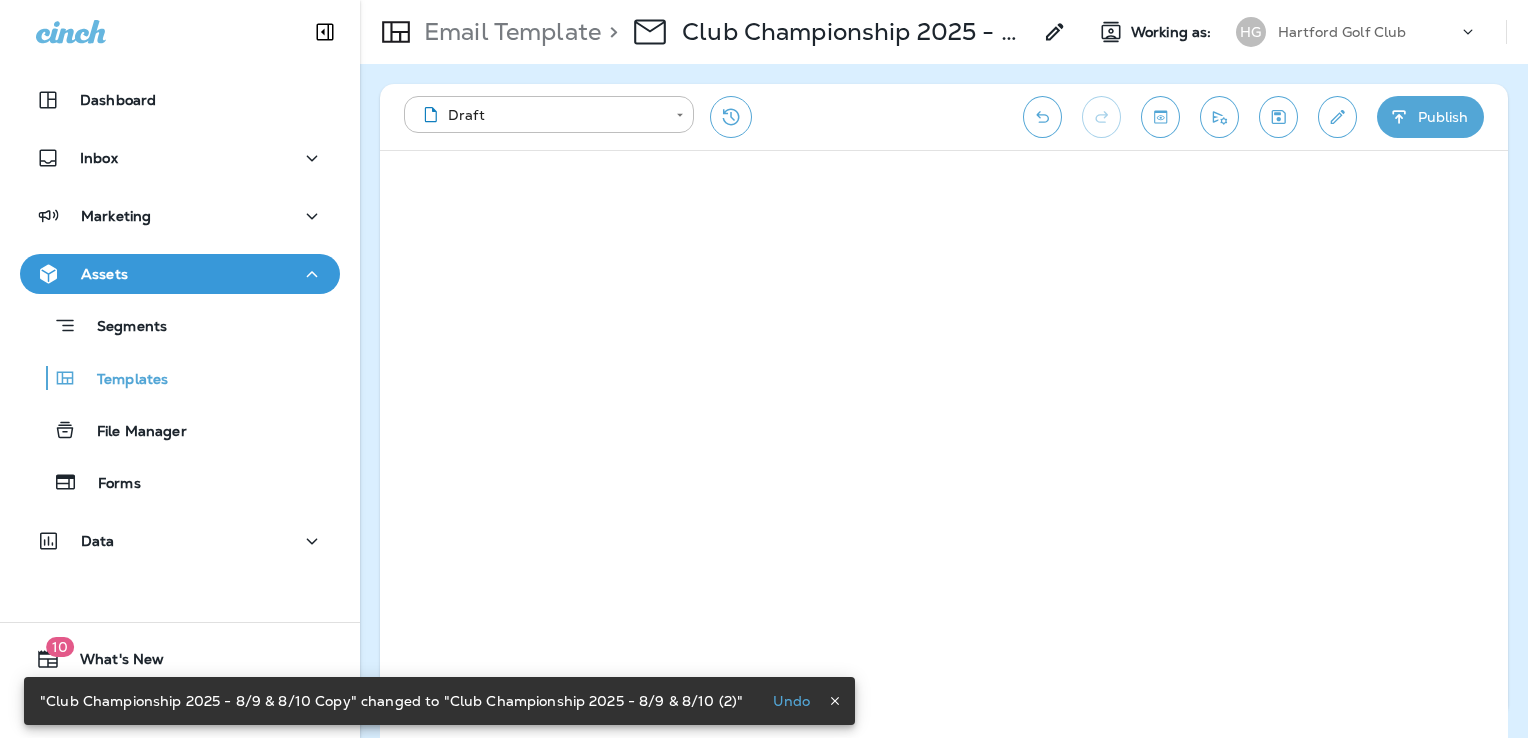 click 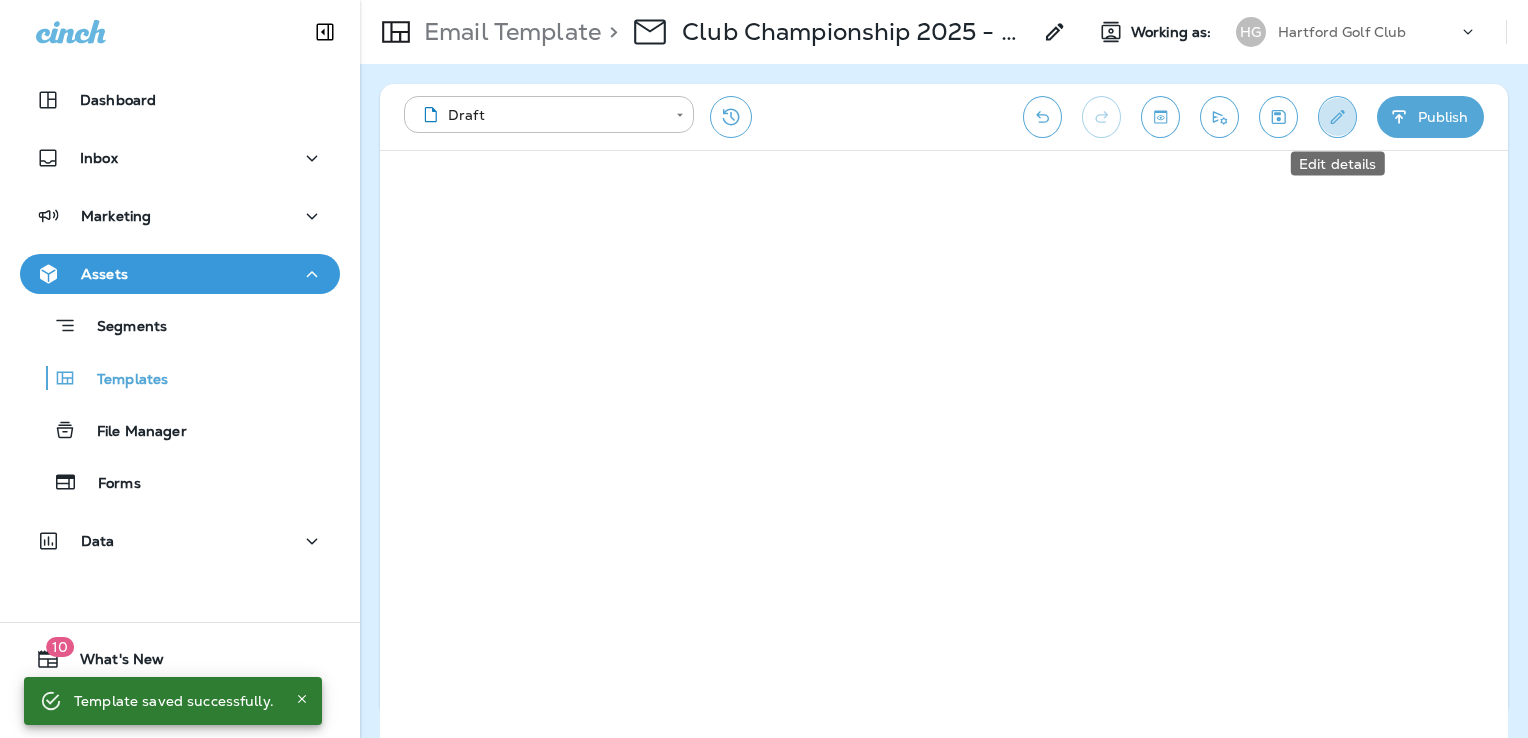 click 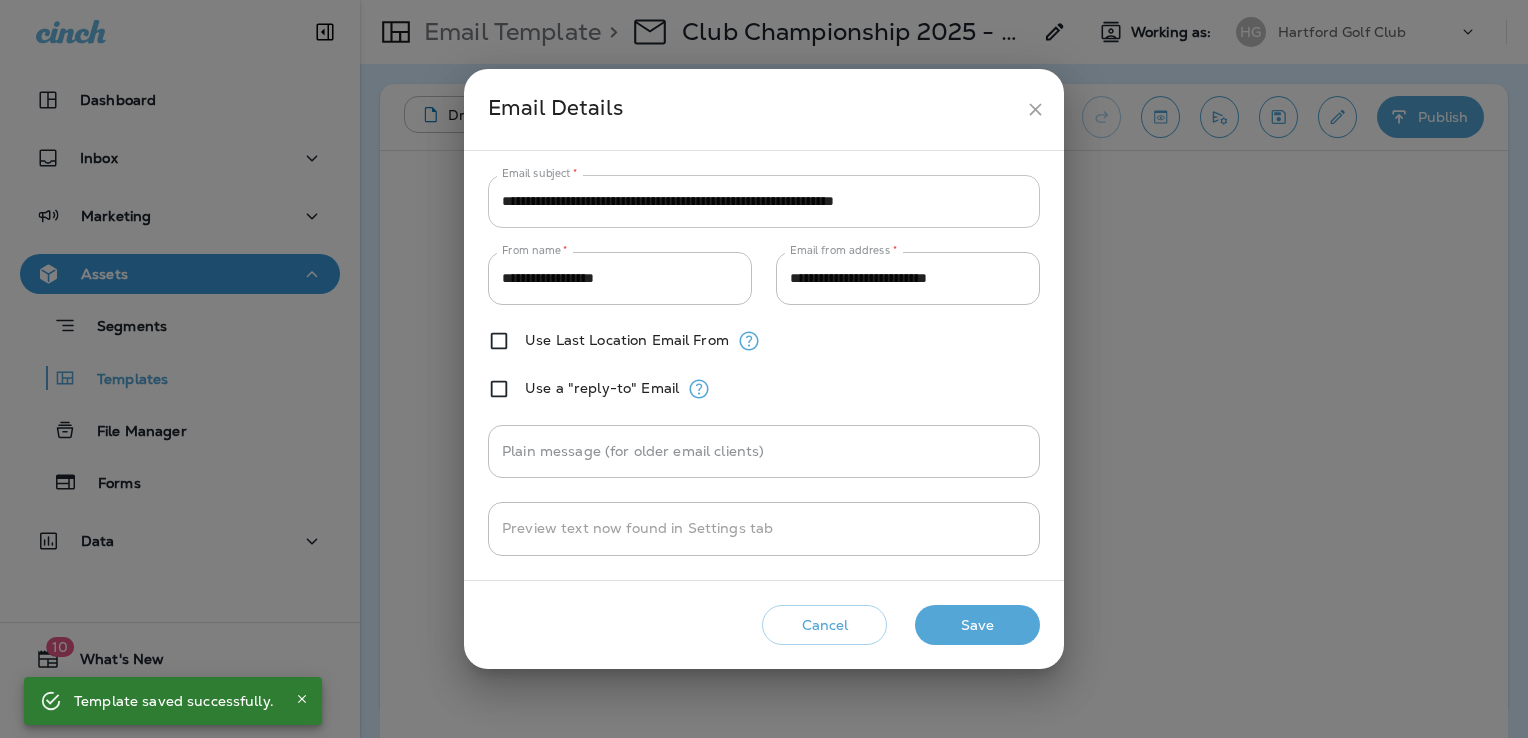 click on "**********" at bounding box center (764, 201) 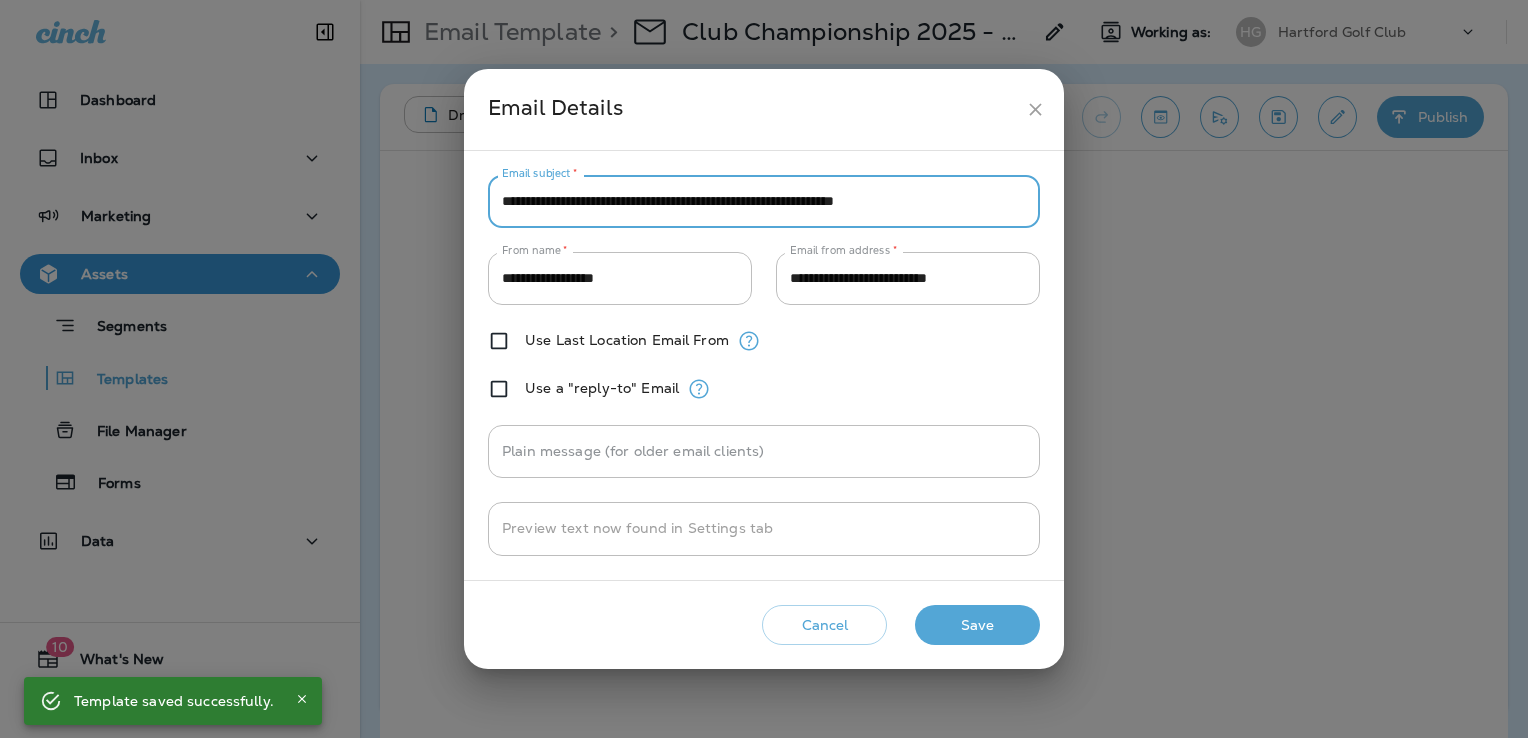 click on "**********" at bounding box center [764, 201] 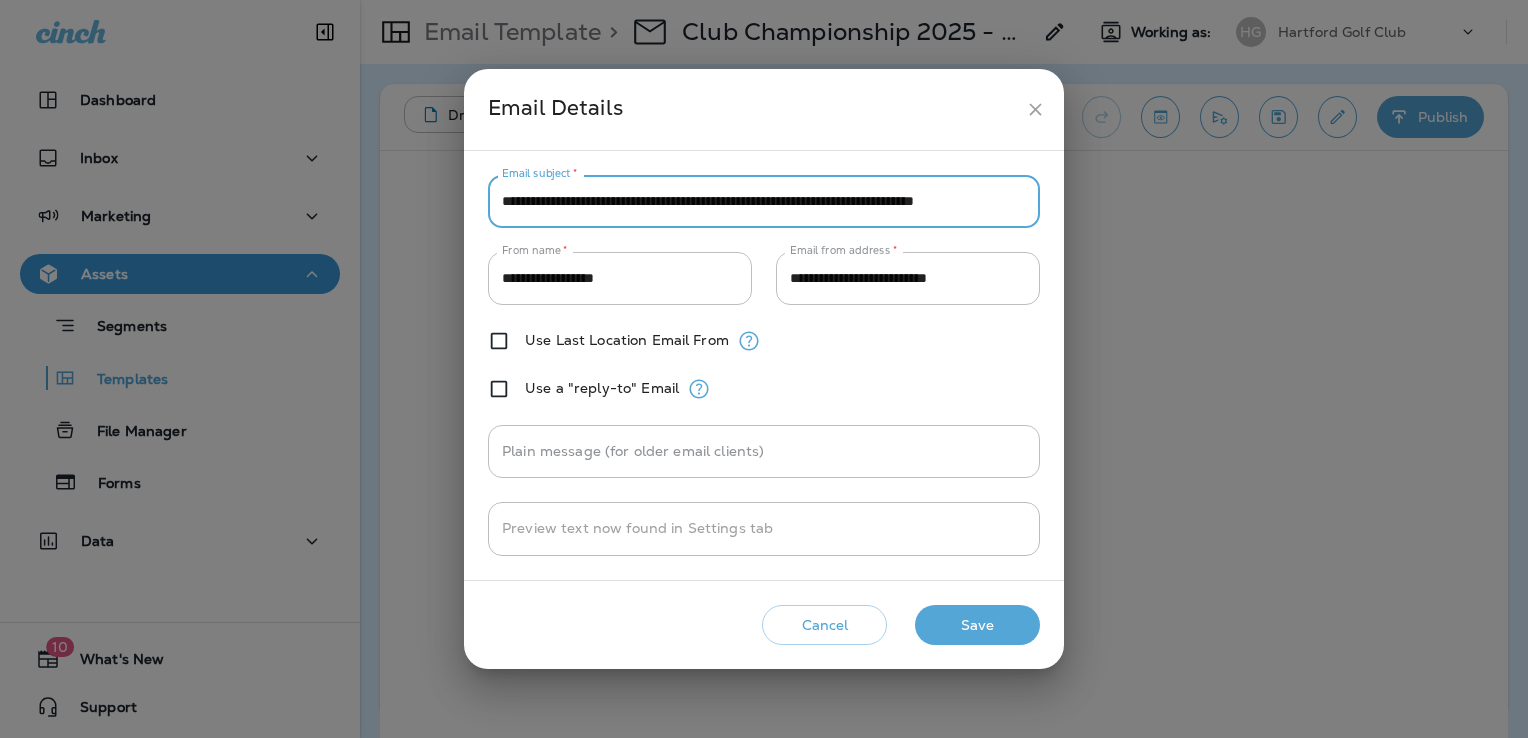 scroll, scrollTop: 0, scrollLeft: 57, axis: horizontal 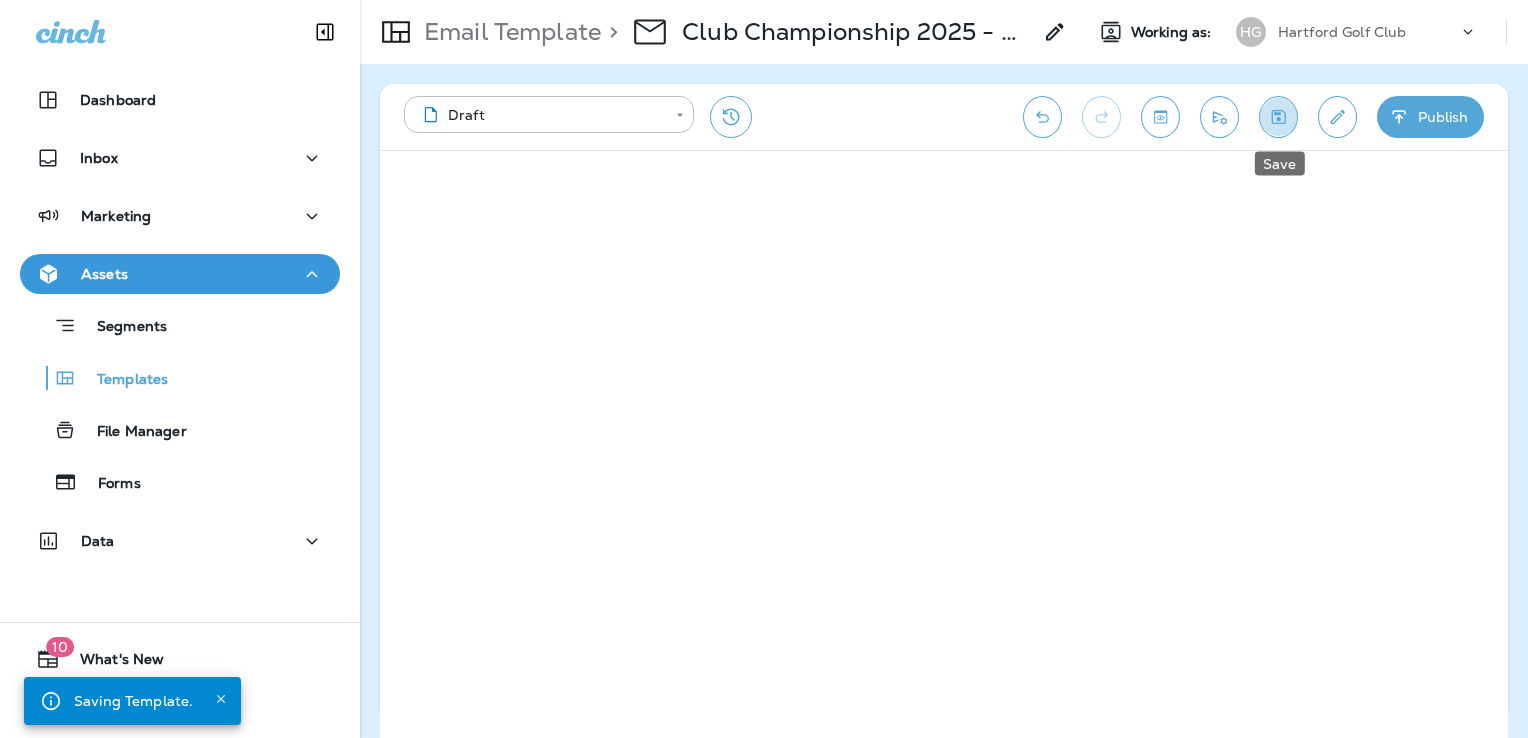click 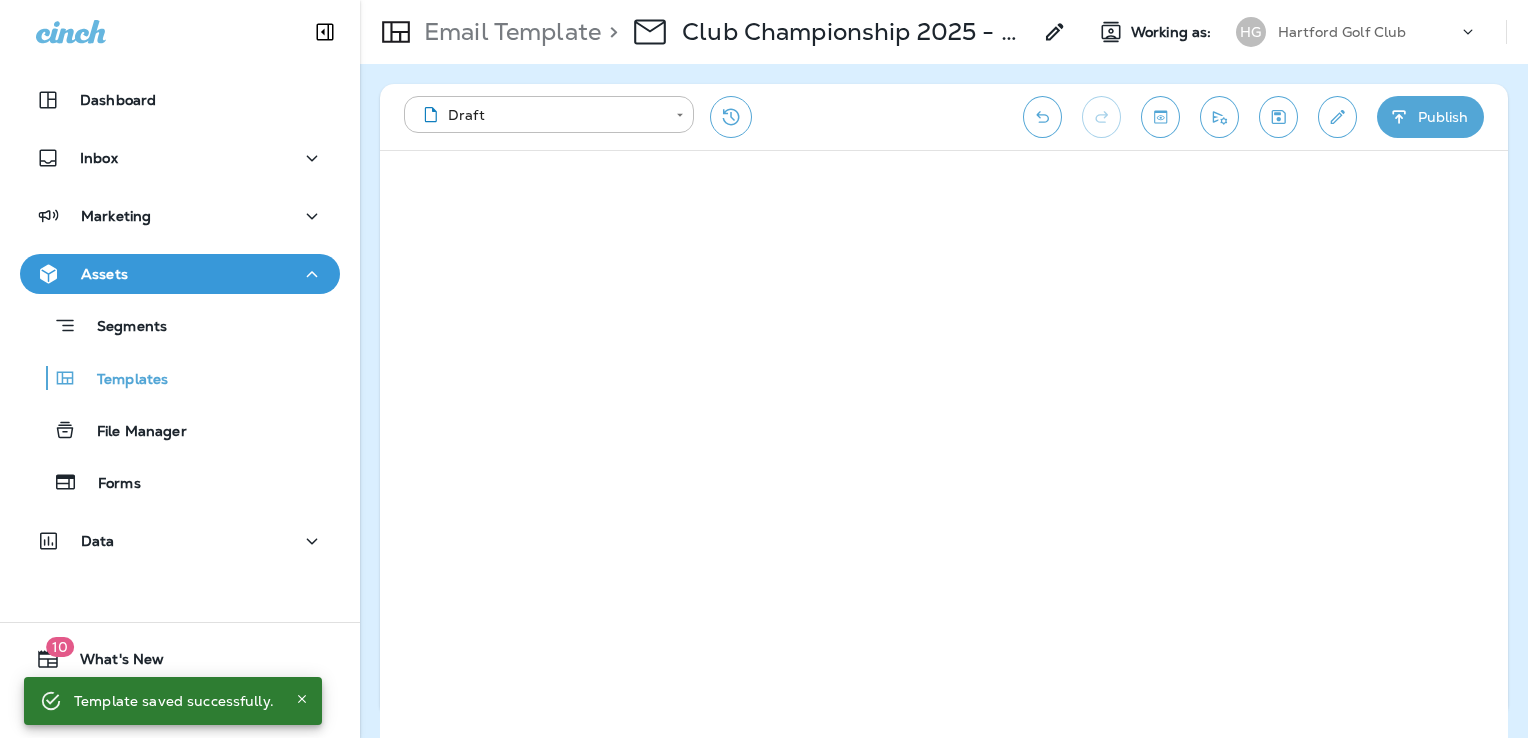 click on "Publish" at bounding box center (1430, 117) 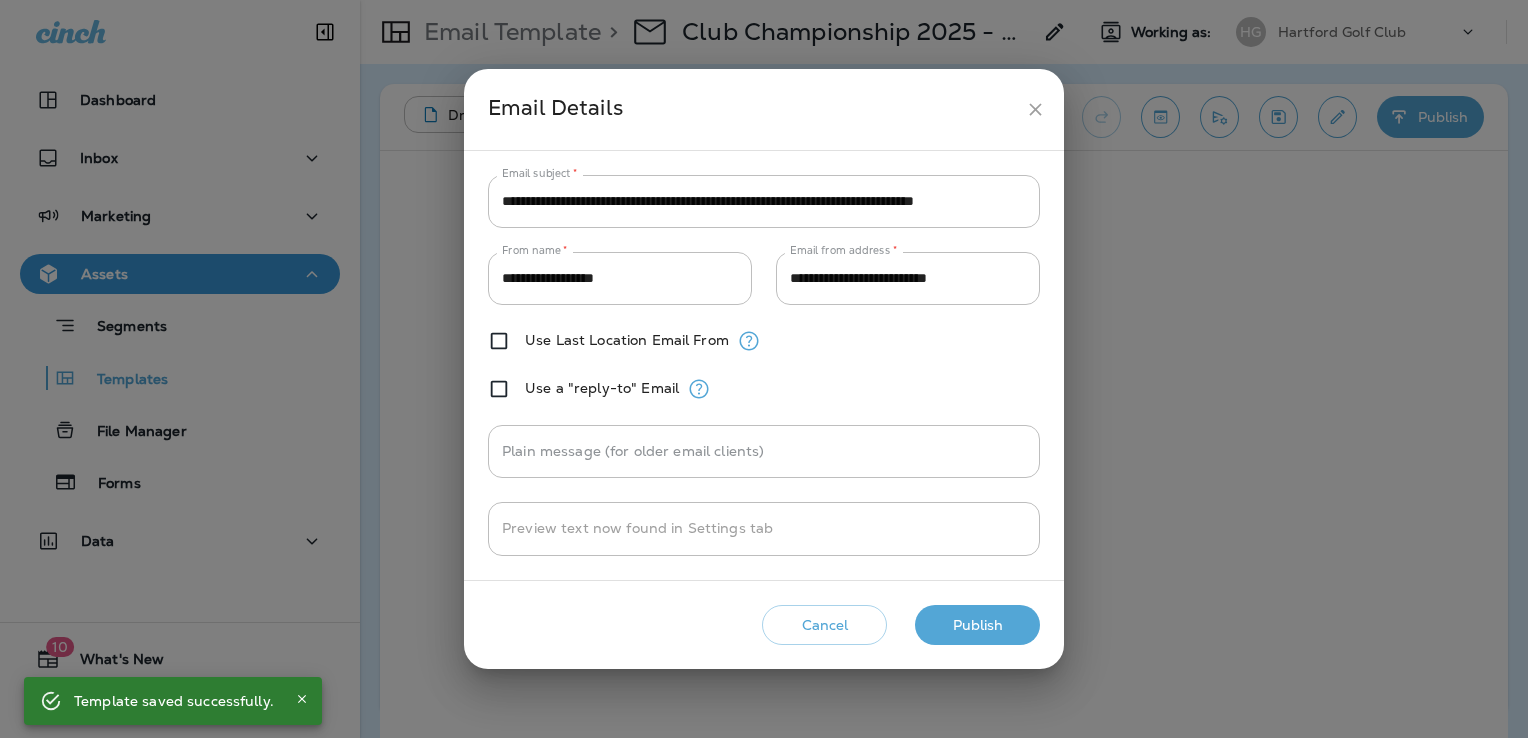 click on "Publish" at bounding box center [977, 625] 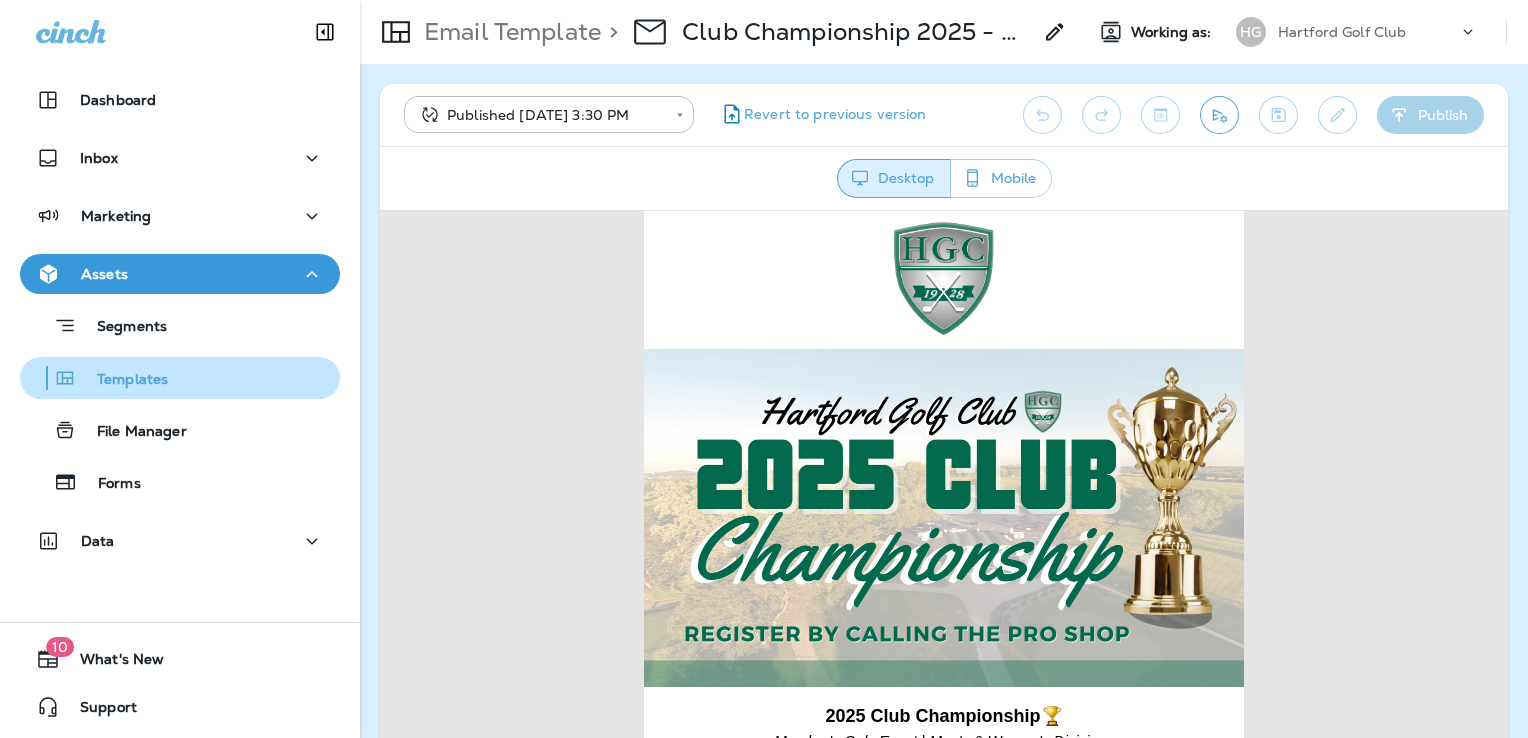 scroll, scrollTop: 0, scrollLeft: 0, axis: both 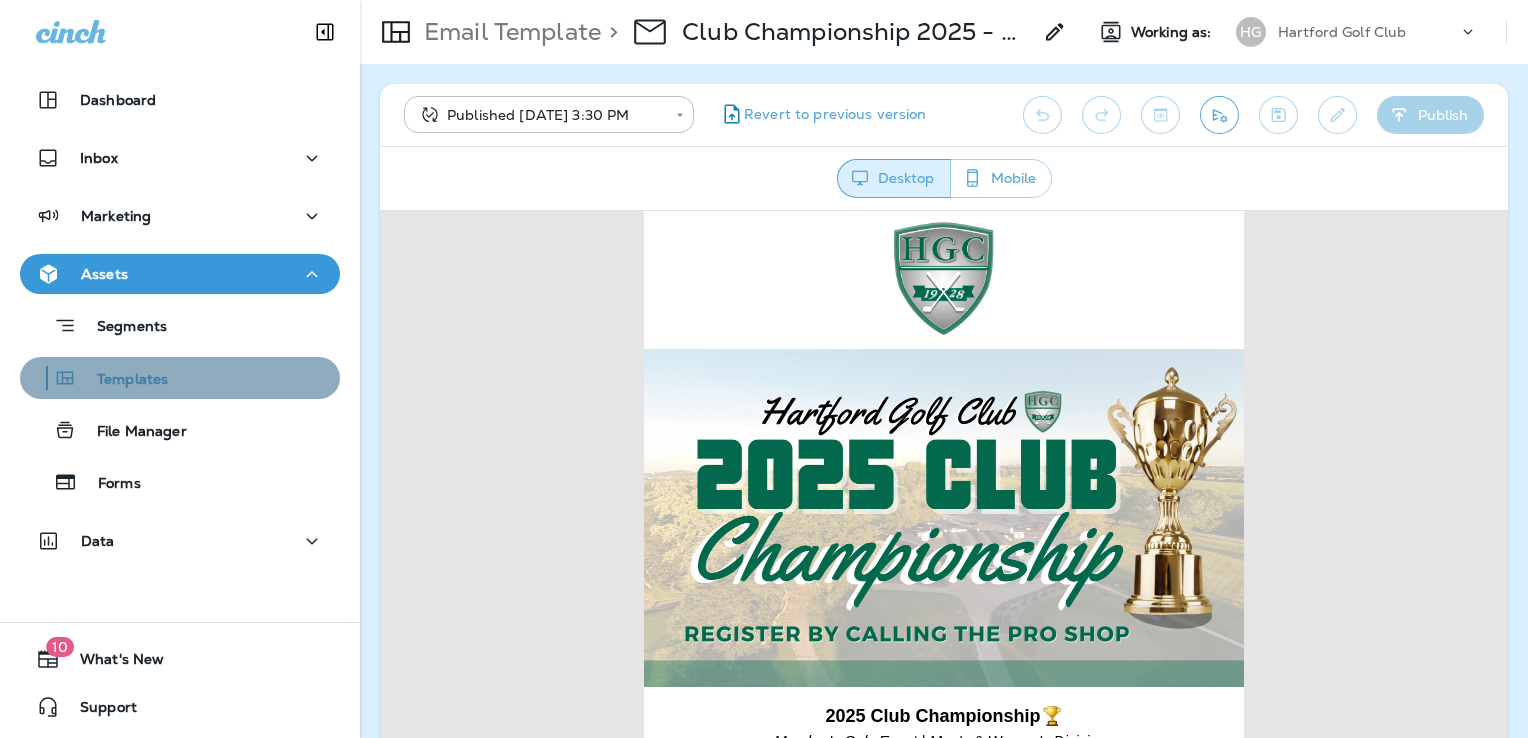 click on "Templates" at bounding box center (180, 378) 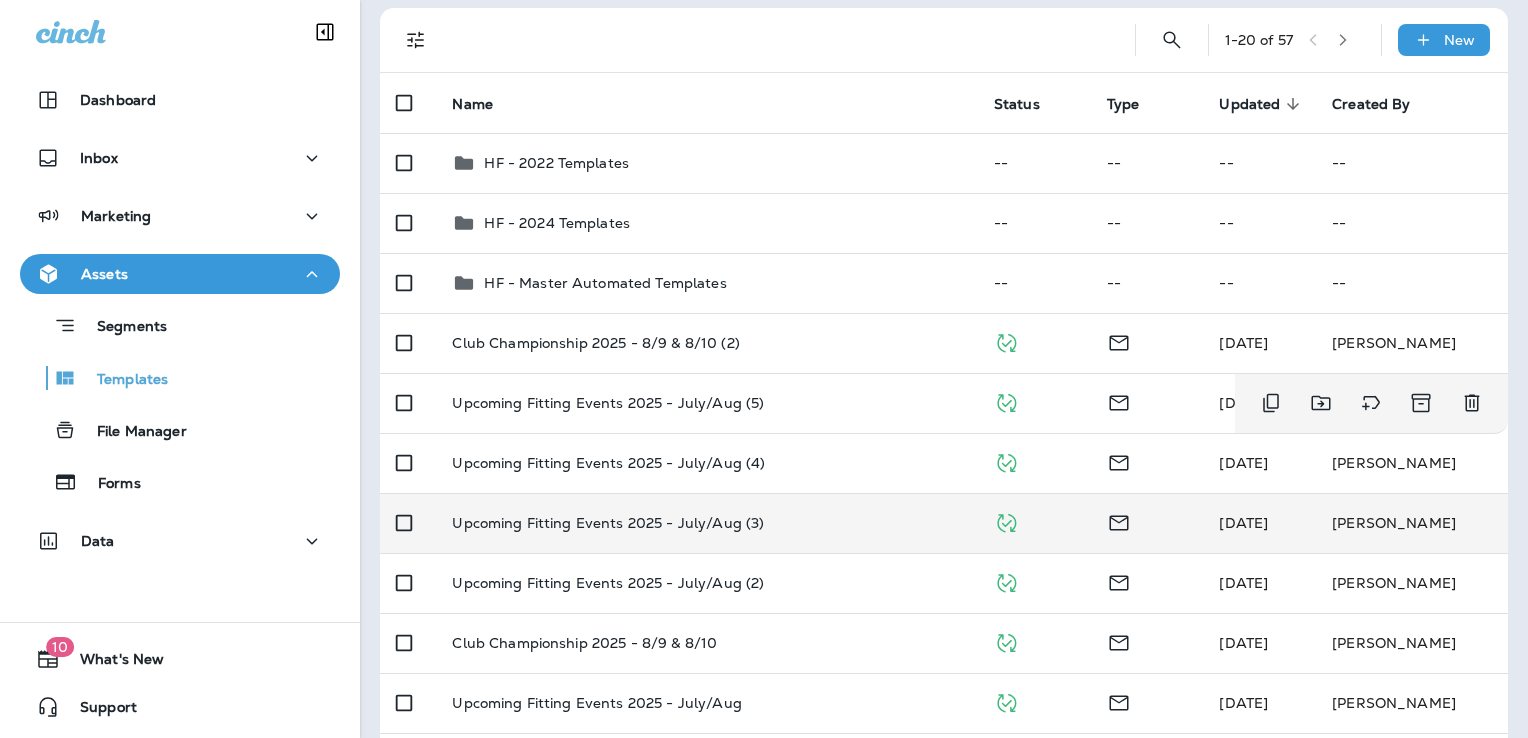 scroll, scrollTop: 300, scrollLeft: 0, axis: vertical 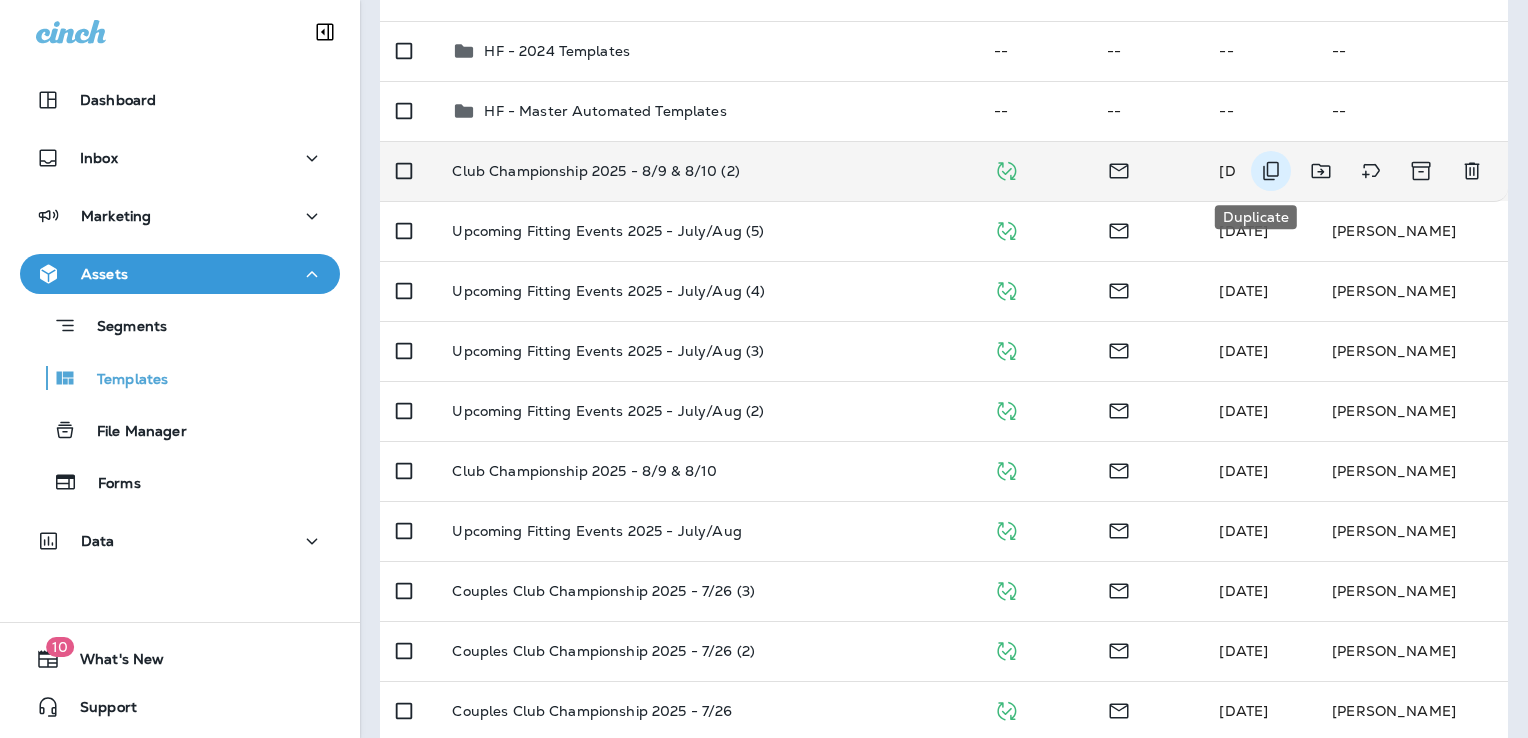 click 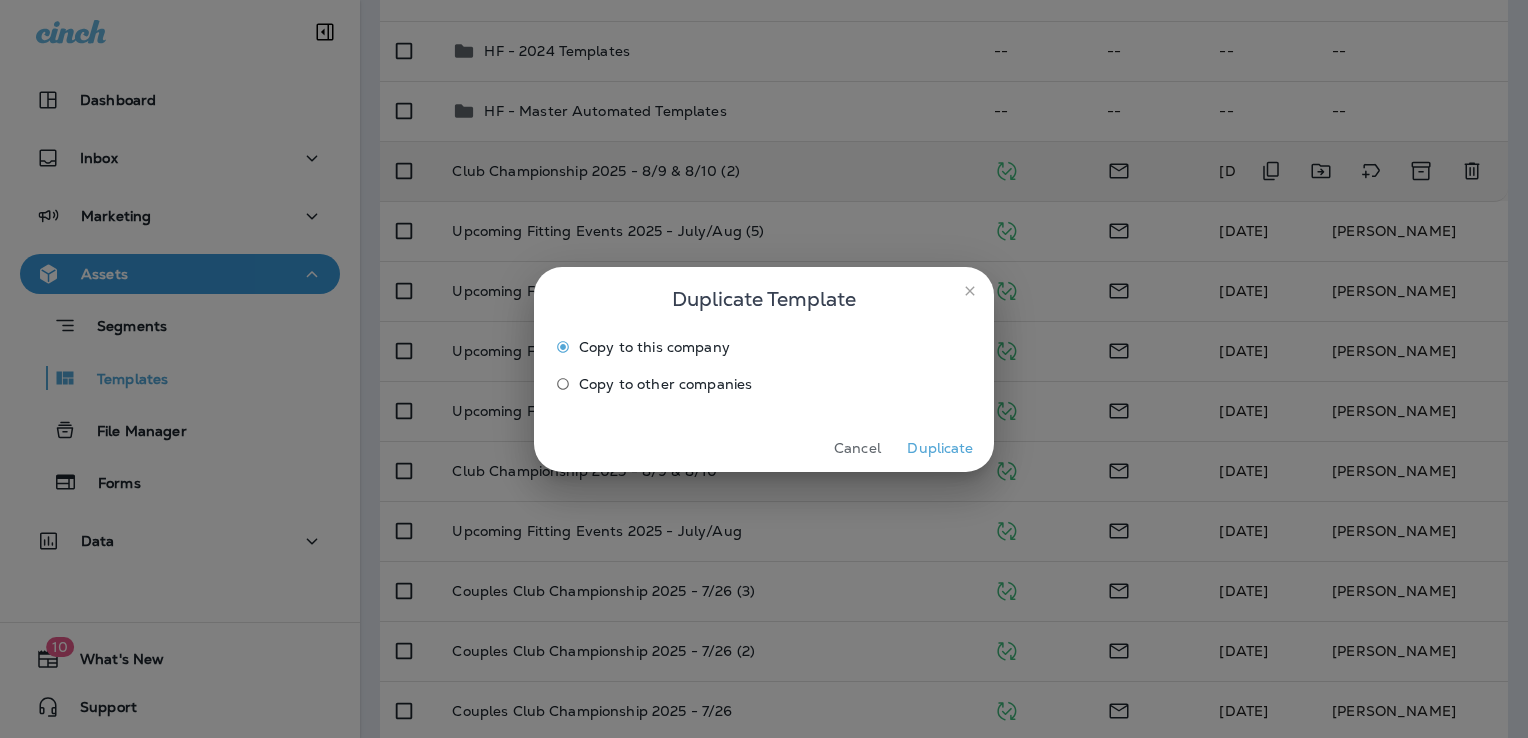 click on "Duplicate" at bounding box center [940, 448] 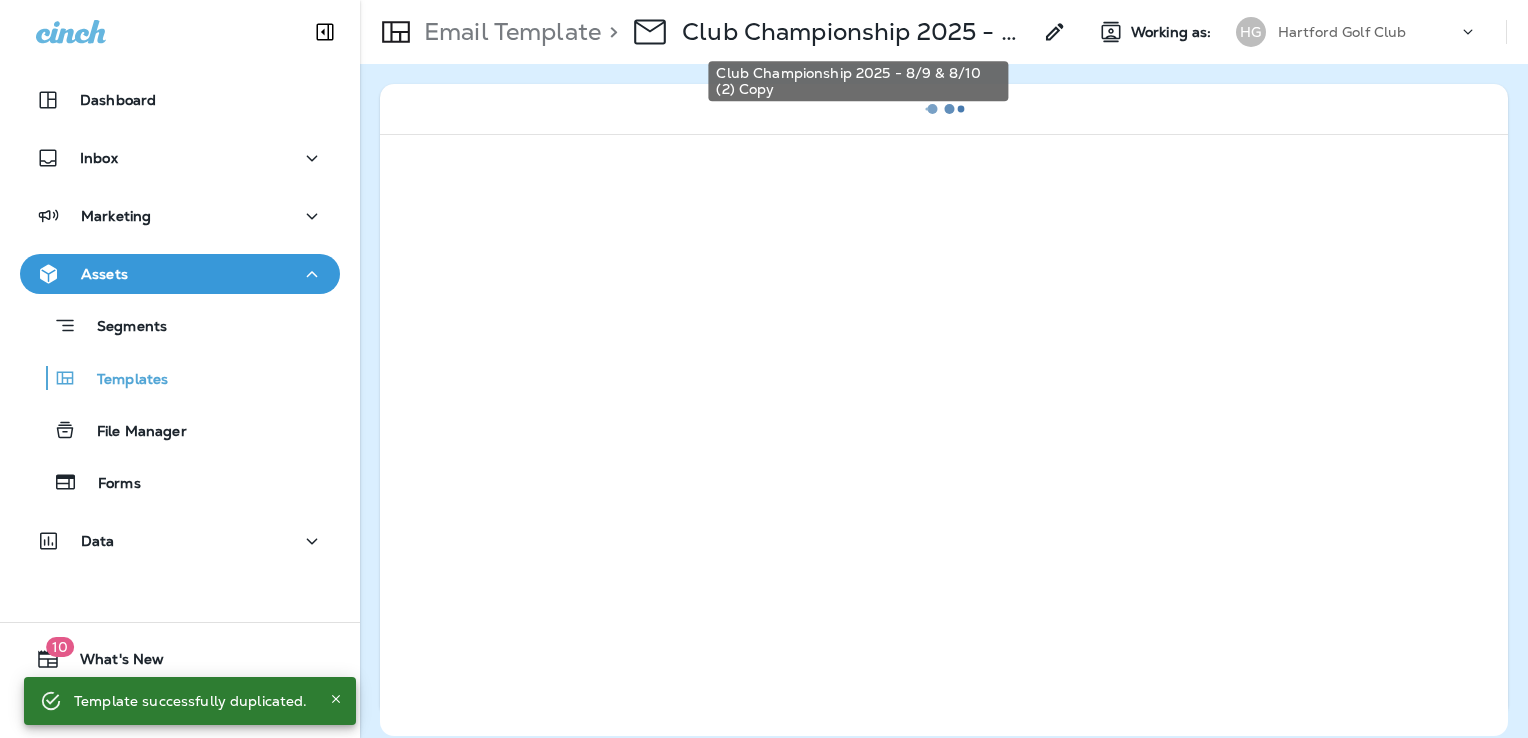 click on "Club Championship 2025 - 8/9 & 8/10 (2) Copy" at bounding box center [856, 32] 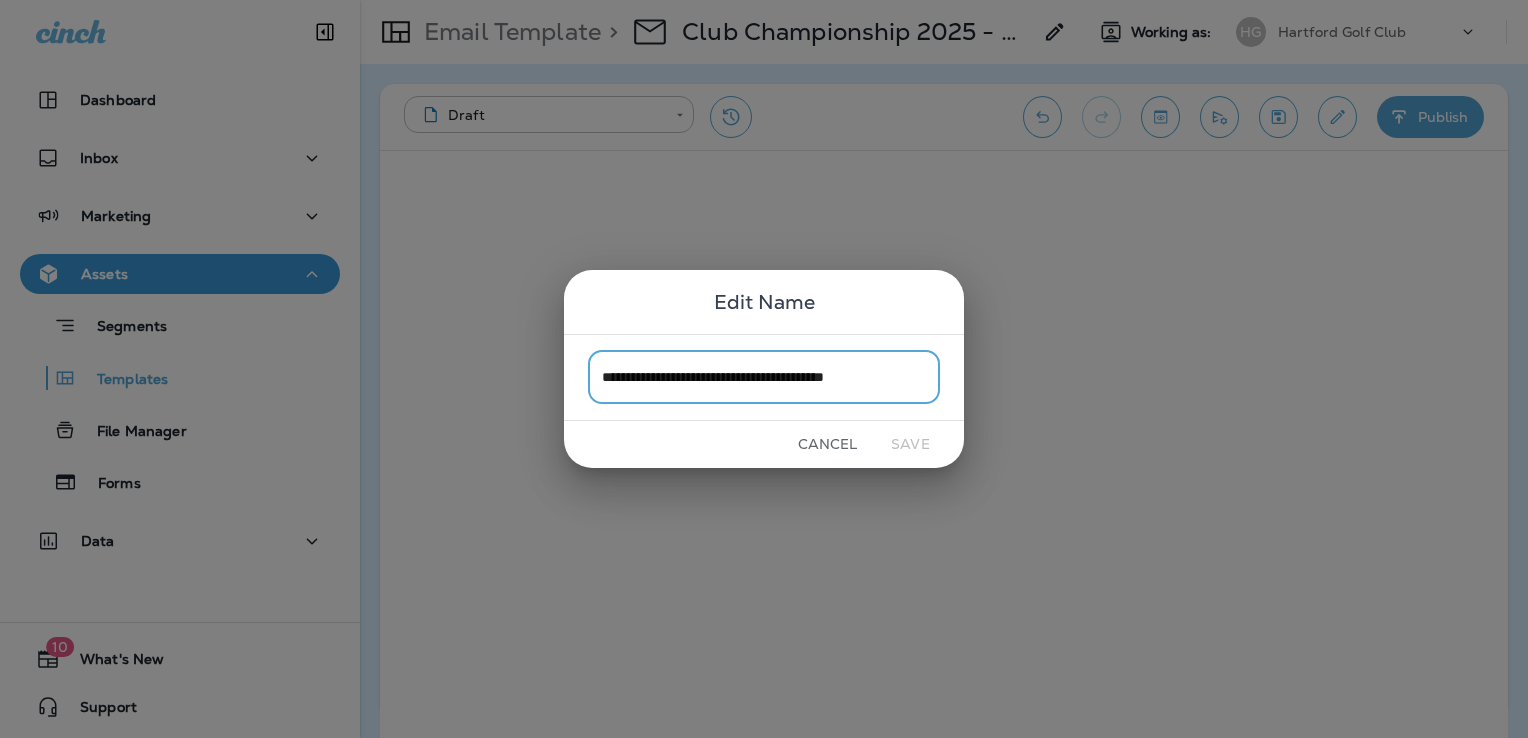 click on "**********" at bounding box center [764, 377] 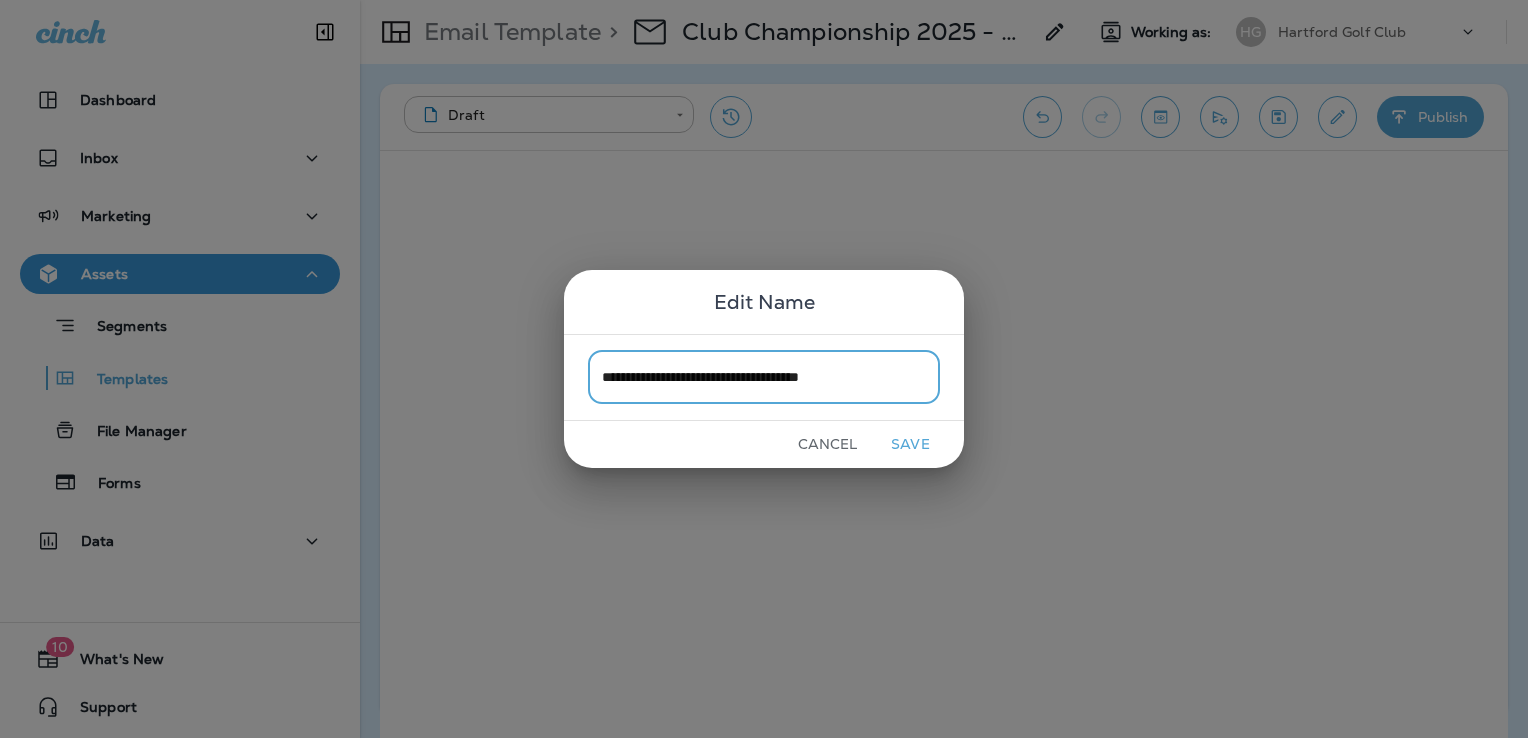 type on "**********" 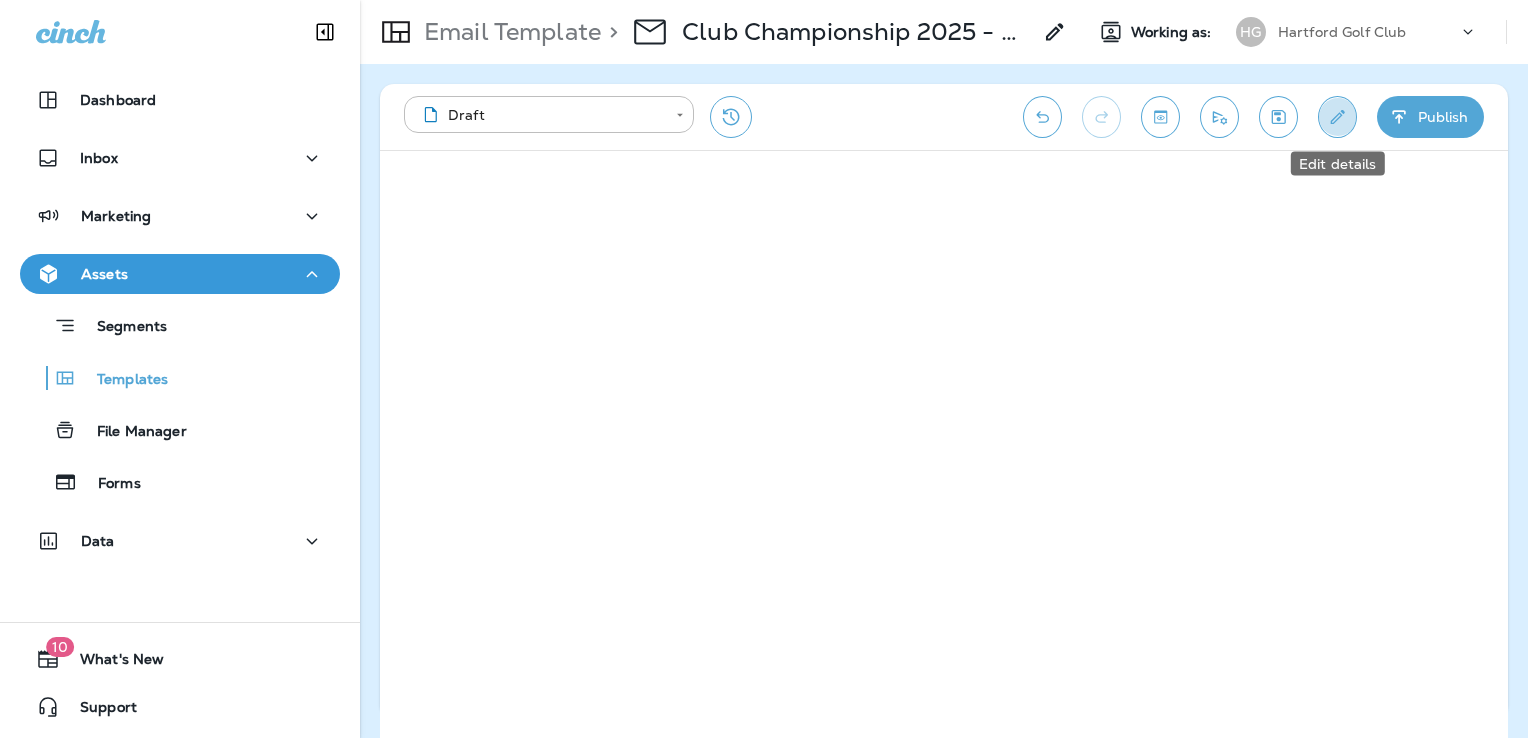 click 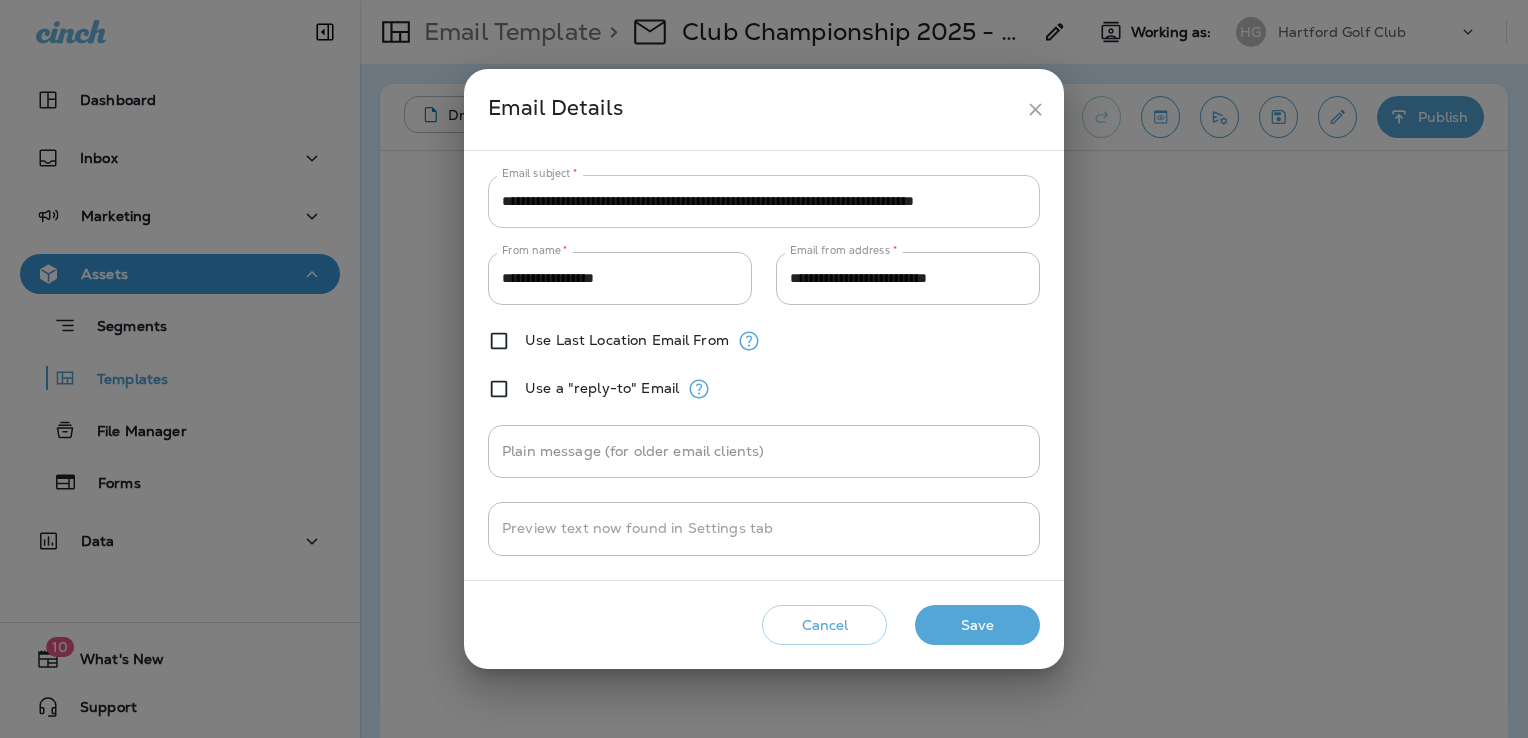 click on "**********" at bounding box center (764, 201) 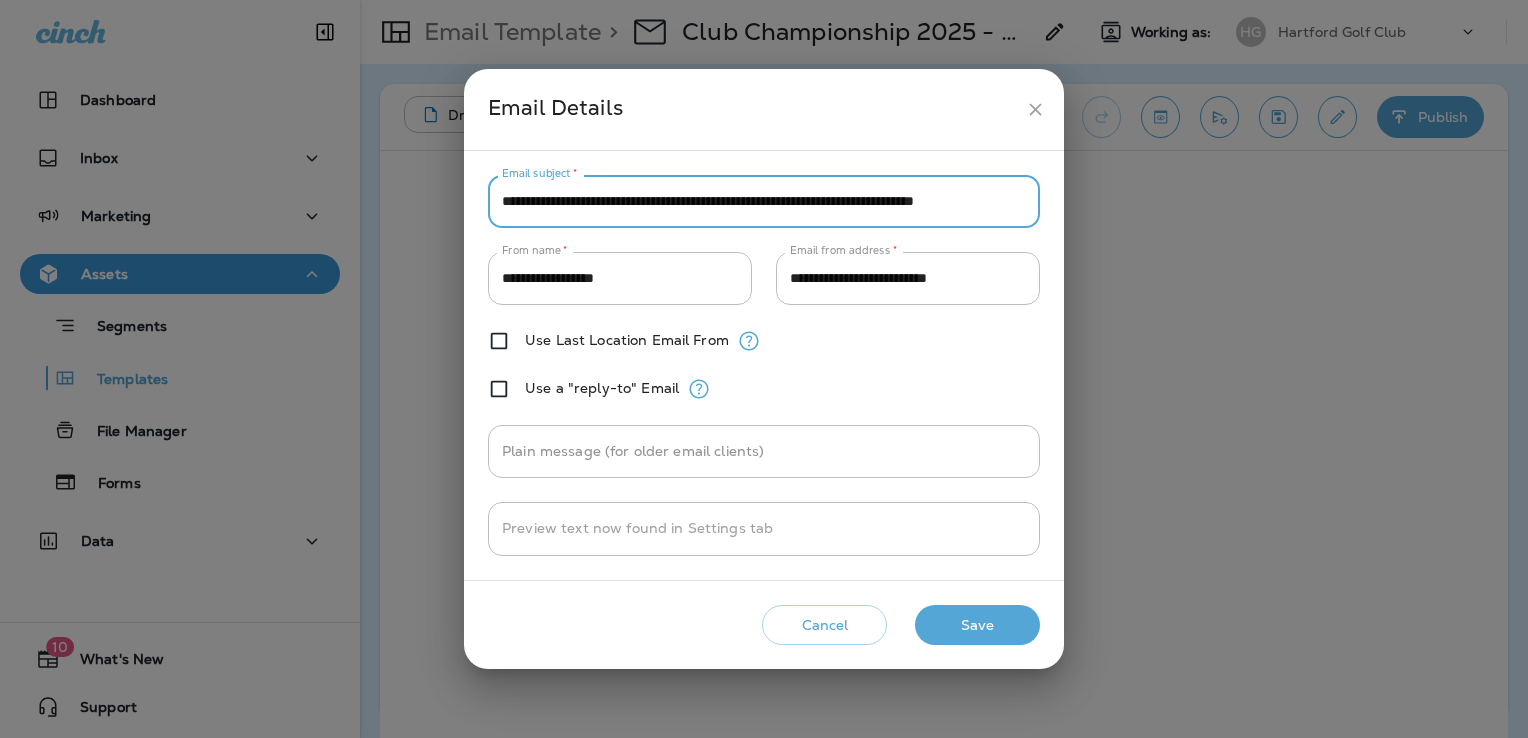 click on "**********" at bounding box center (764, 201) 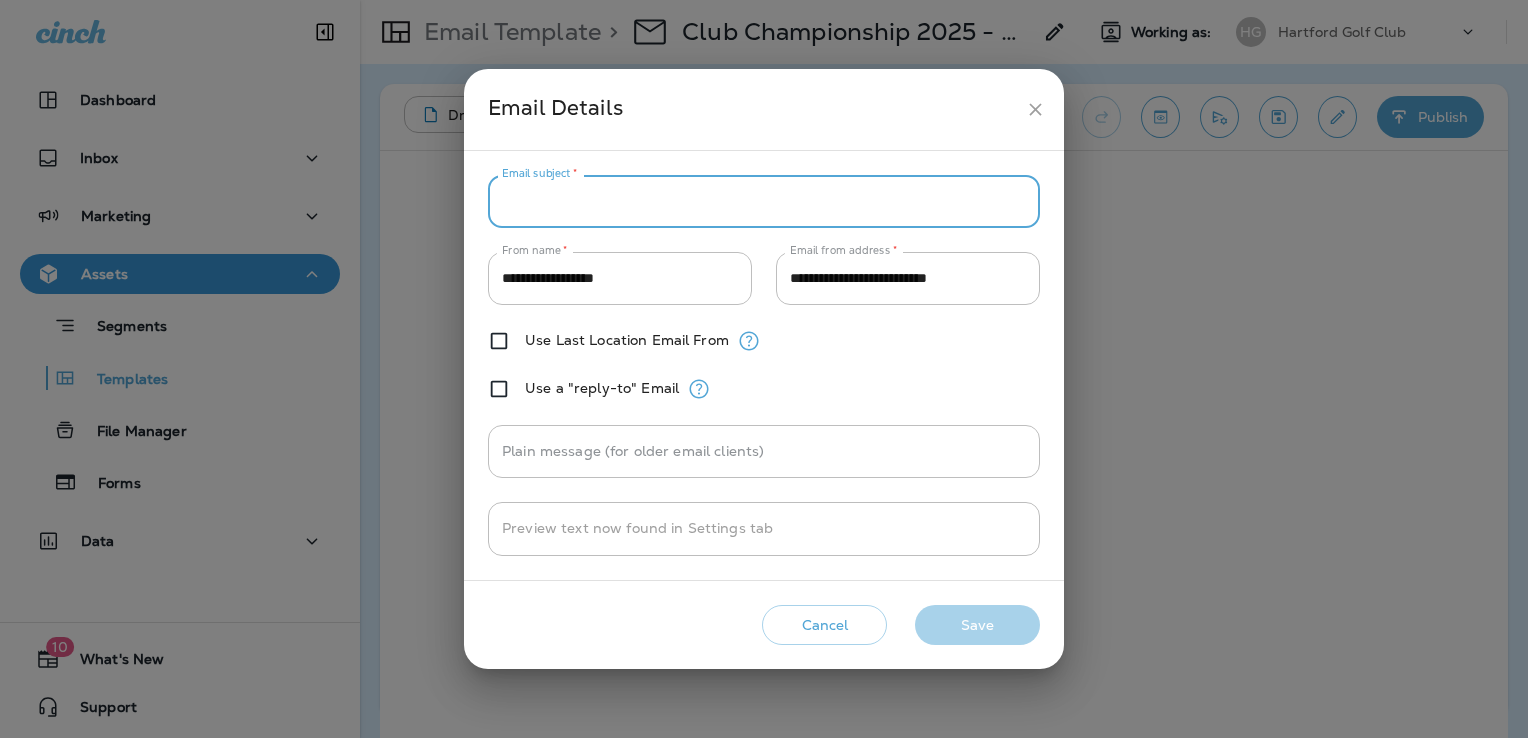 paste on "**********" 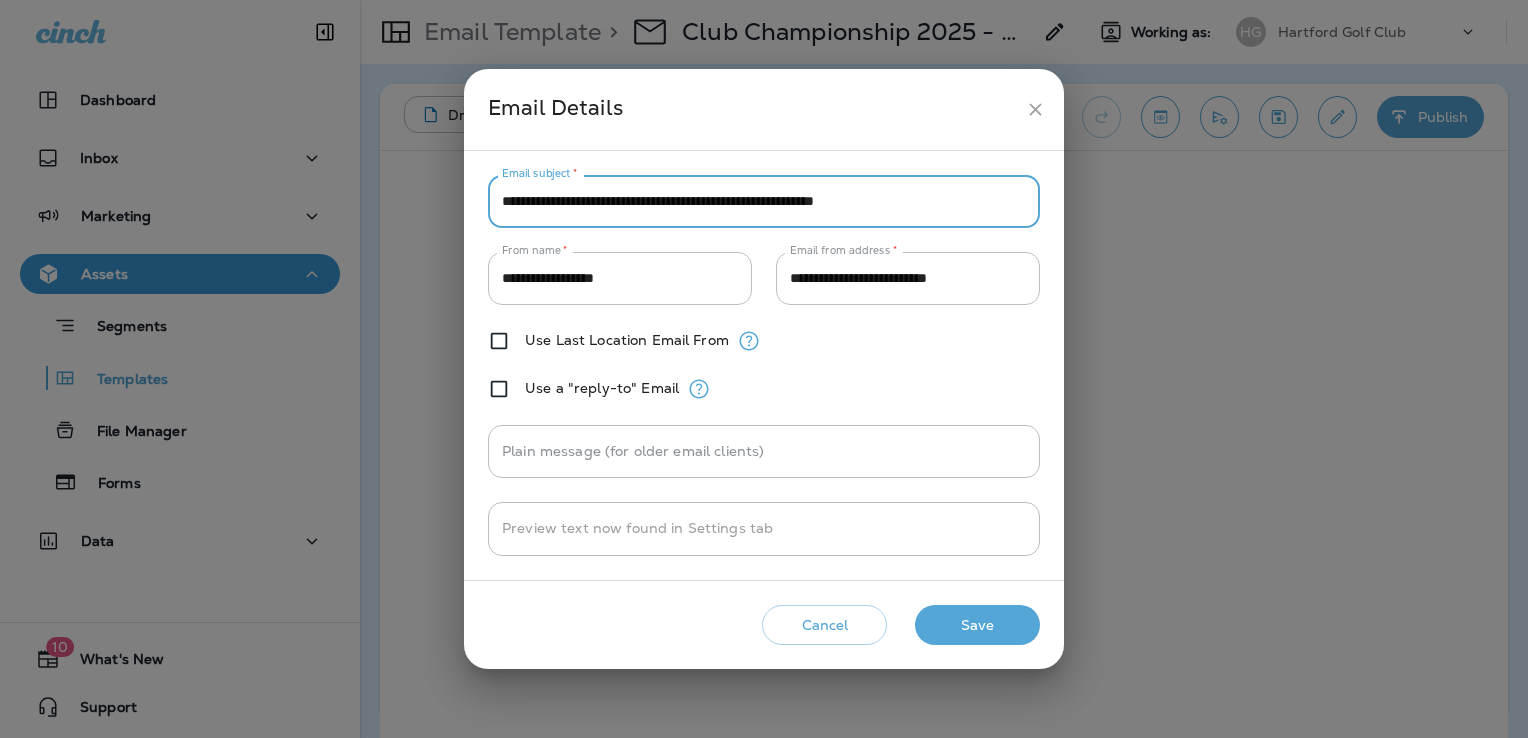 click on "**********" at bounding box center (764, 201) 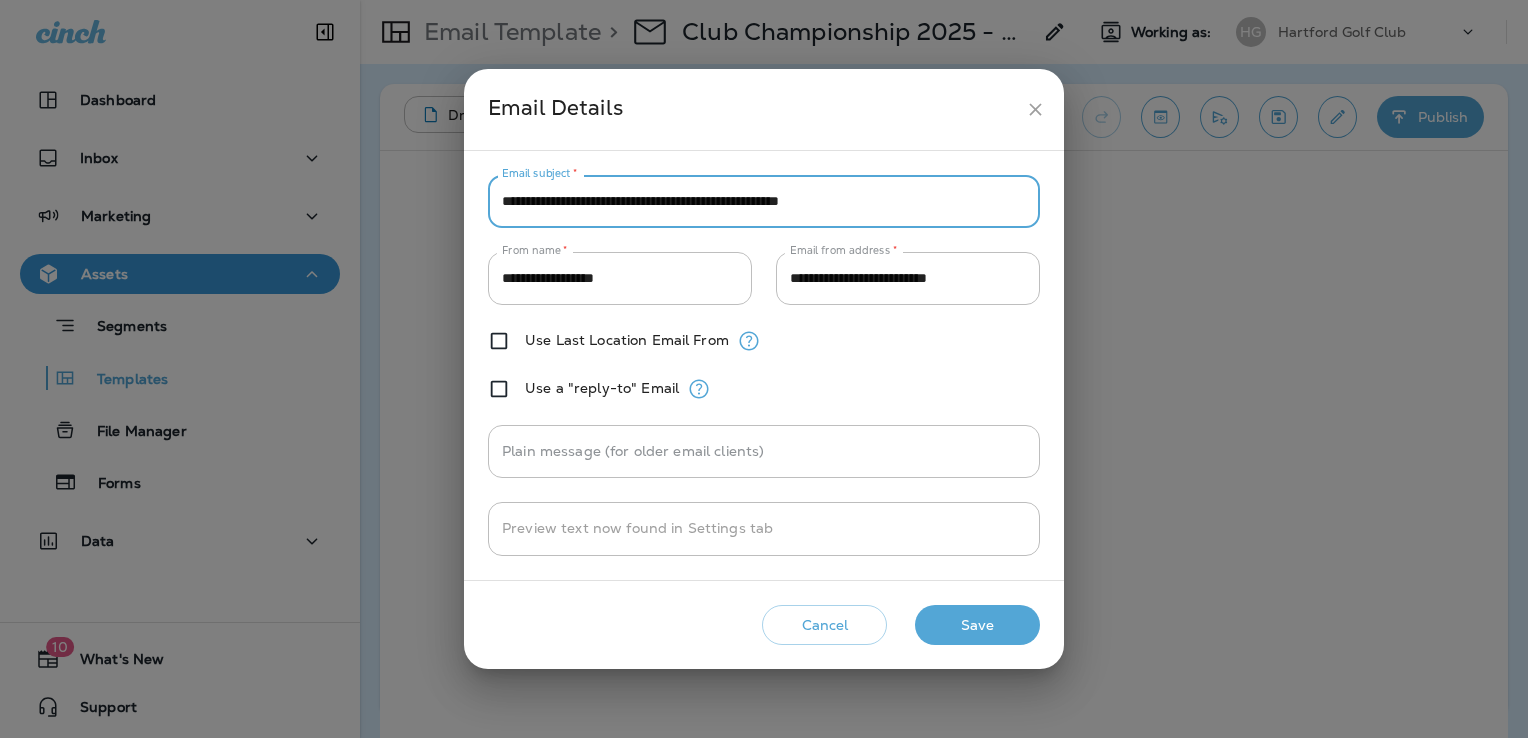 click on "**********" at bounding box center [764, 201] 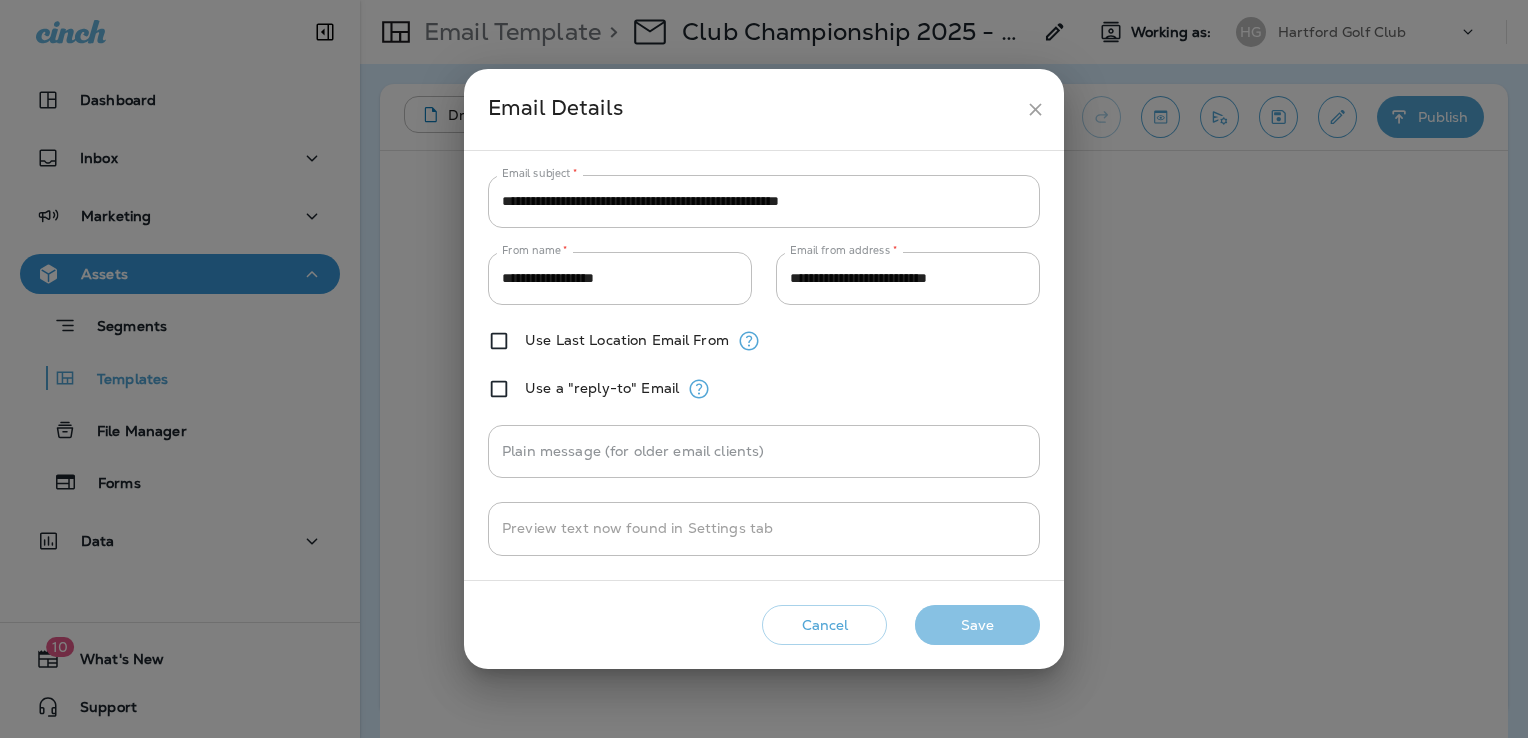 click on "Save" at bounding box center [977, 625] 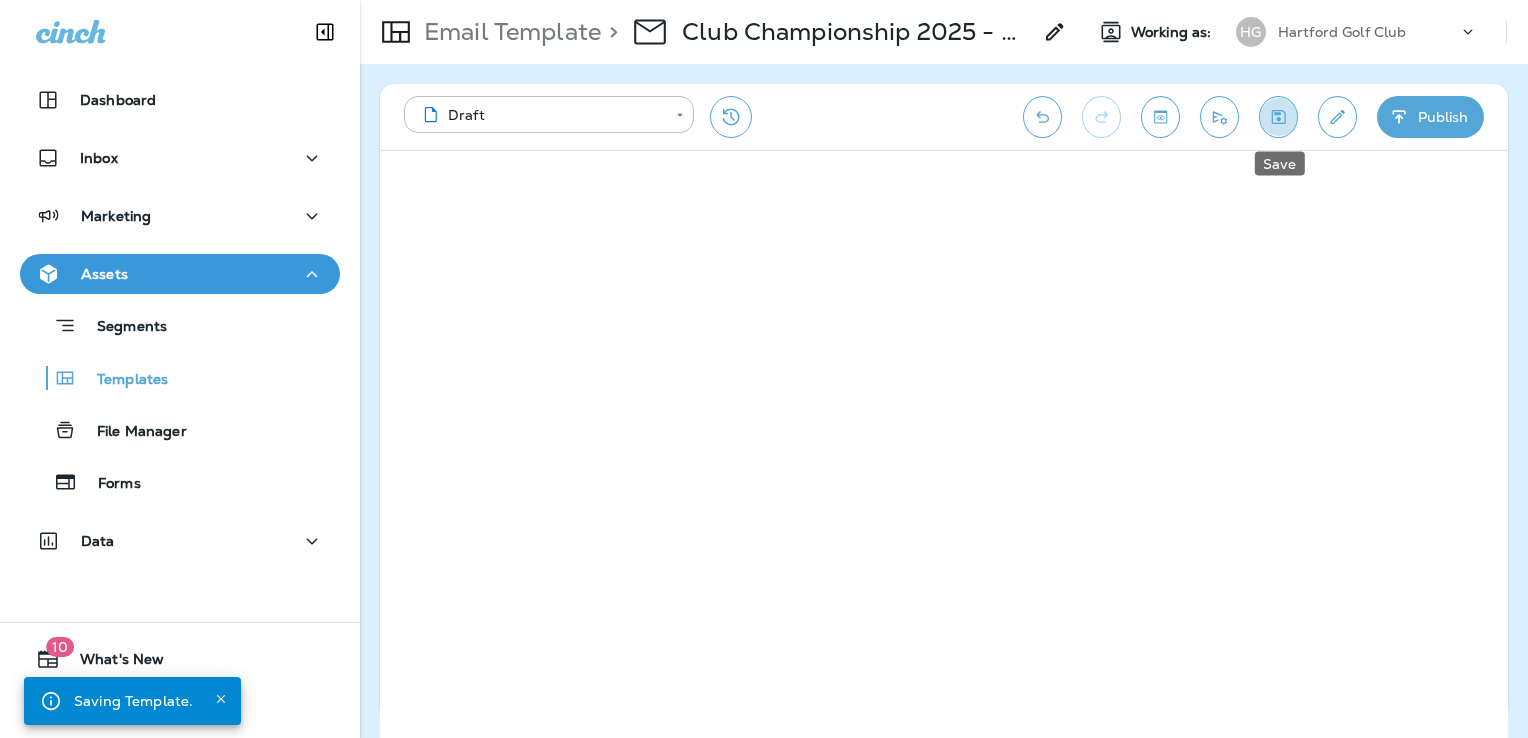 click 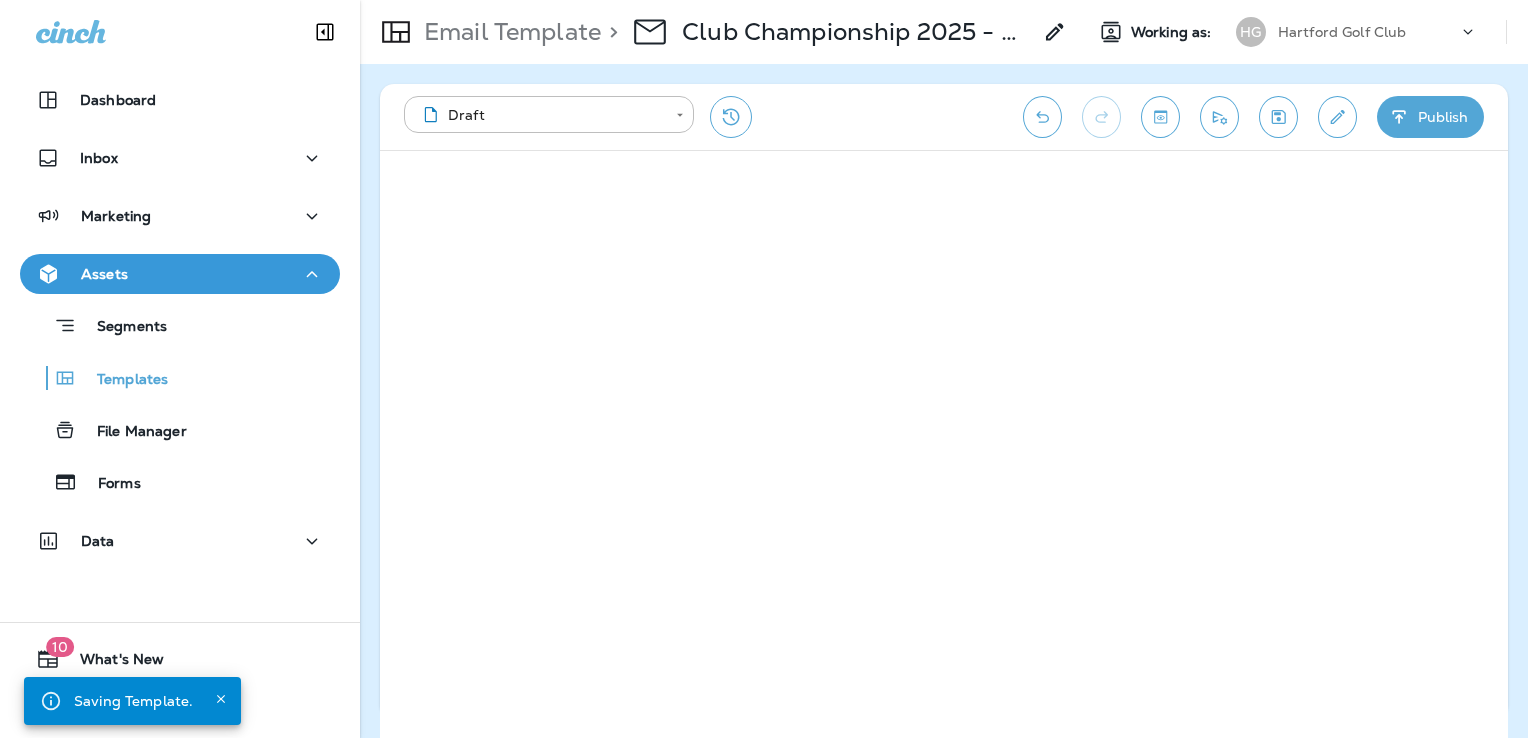 click on "Publish" at bounding box center [1430, 117] 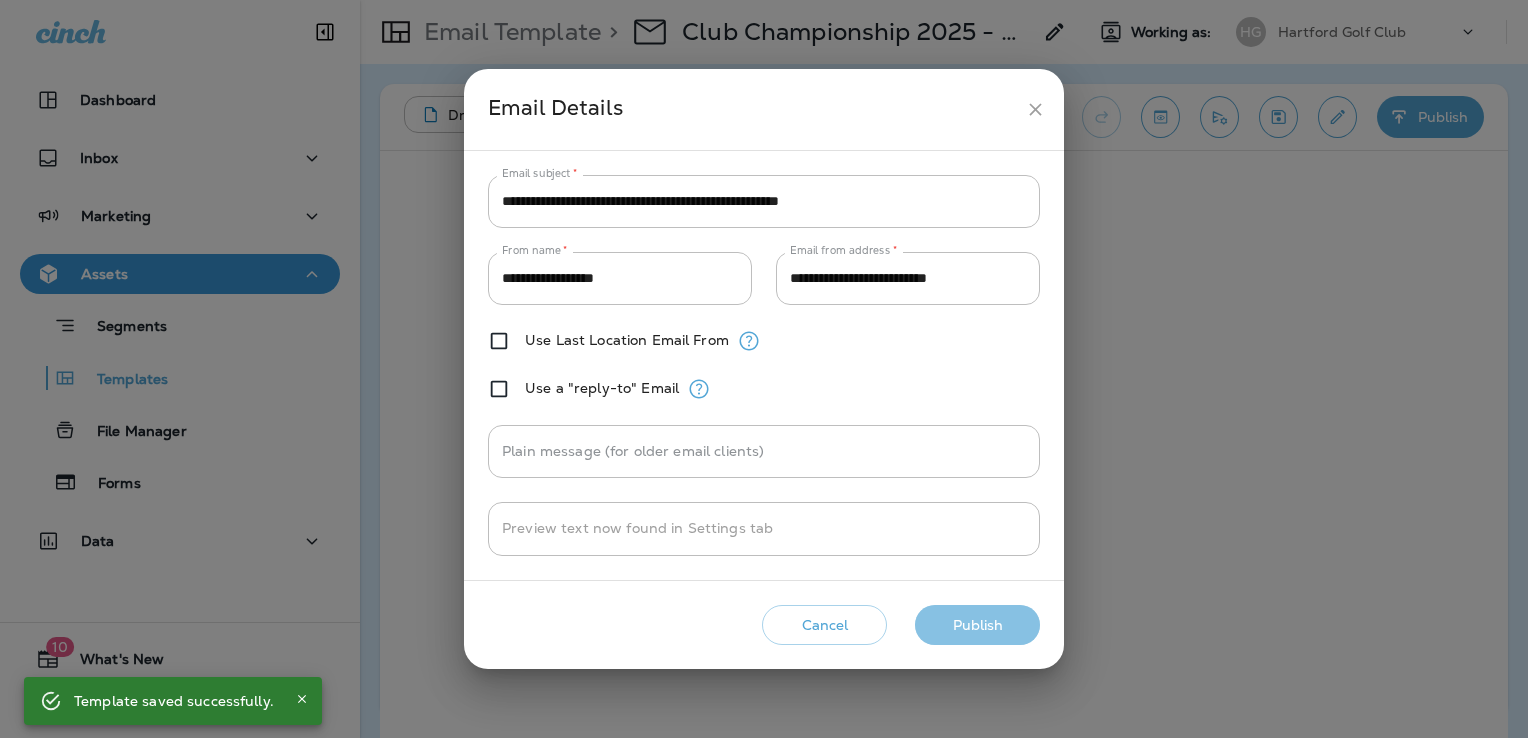 click on "Publish" at bounding box center (977, 625) 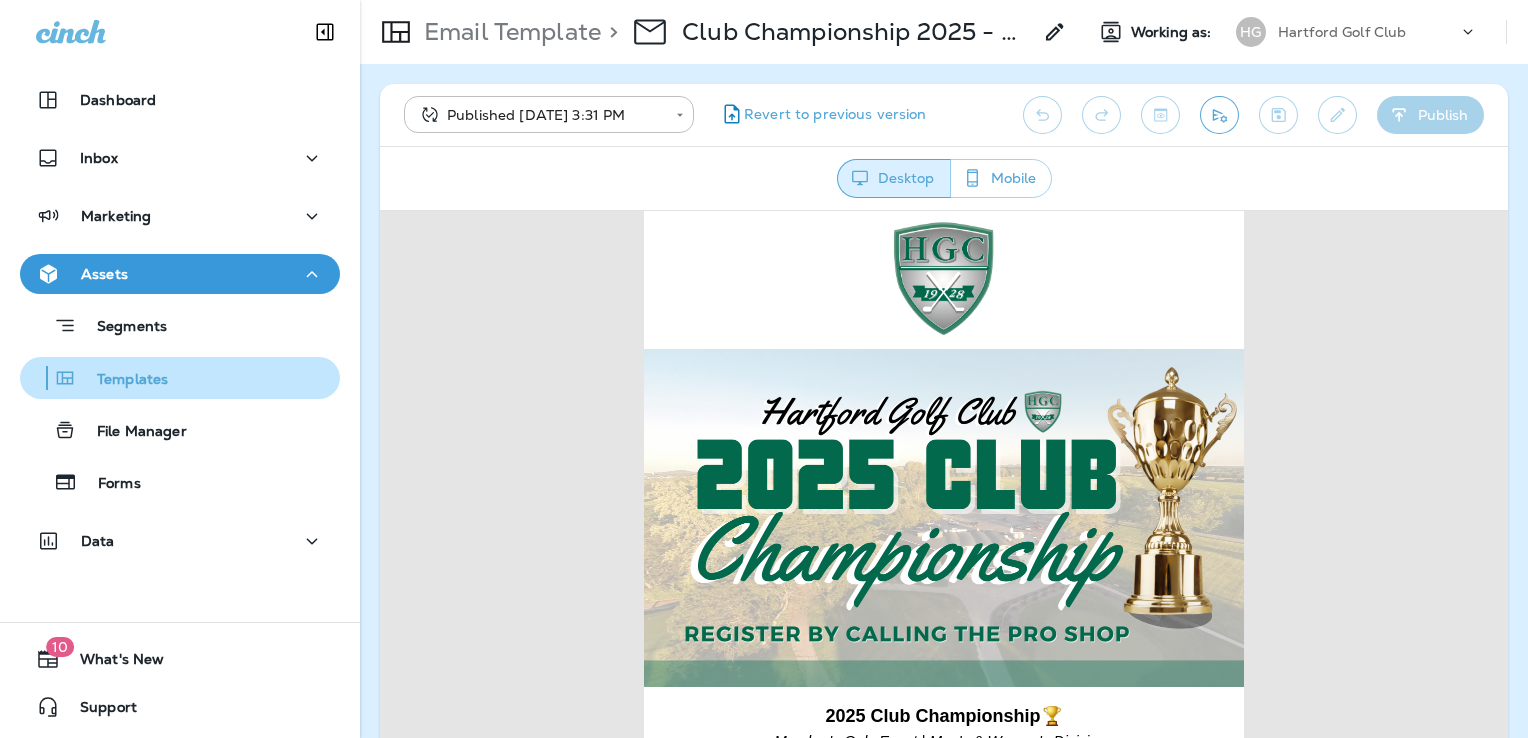 scroll, scrollTop: 0, scrollLeft: 0, axis: both 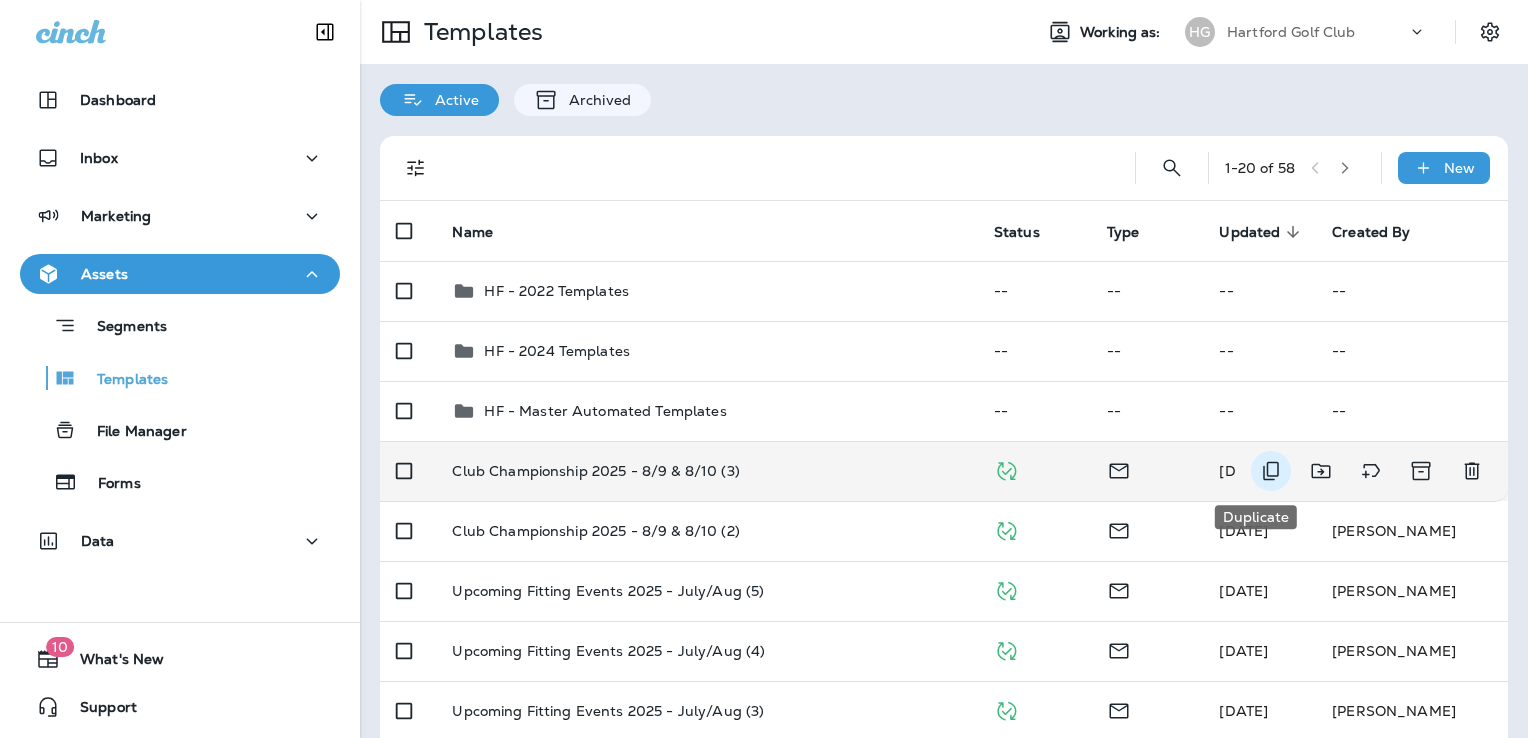 click 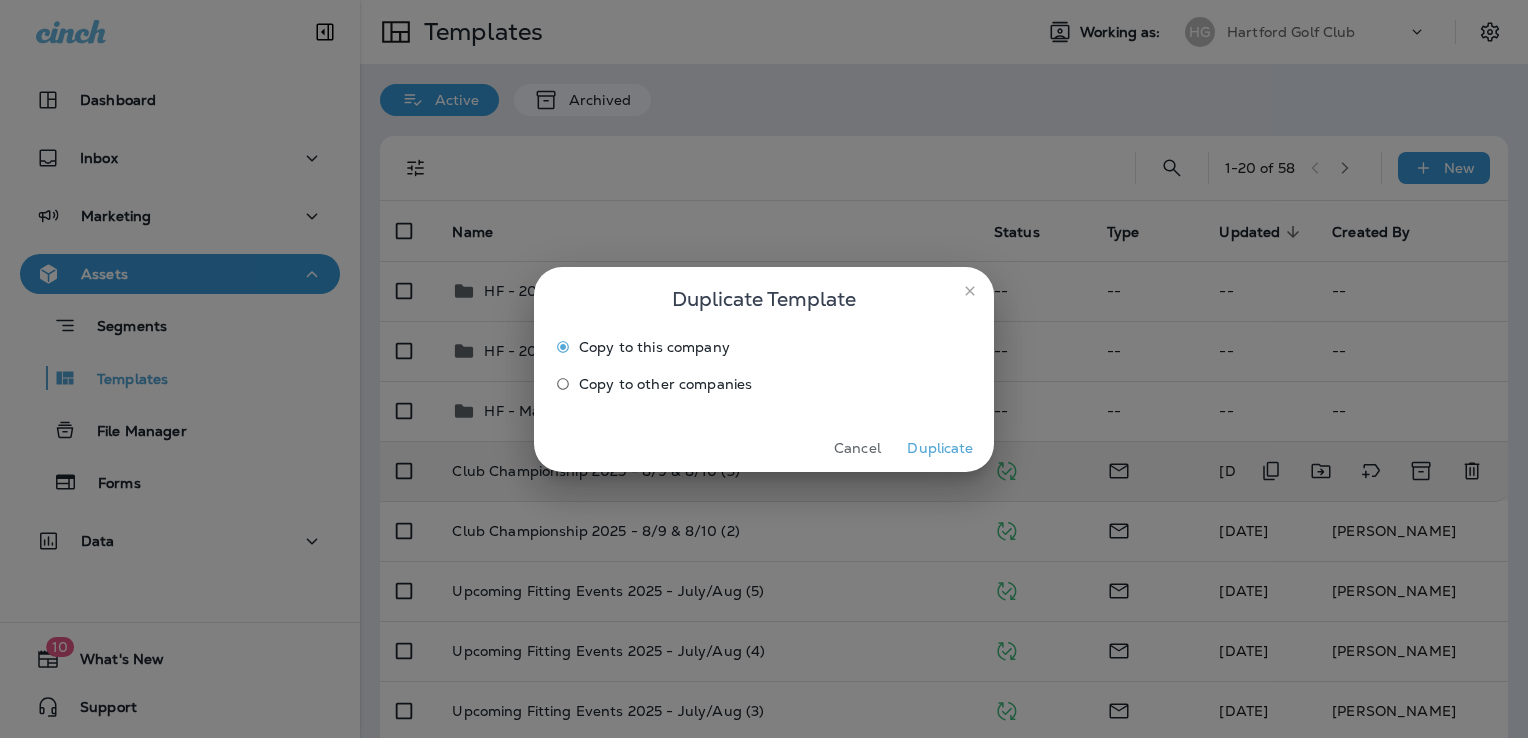 click on "Duplicate" at bounding box center [940, 448] 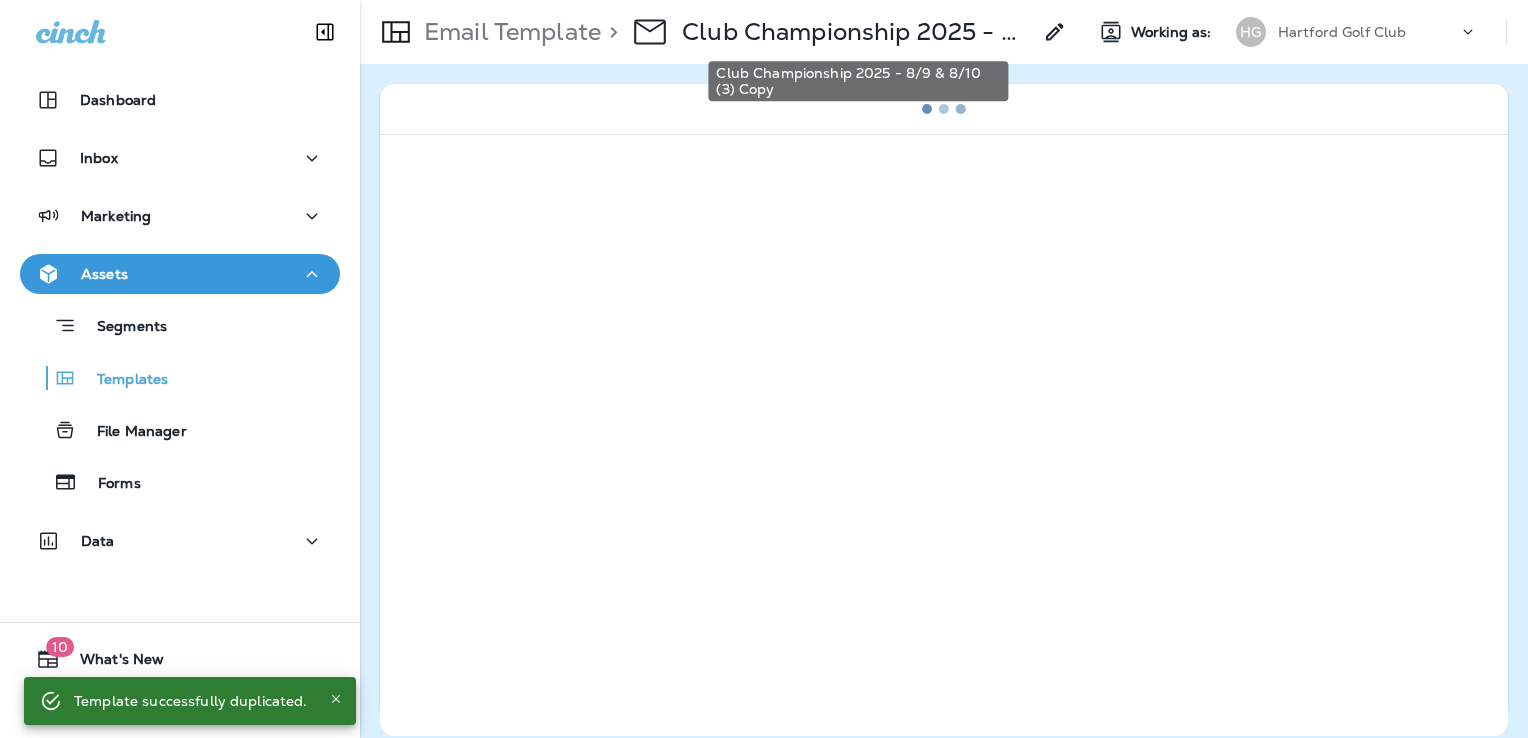 click on "Club Championship 2025 - 8/9 & 8/10 (3) Copy" at bounding box center [856, 32] 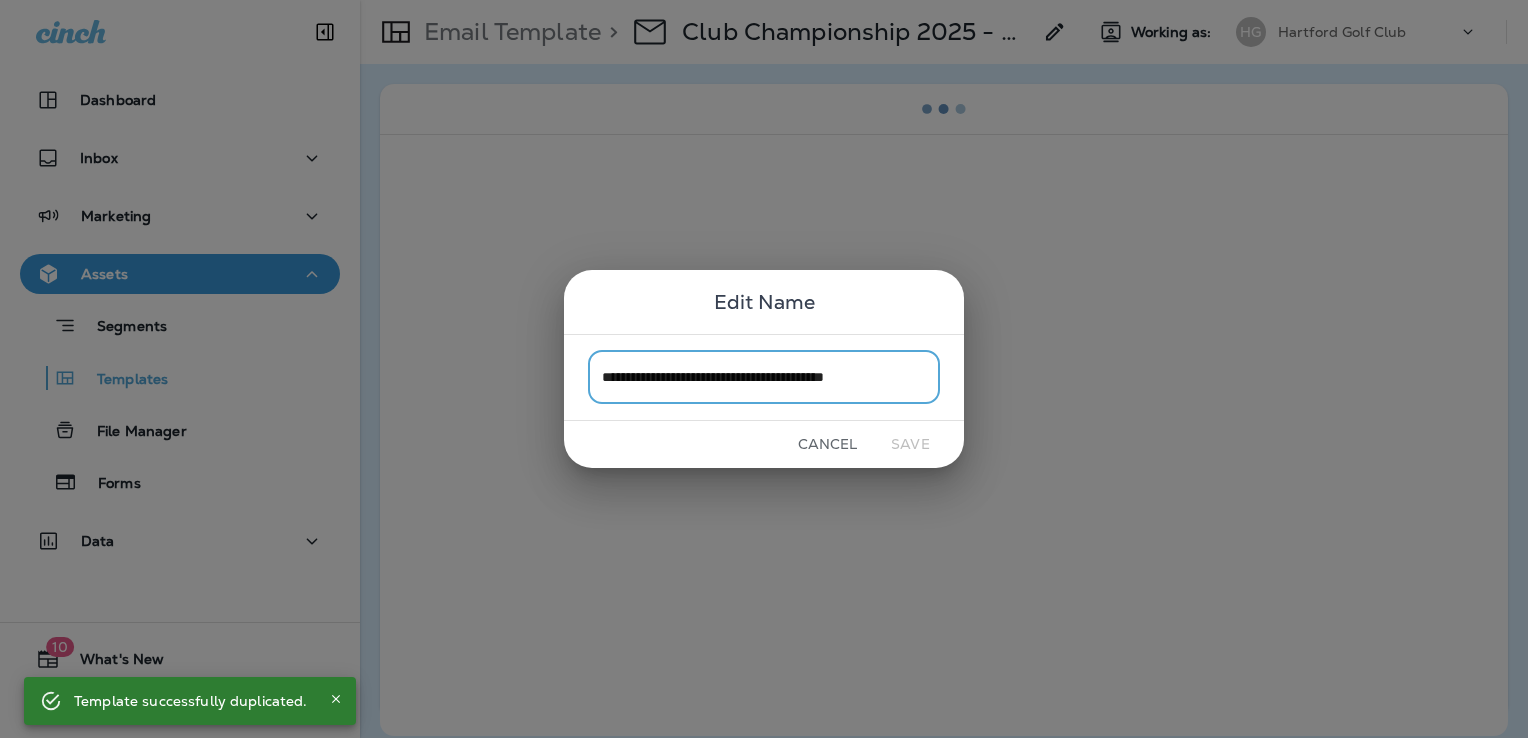 click on "**********" at bounding box center (764, 377) 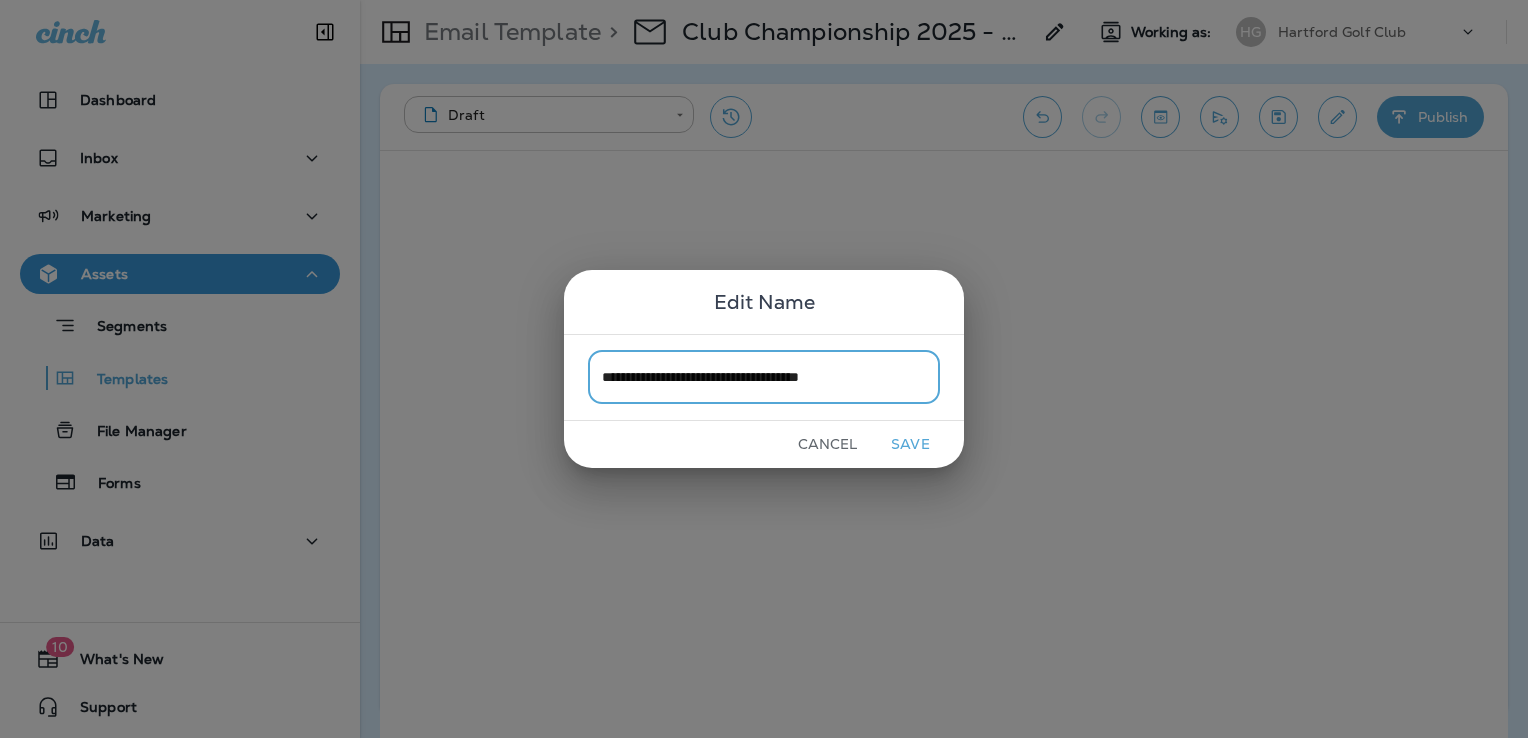 type on "**********" 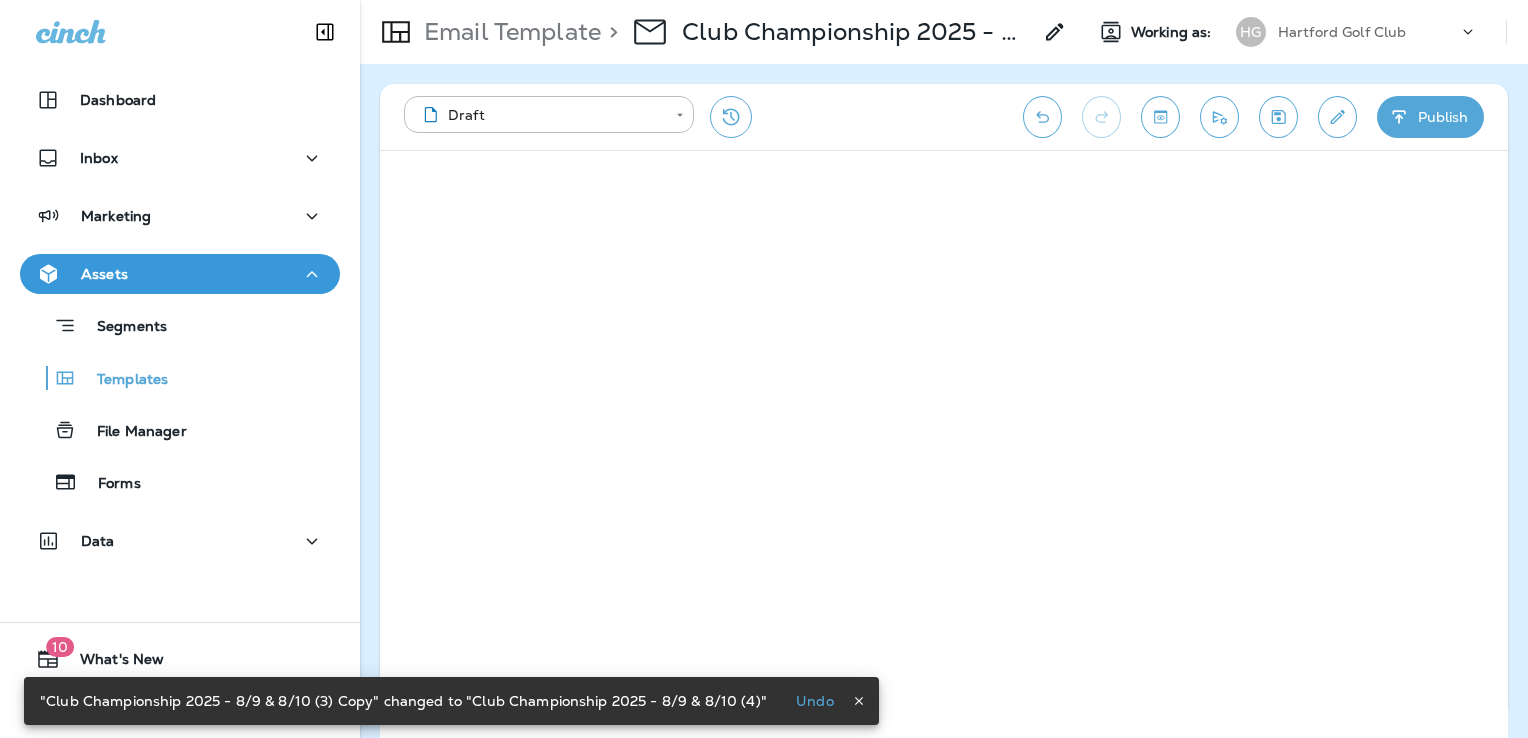 click 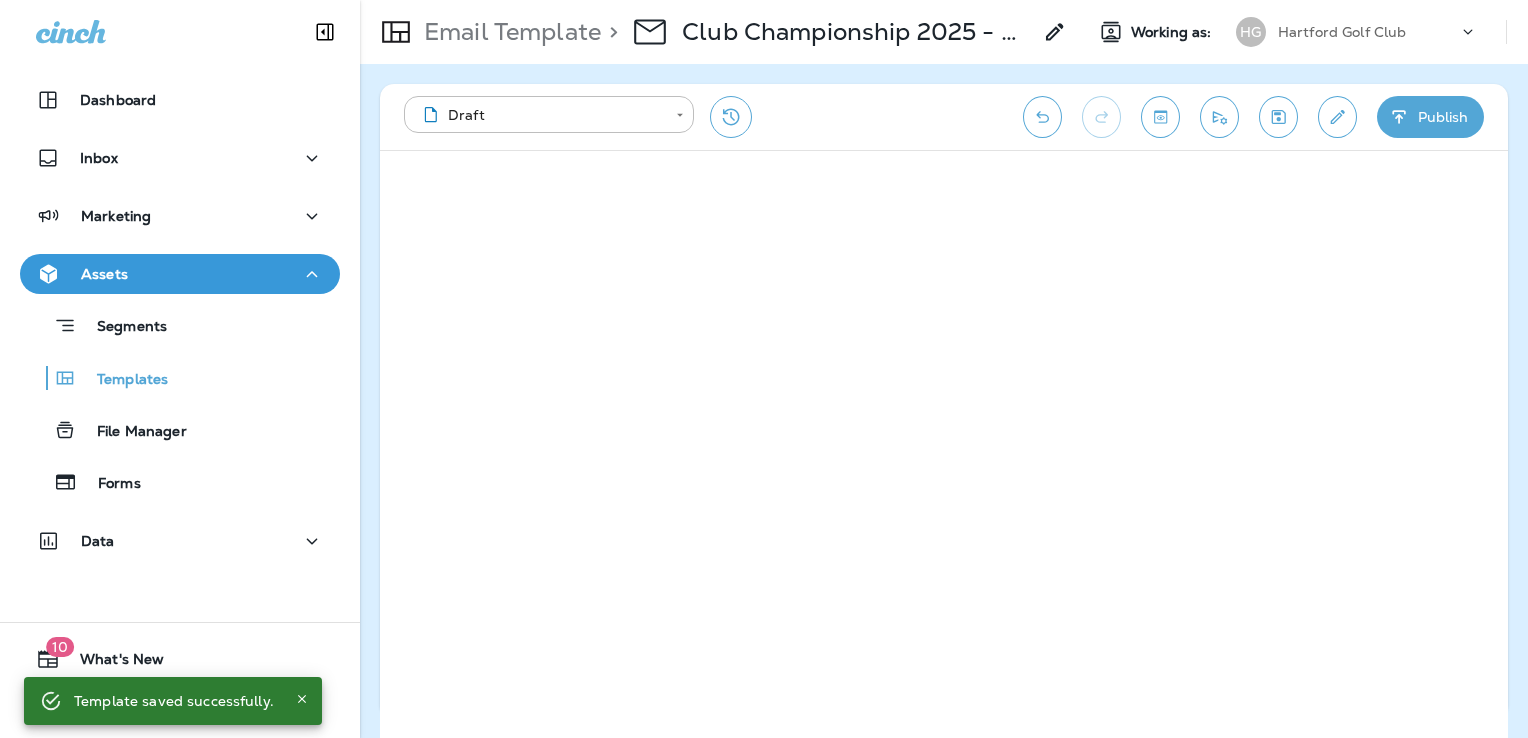 click 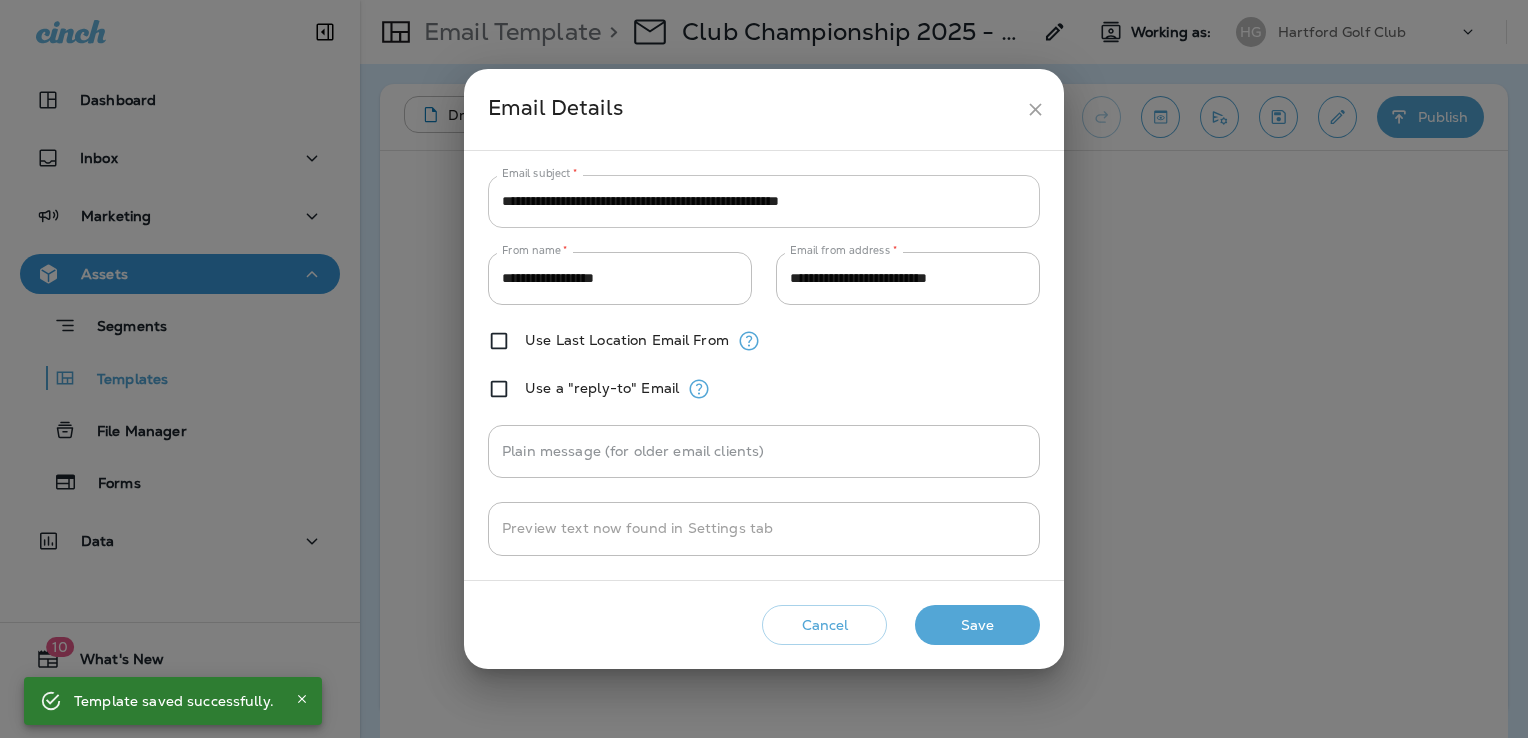 click on "**********" at bounding box center [764, 201] 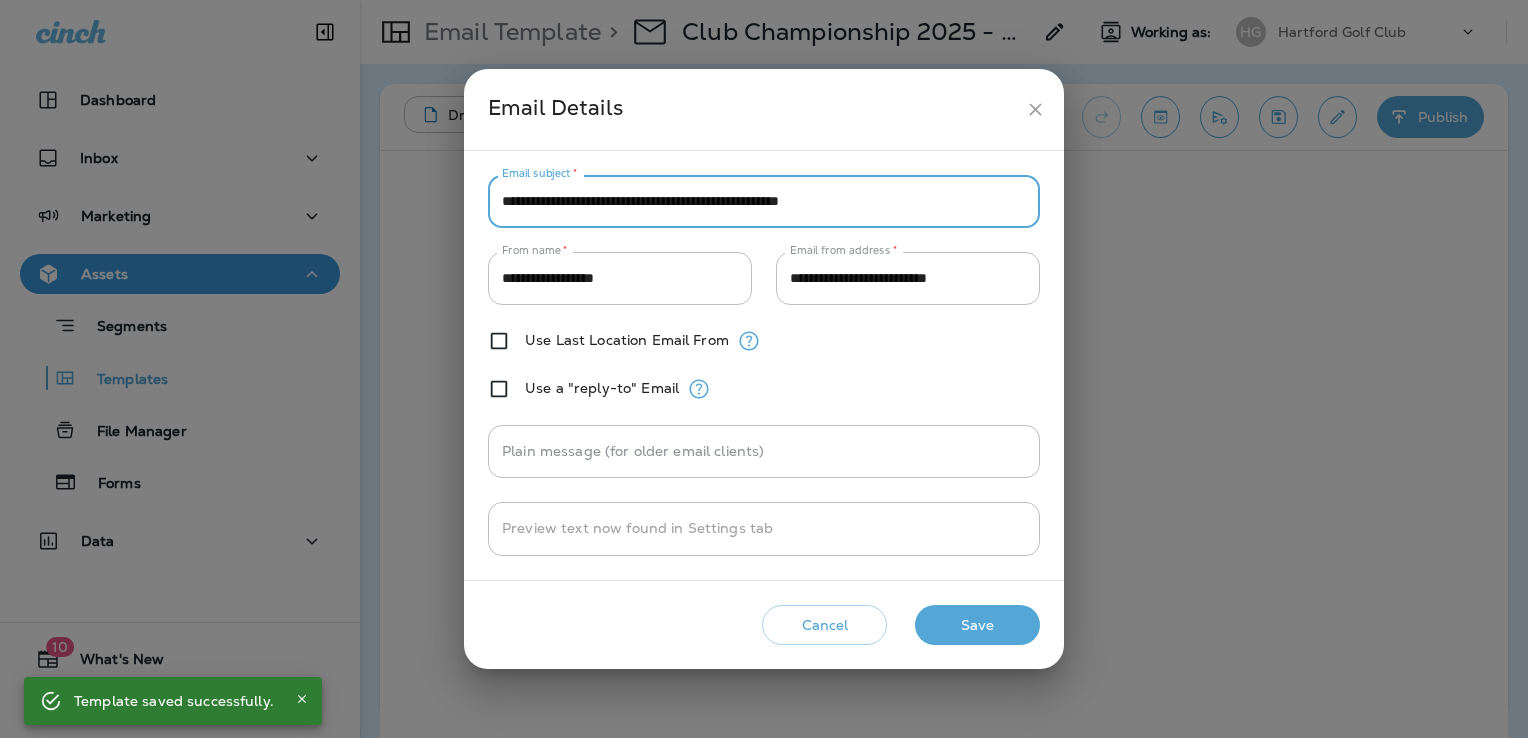 click on "**********" at bounding box center [764, 201] 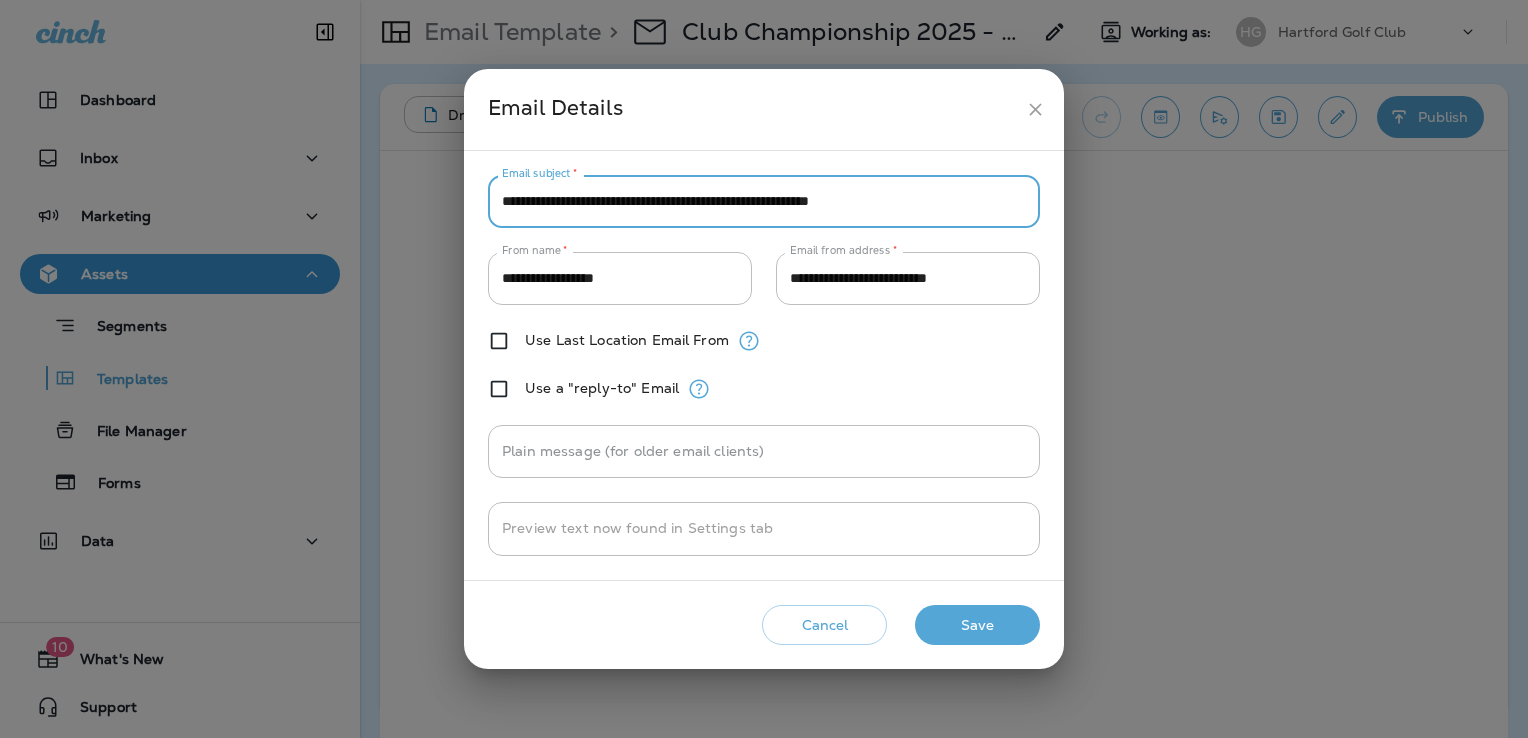 type on "**********" 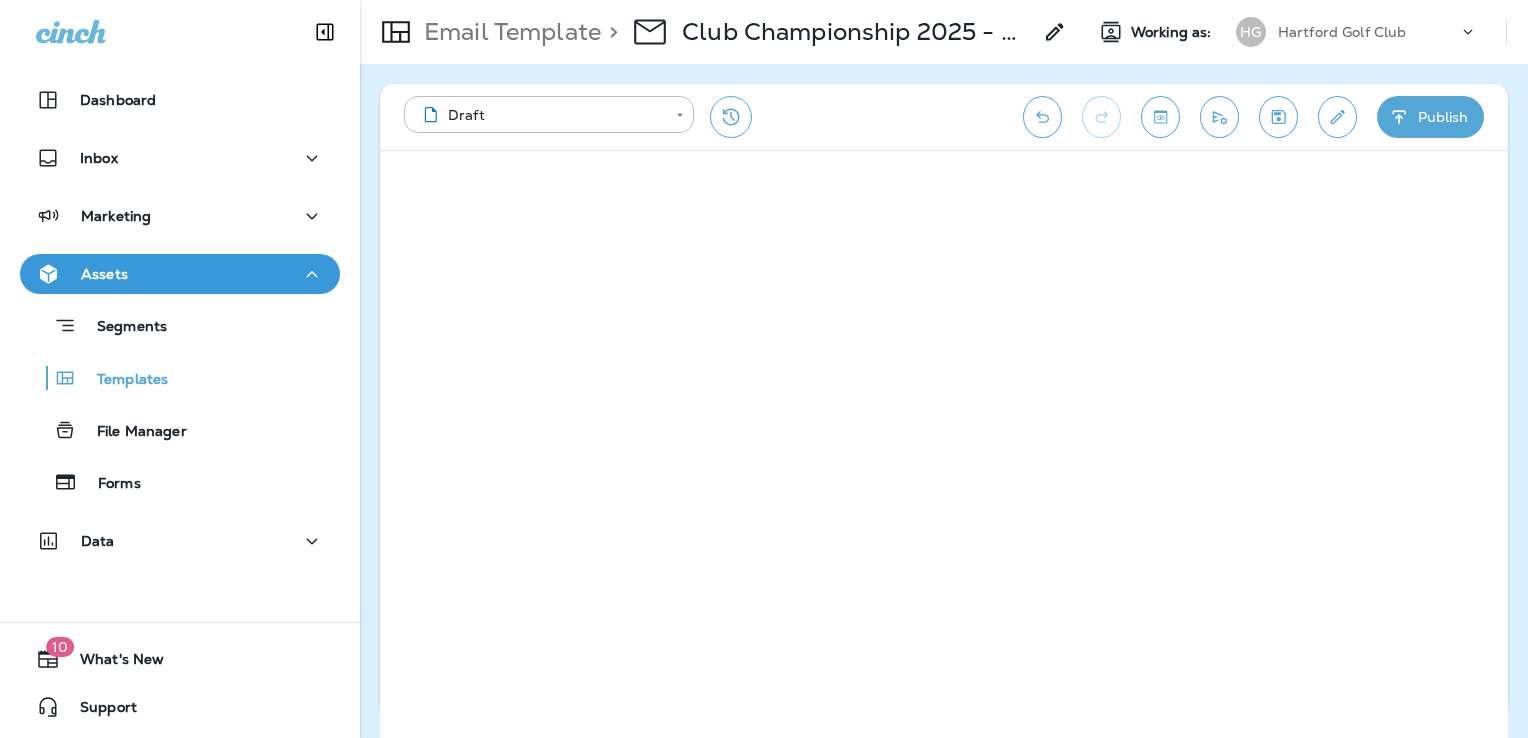 click 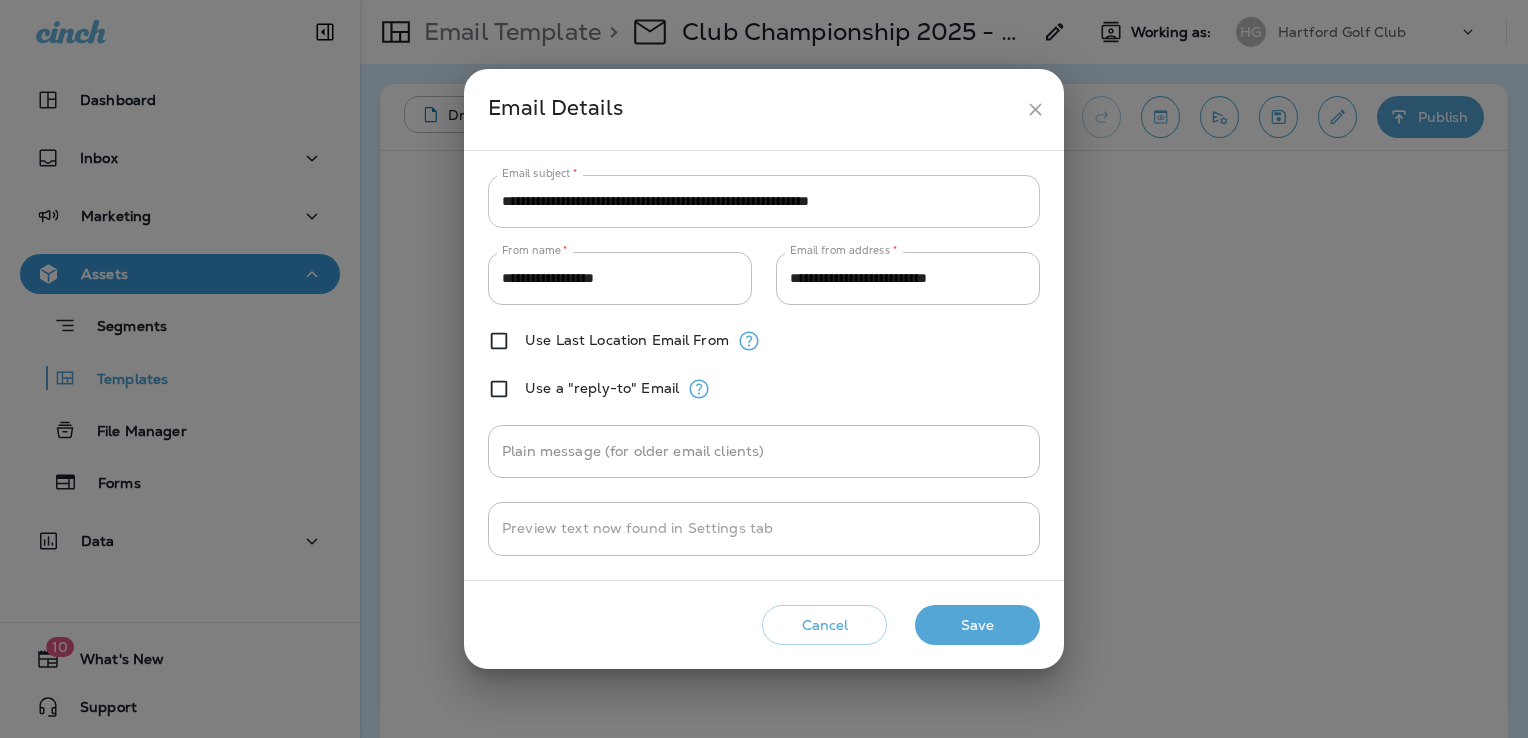 click on "**********" at bounding box center [764, 201] 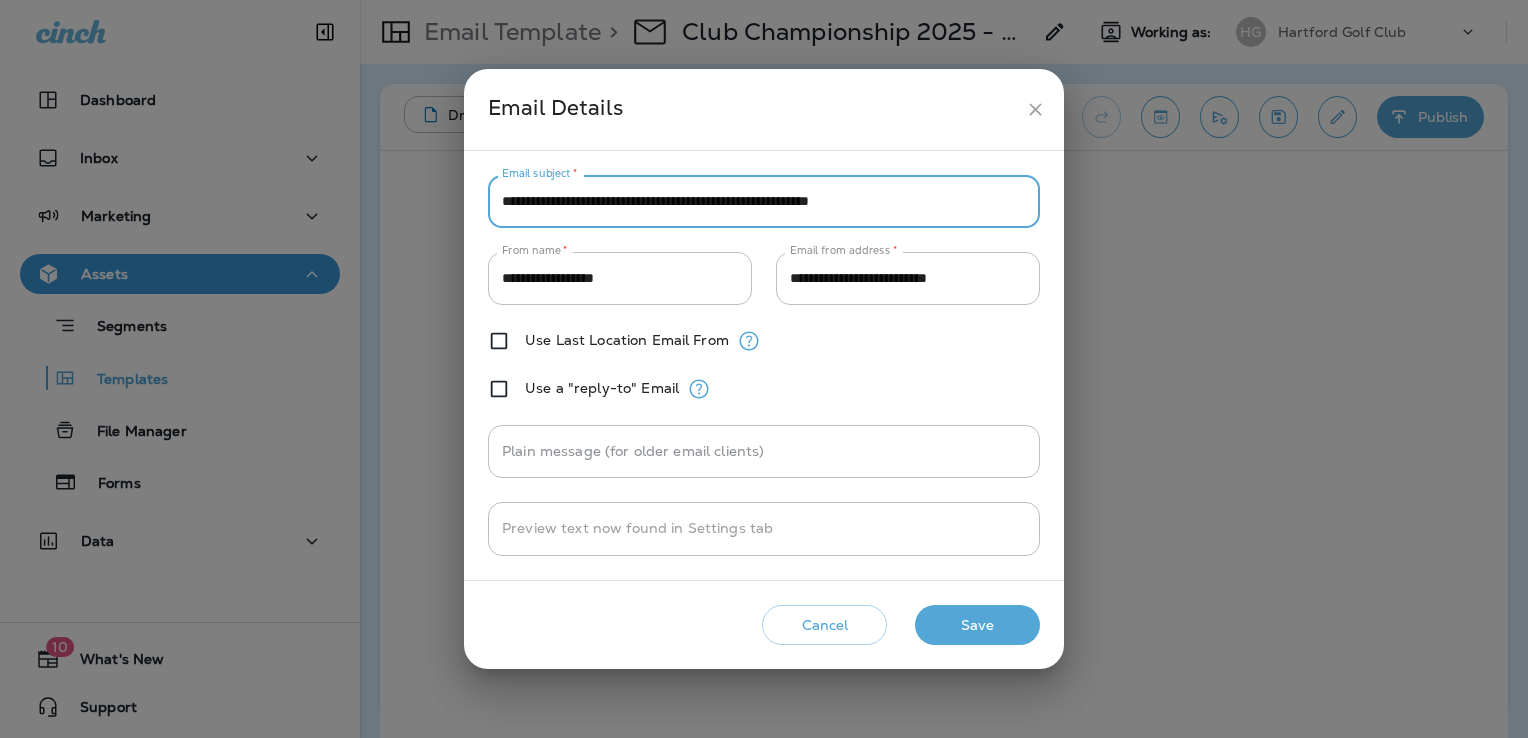 paste on "**" 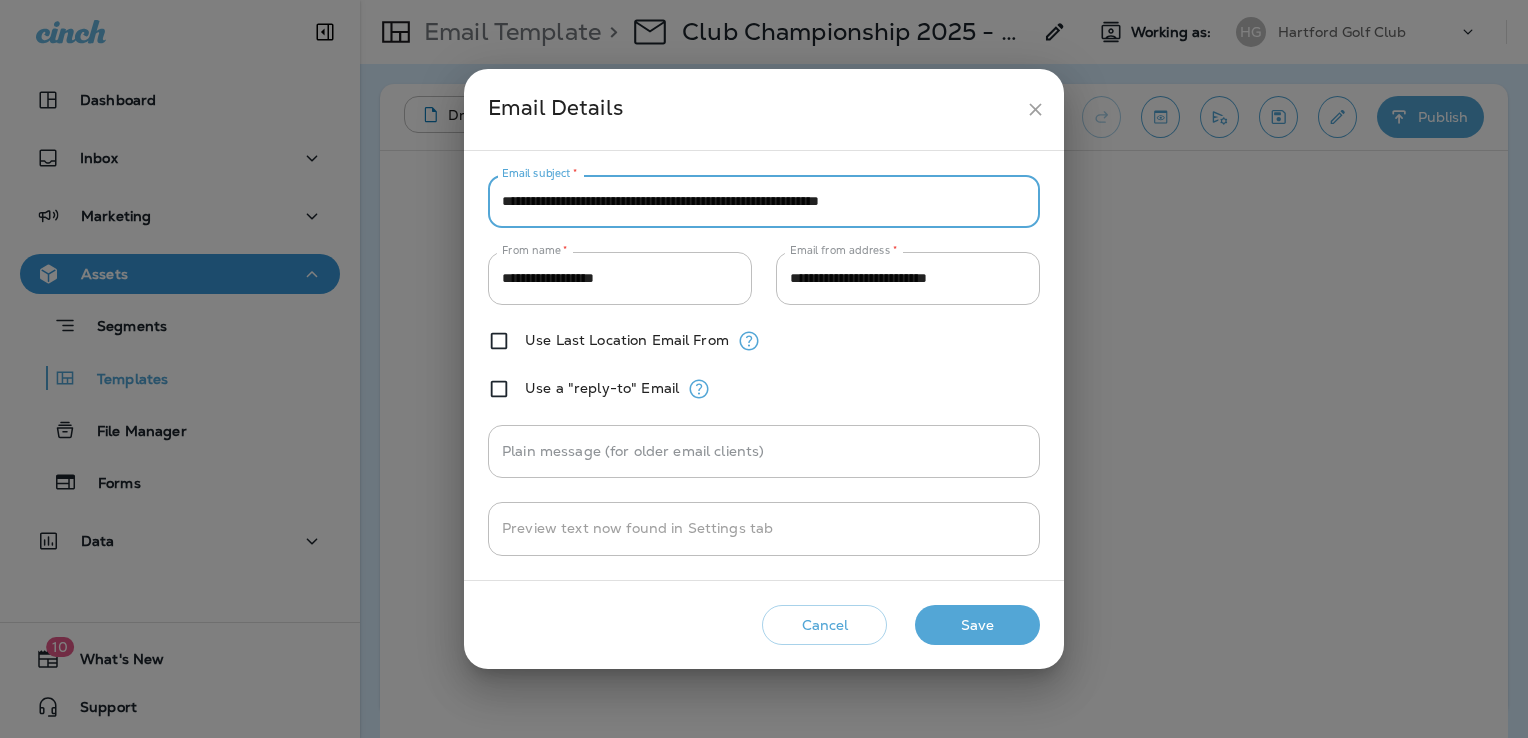 type on "**********" 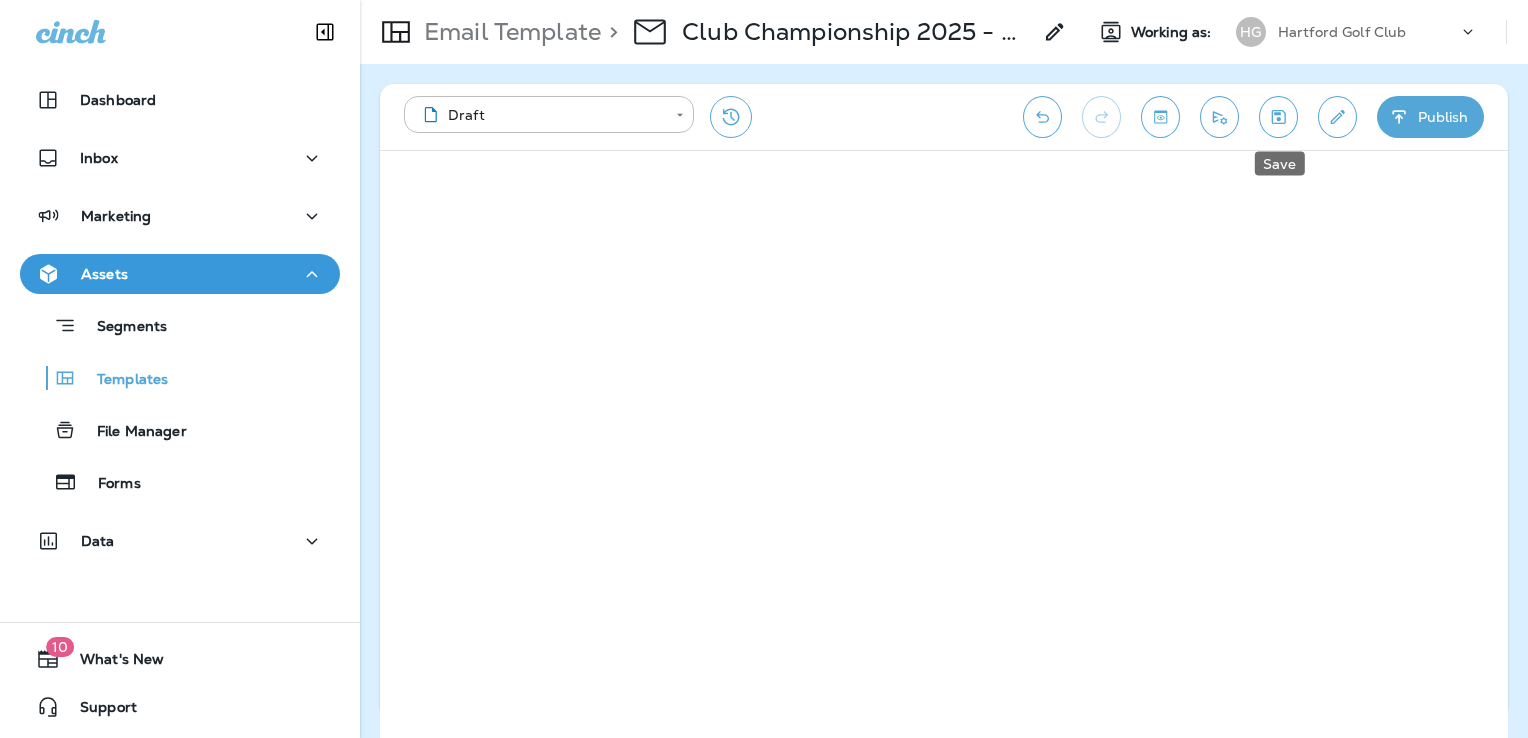 click at bounding box center (1278, 117) 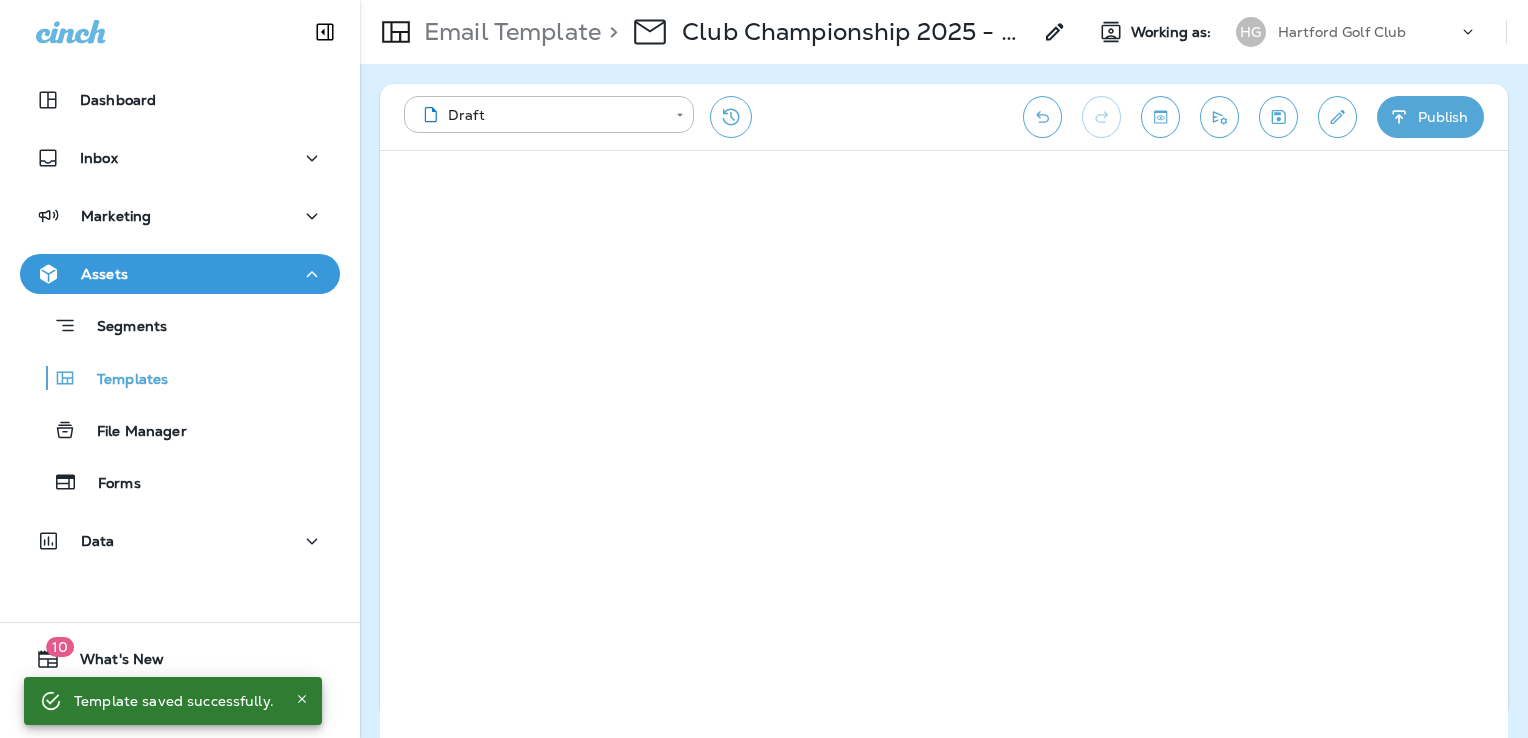 click on "Publish" at bounding box center [1430, 117] 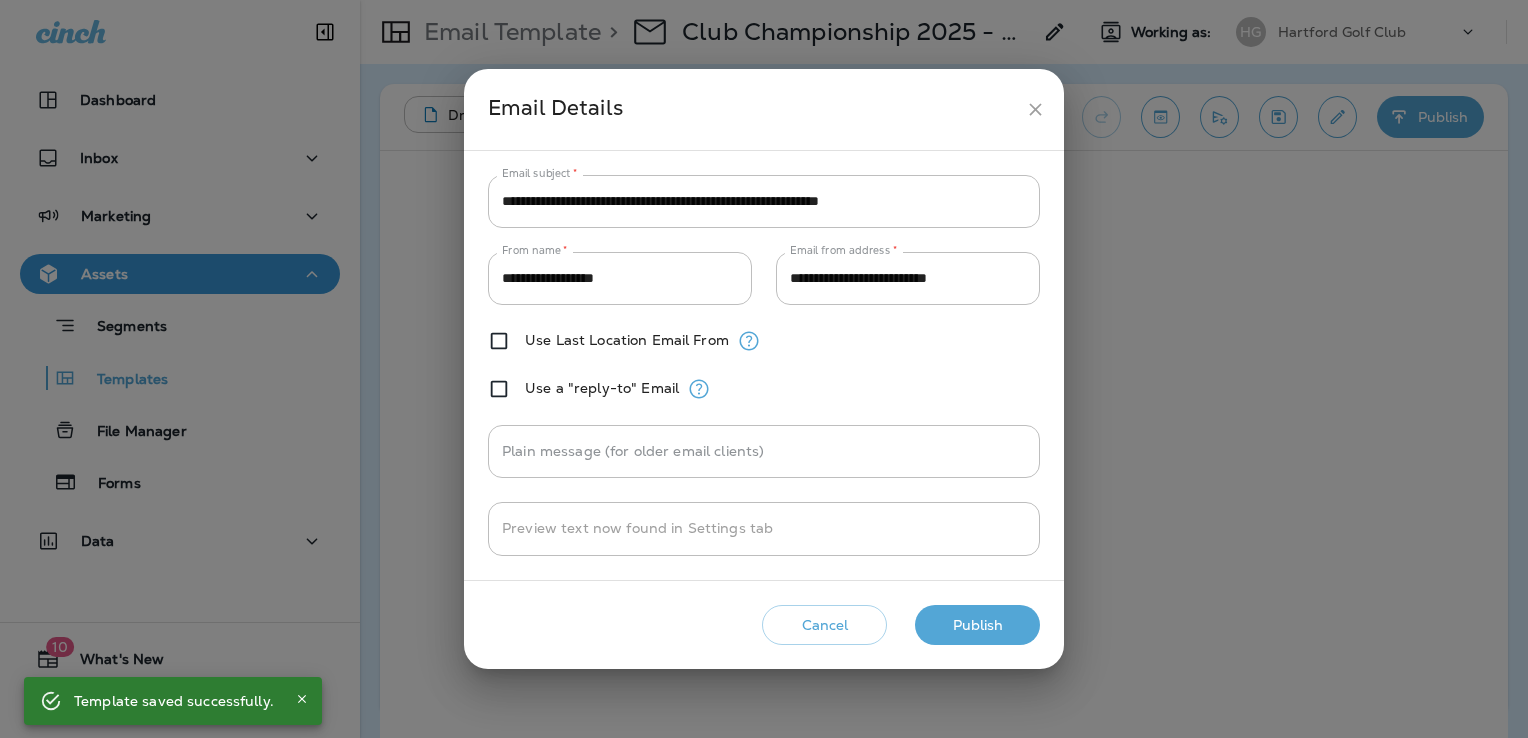 click on "Publish" at bounding box center [977, 625] 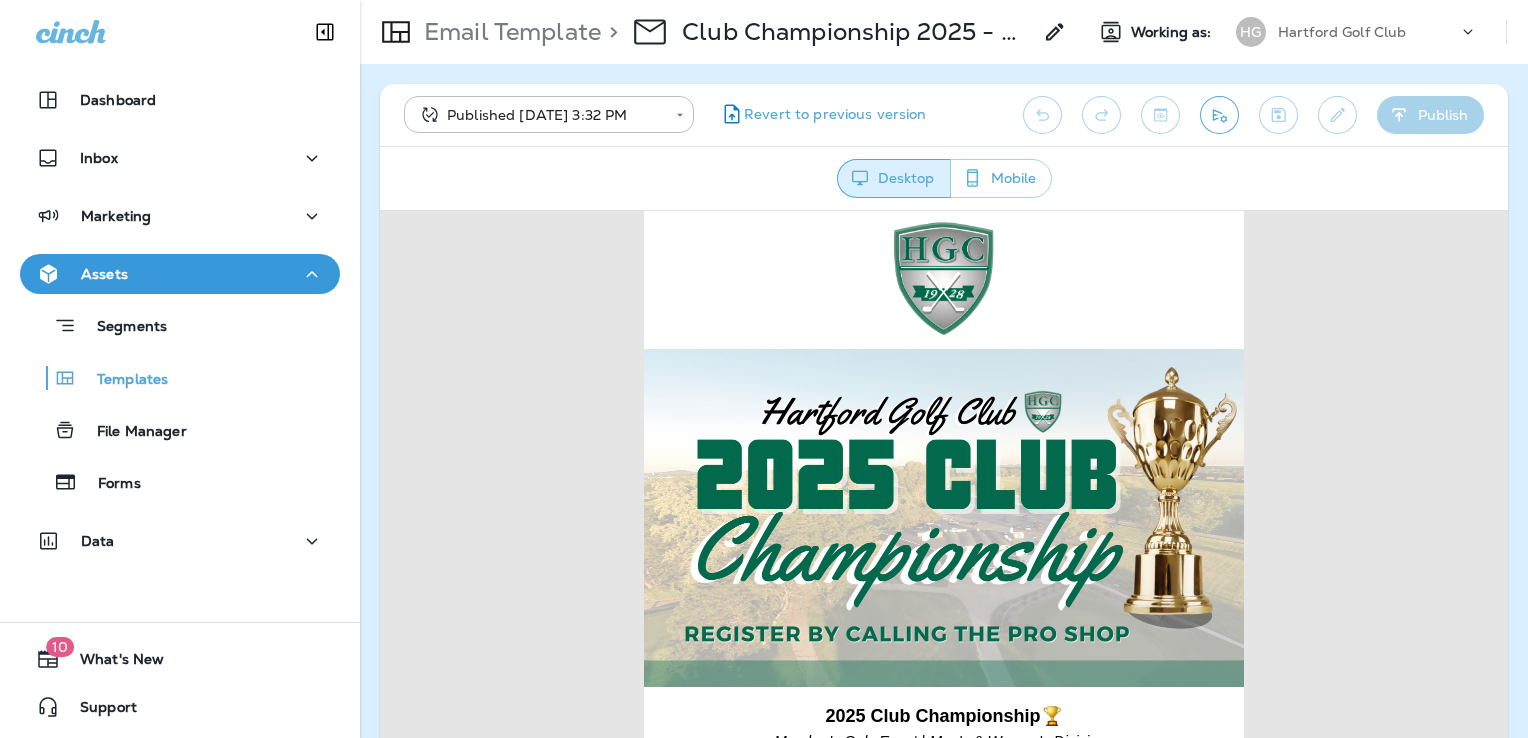 scroll, scrollTop: 0, scrollLeft: 0, axis: both 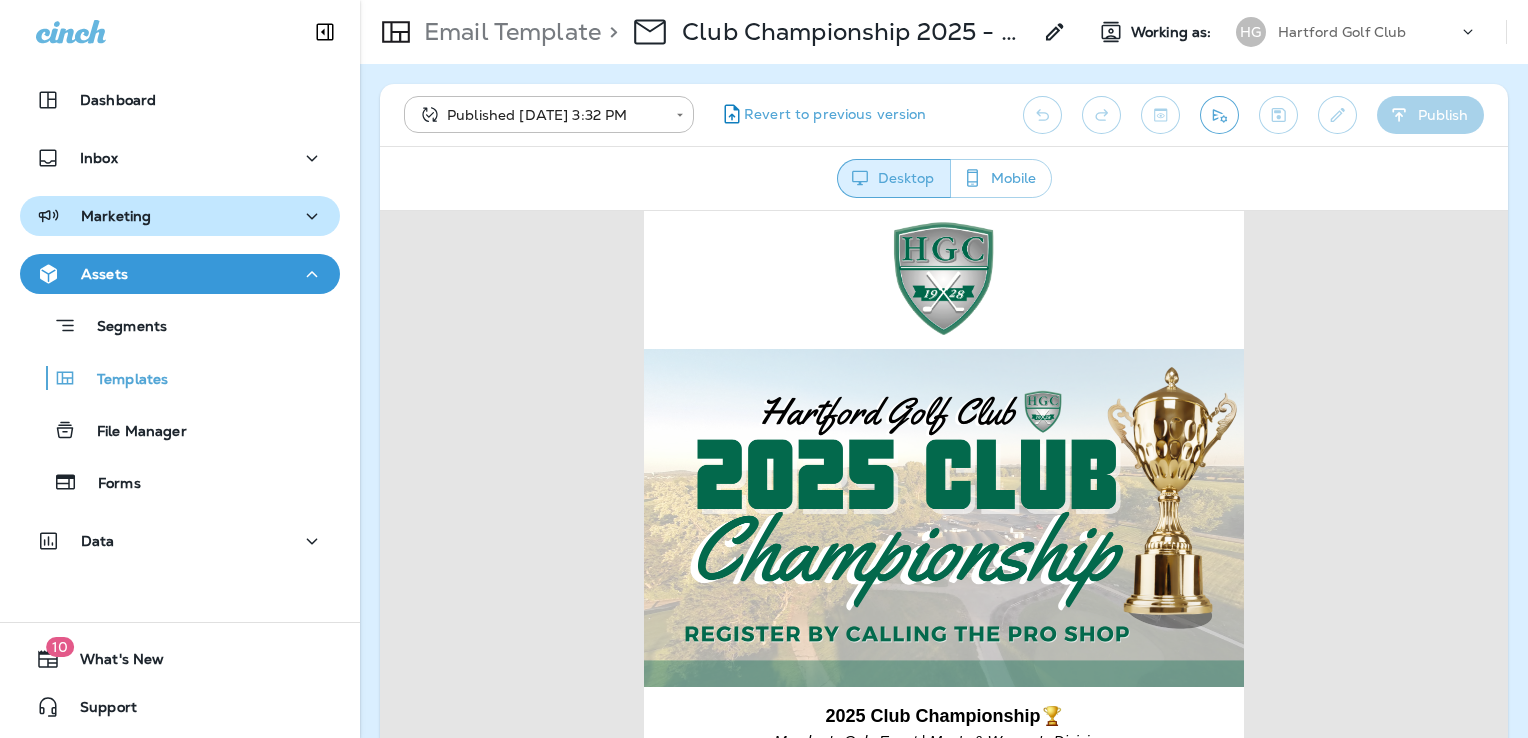click on "Marketing" at bounding box center (180, 216) 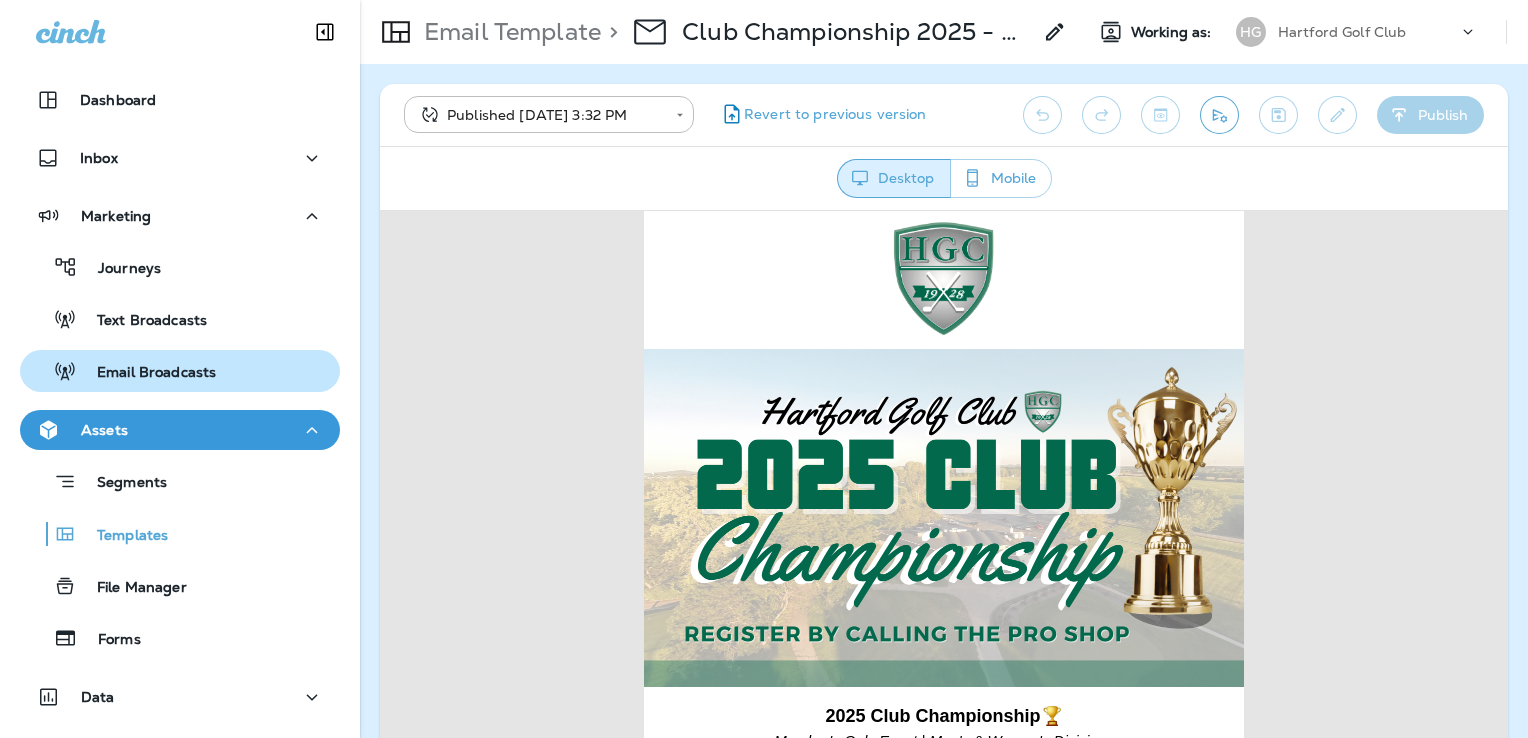 click on "Email Broadcasts" at bounding box center [146, 373] 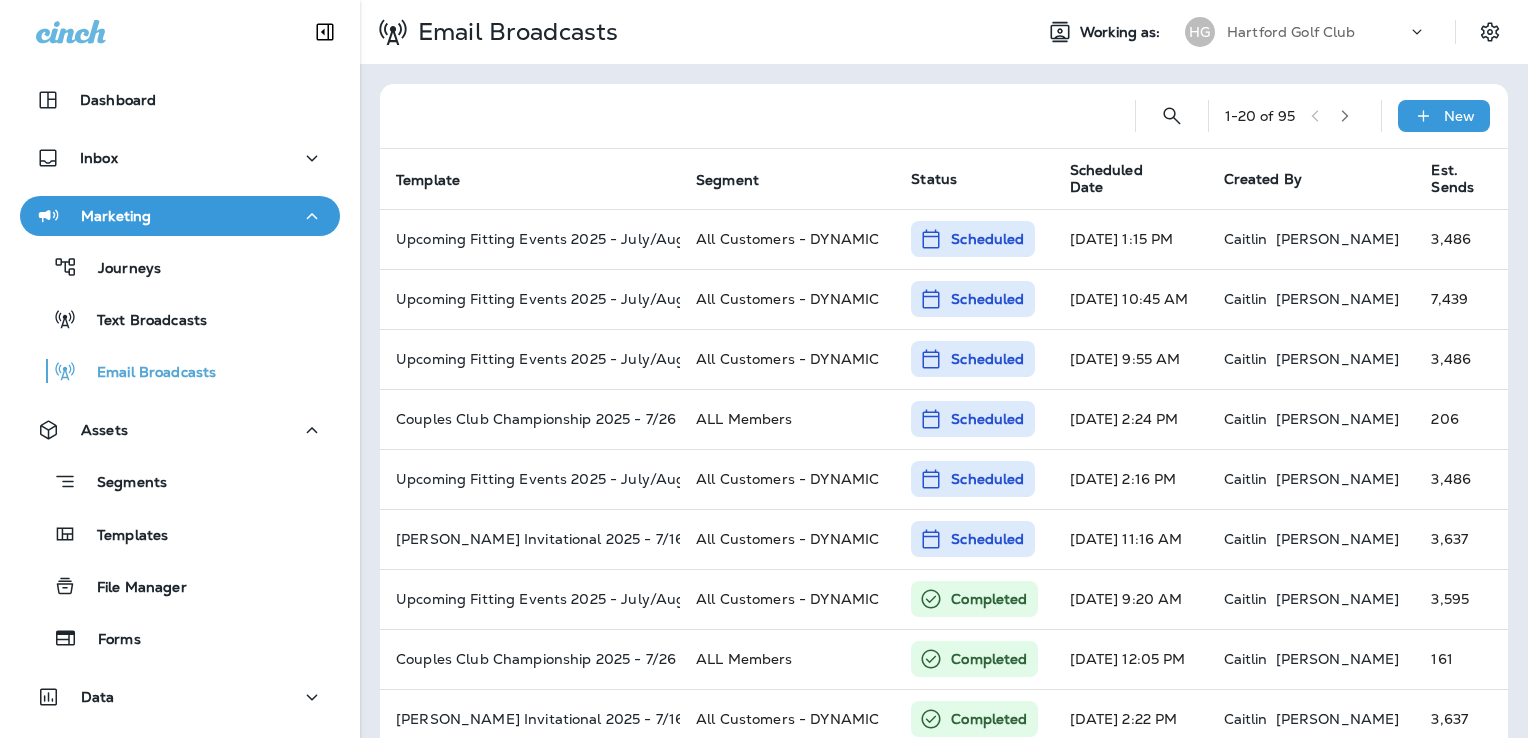 click on "Hartford Golf Club" at bounding box center [1291, 32] 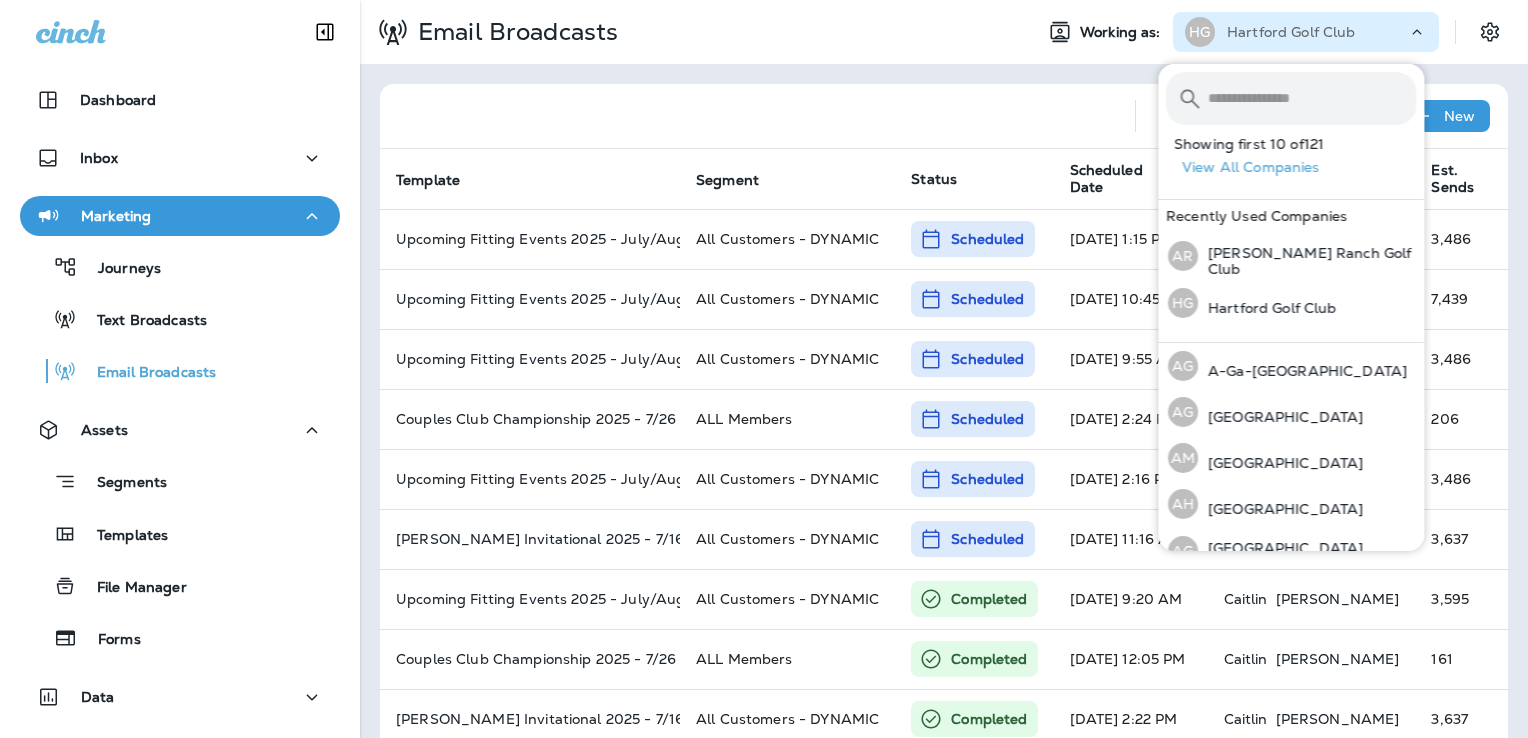 click at bounding box center [1312, 98] 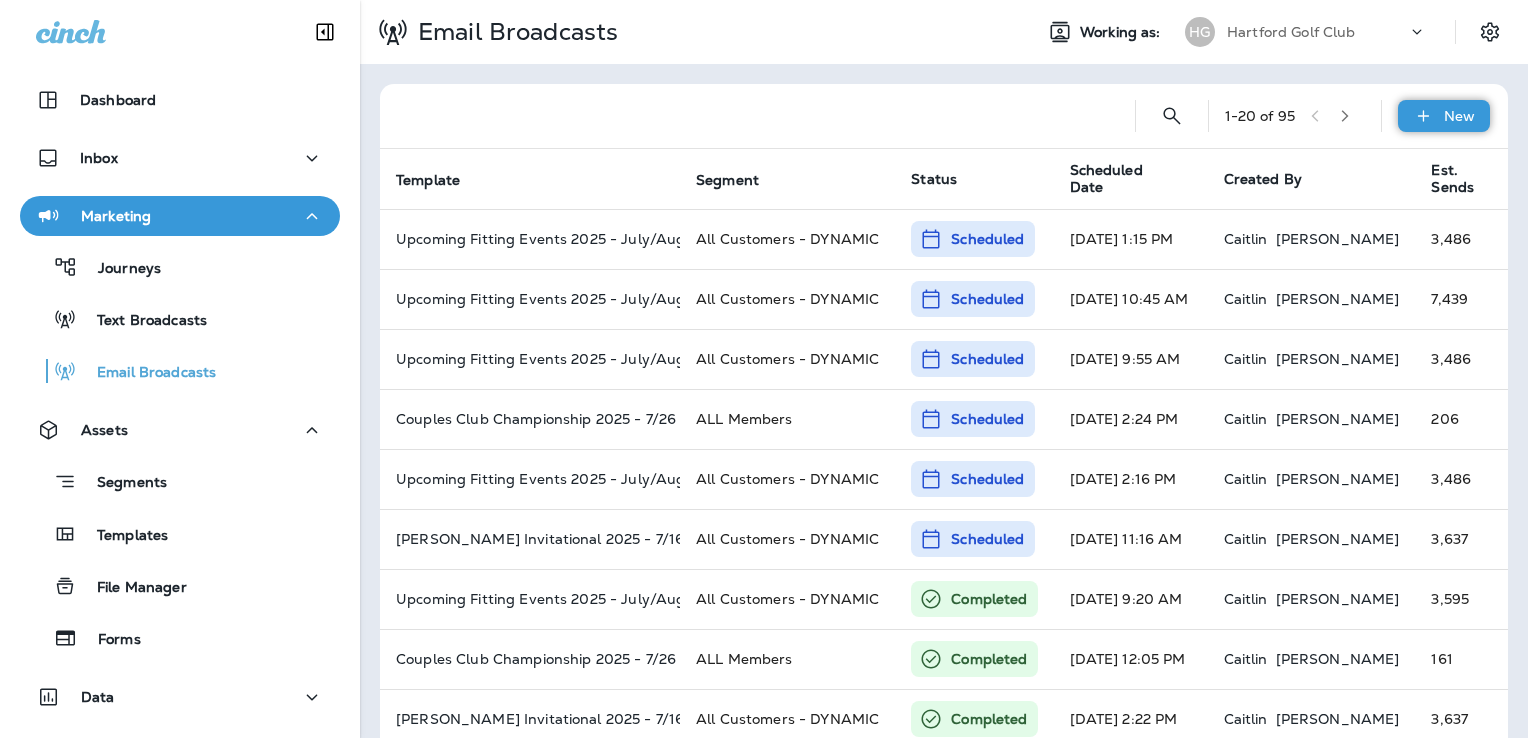 click 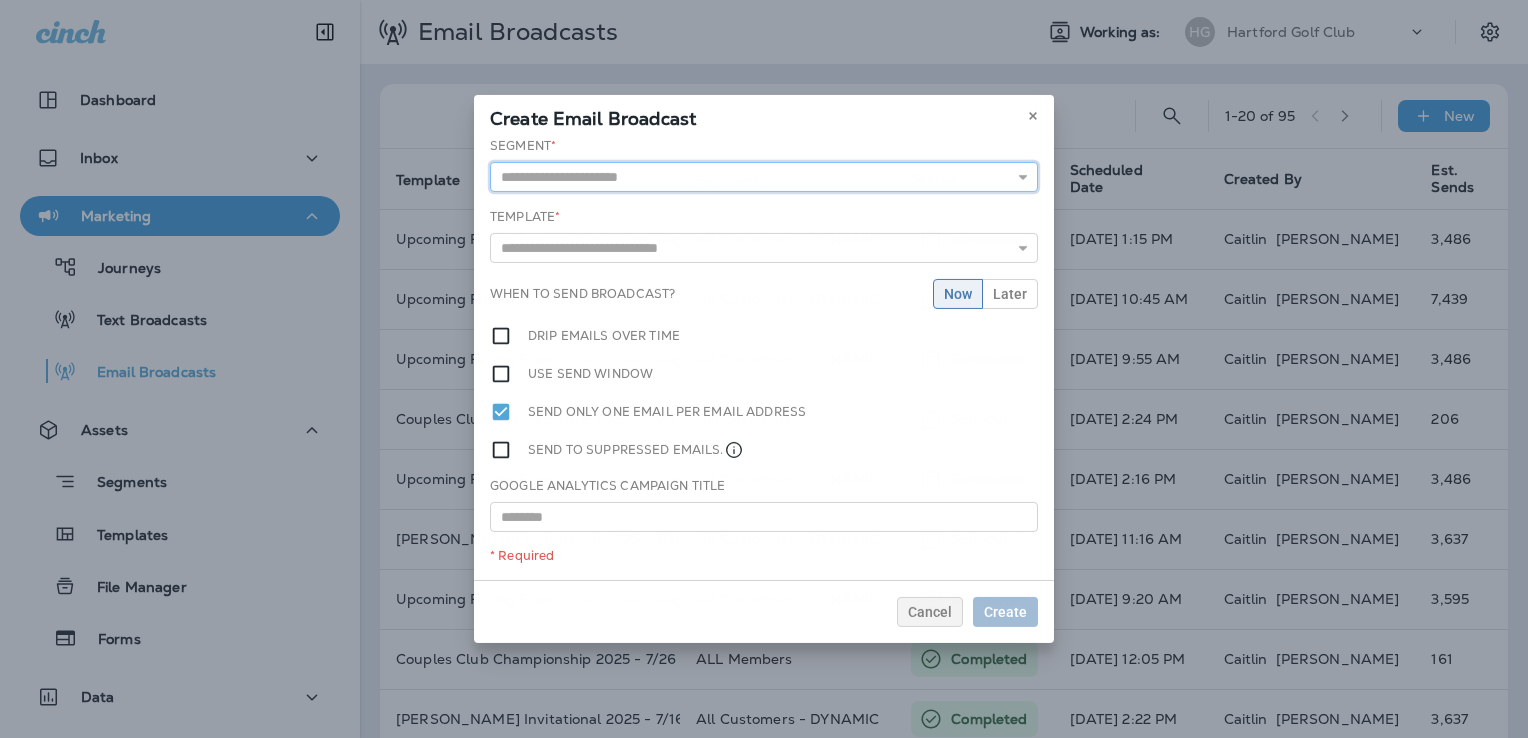 click at bounding box center [764, 177] 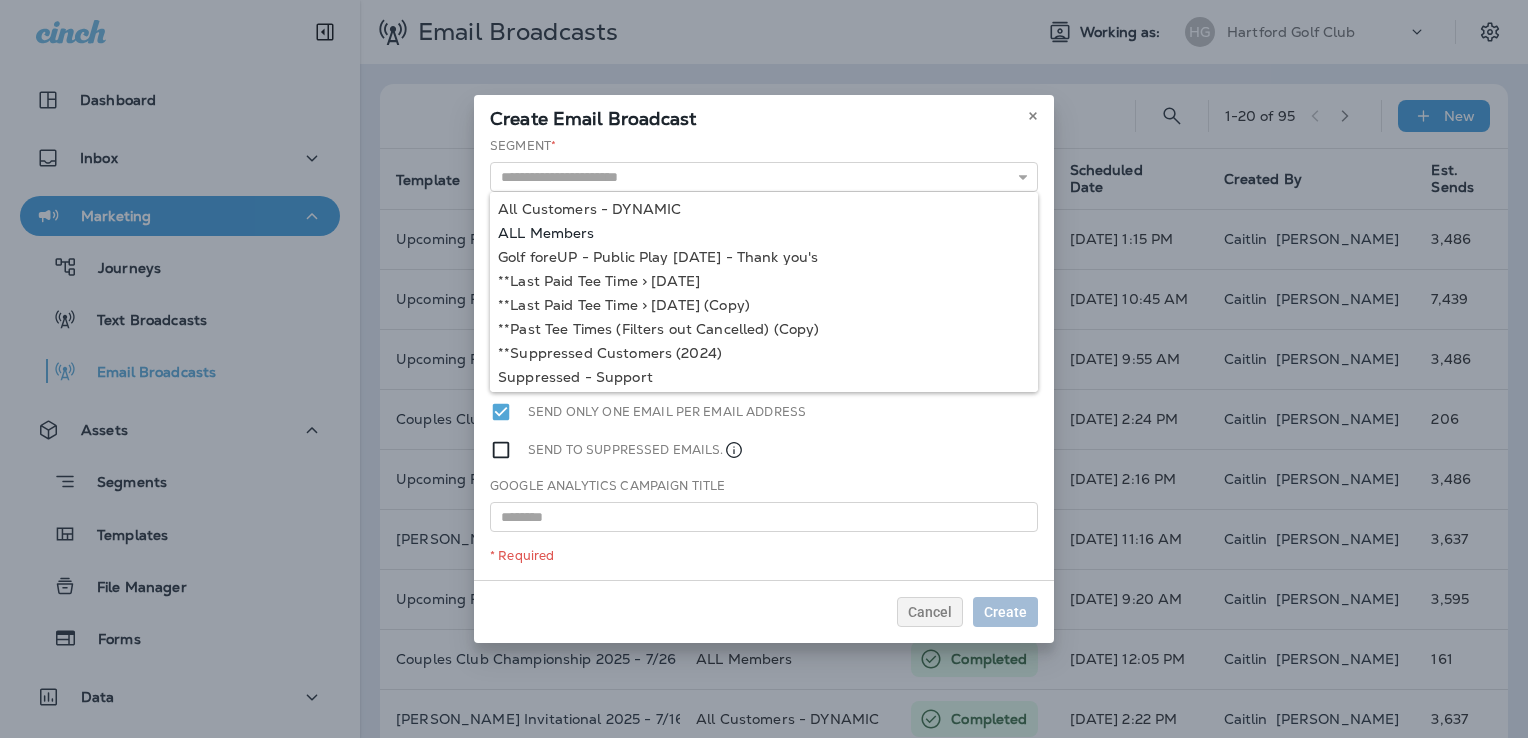 type on "**********" 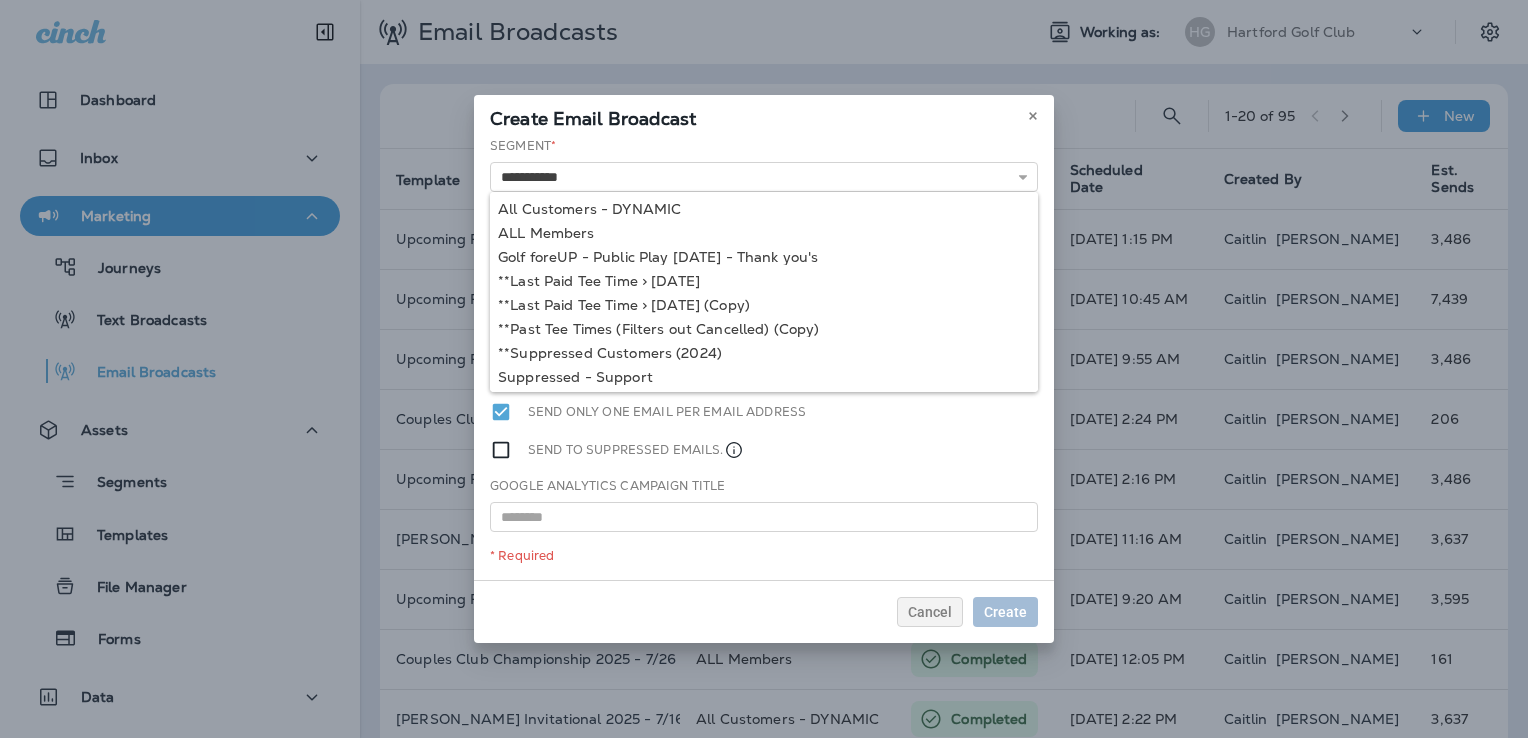 click on "**********" at bounding box center [764, 358] 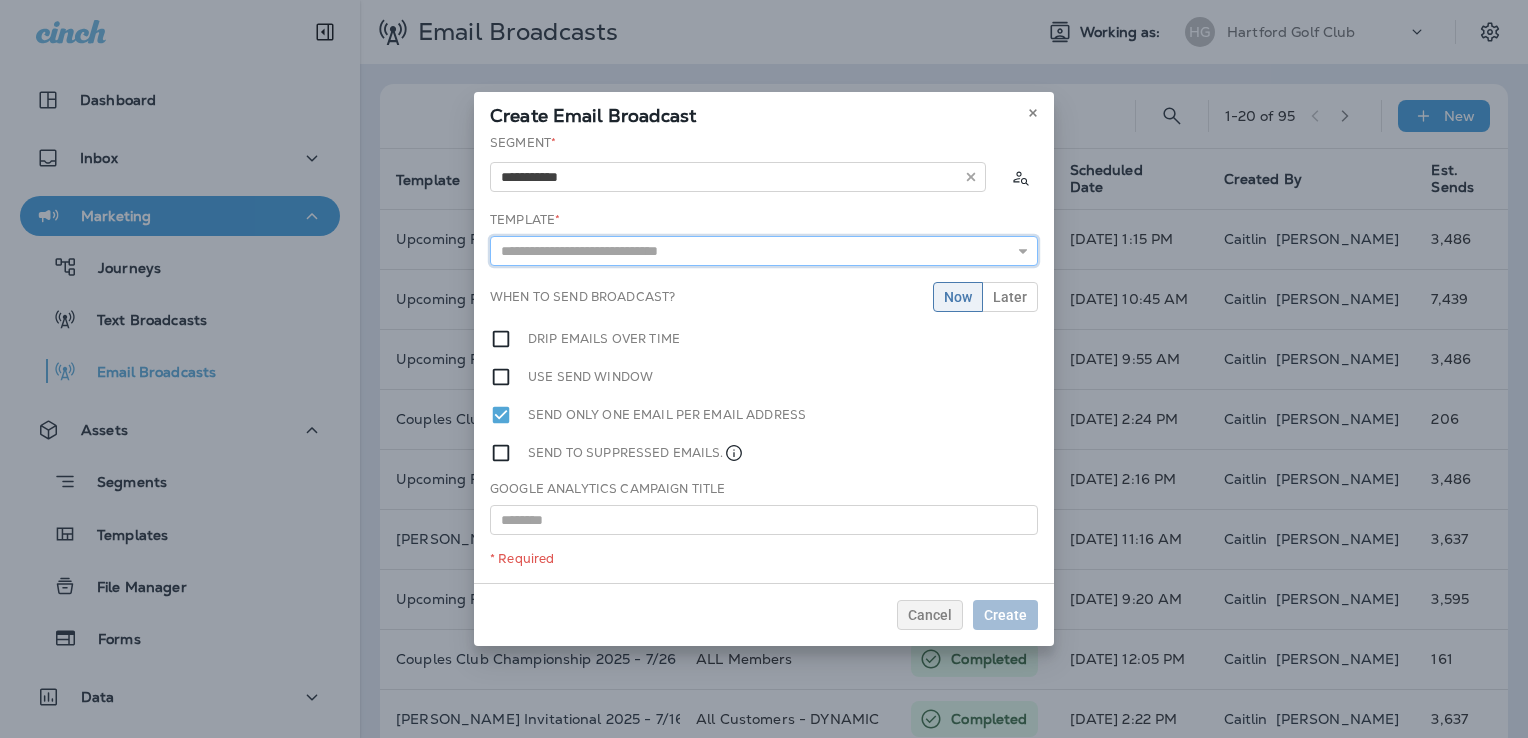 click at bounding box center [764, 251] 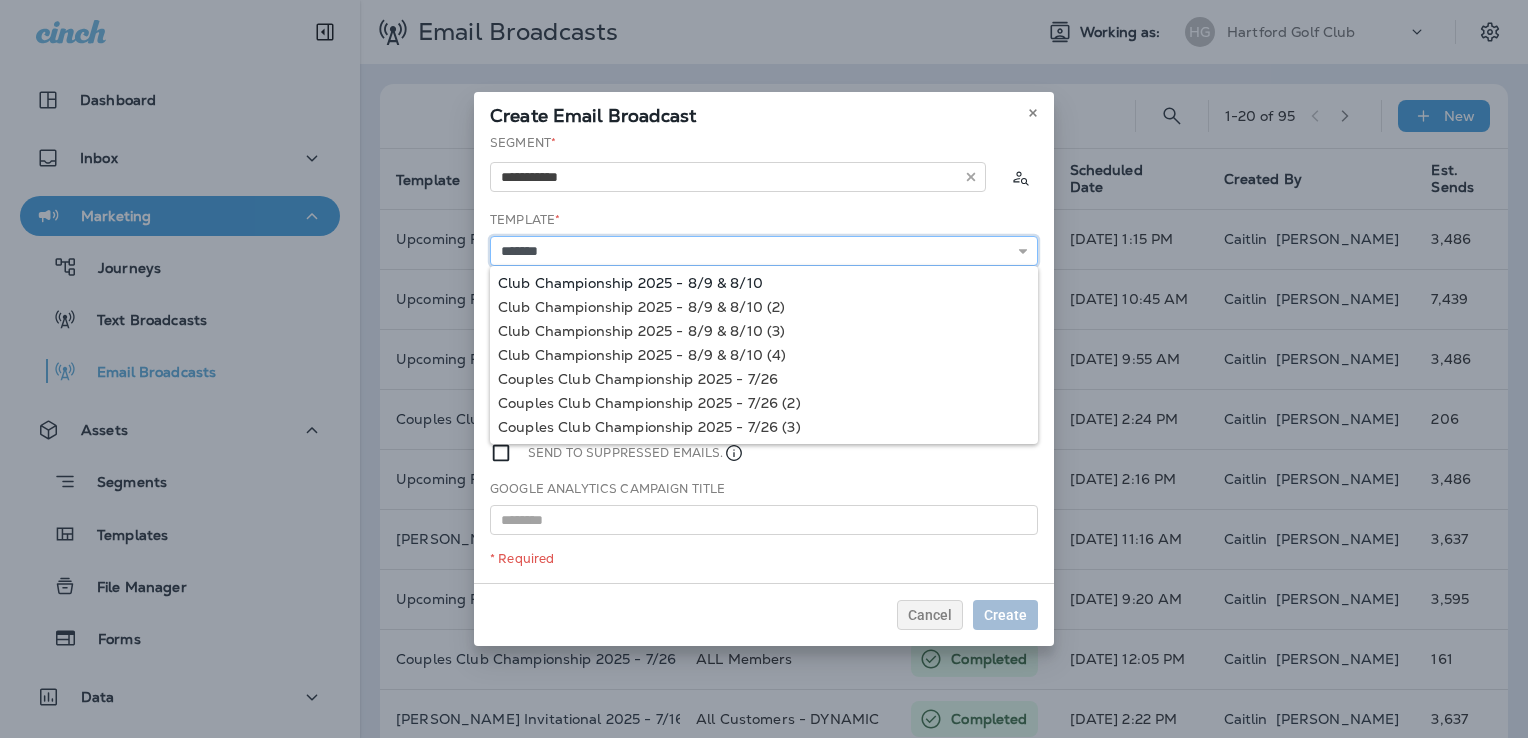 type on "**********" 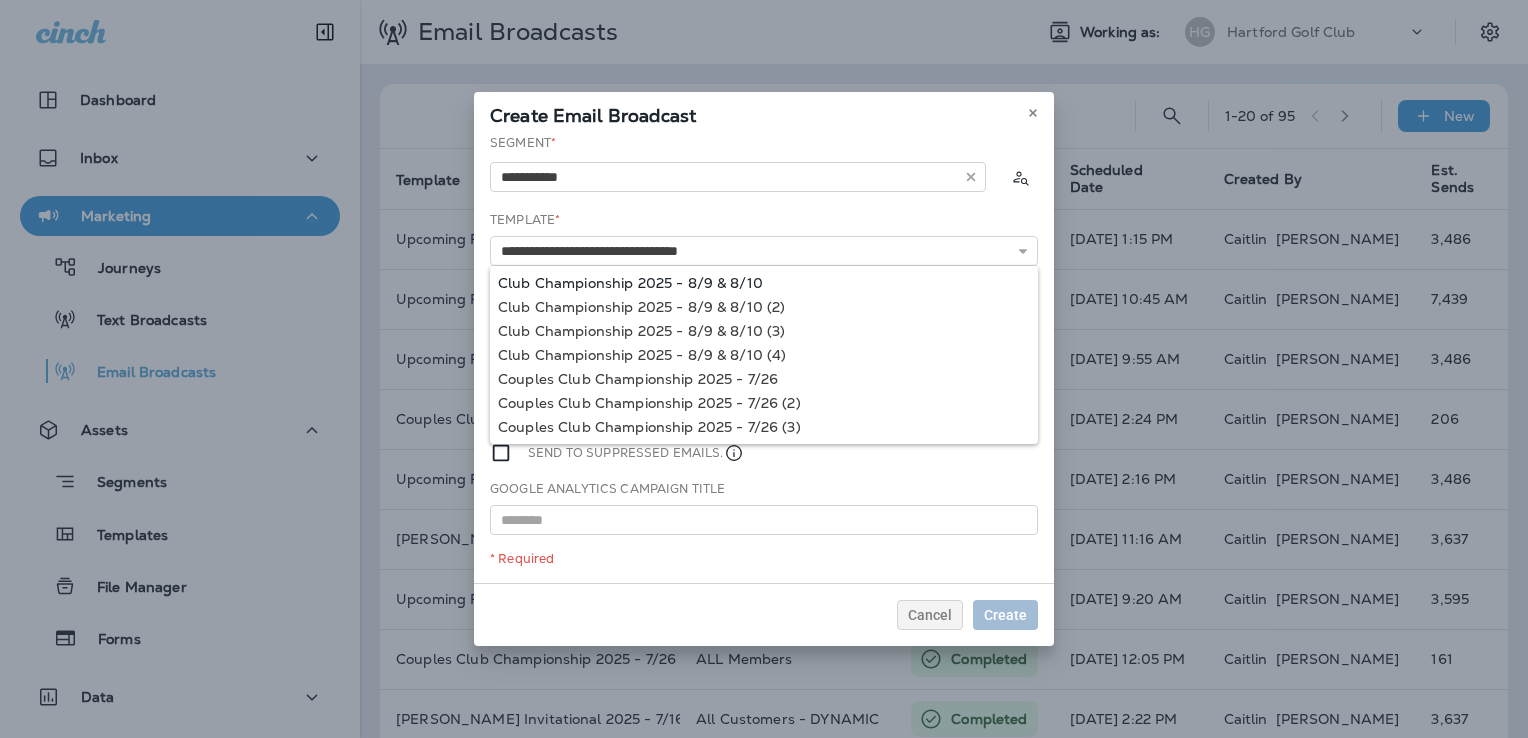 click on "**********" at bounding box center (764, 358) 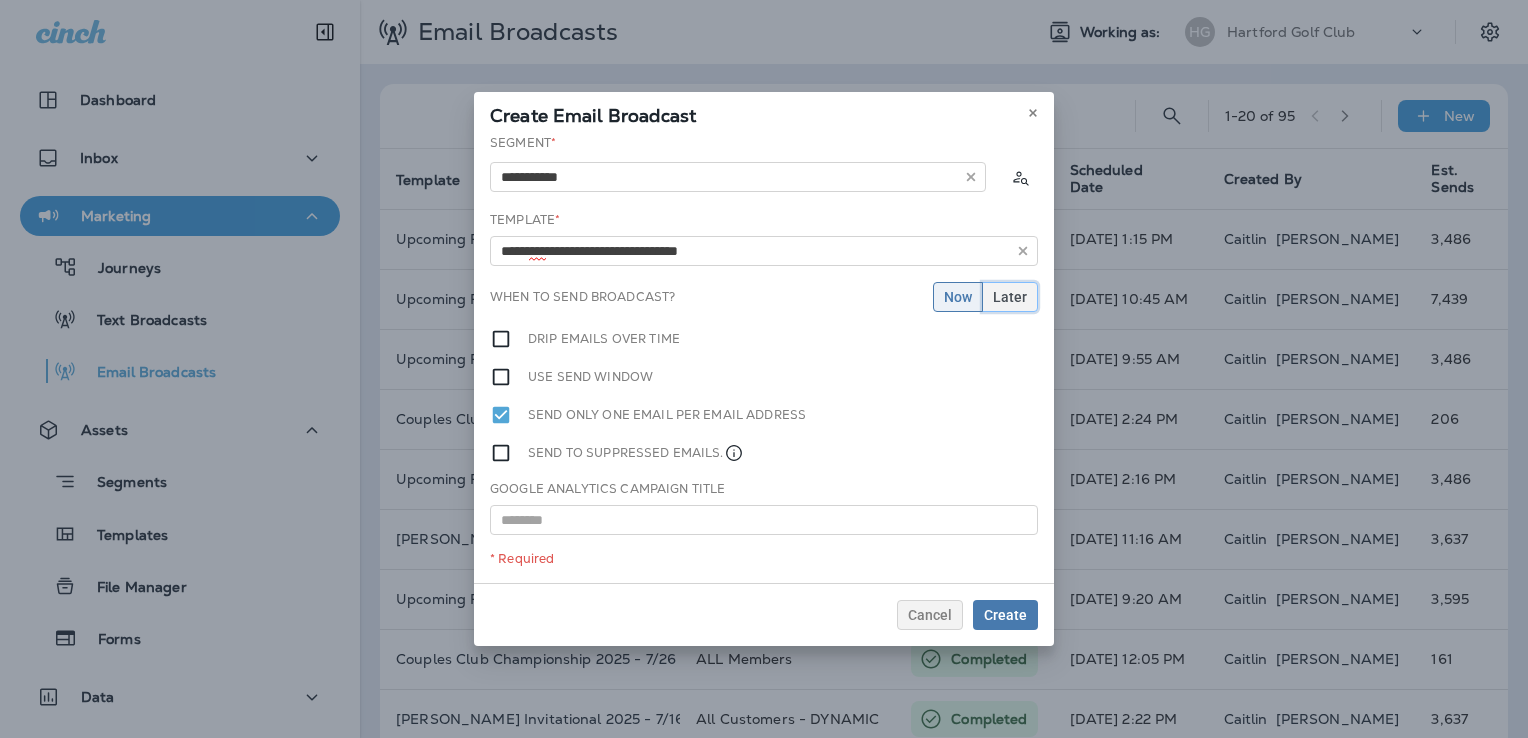 click on "Later" at bounding box center (1010, 297) 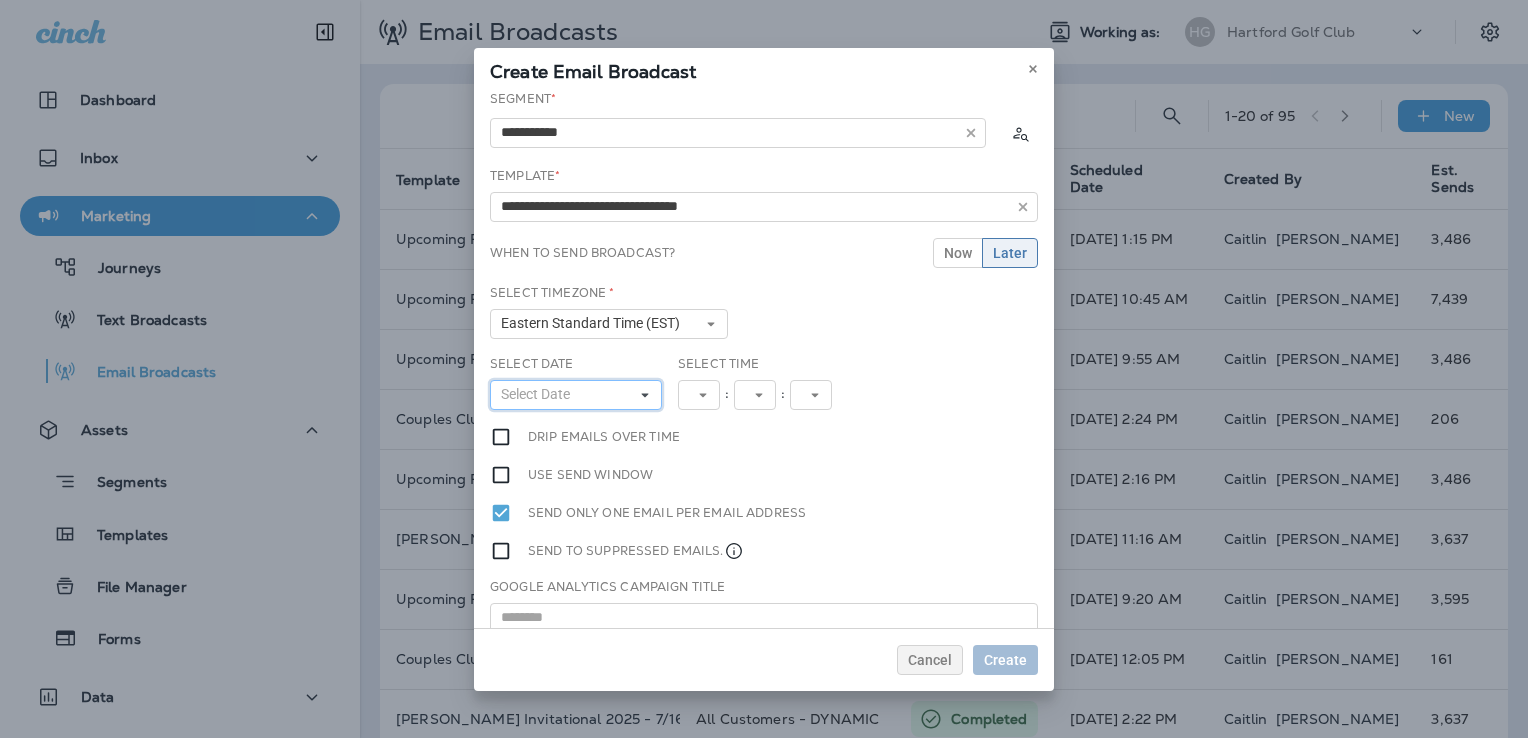 click on "Select Date" at bounding box center (576, 395) 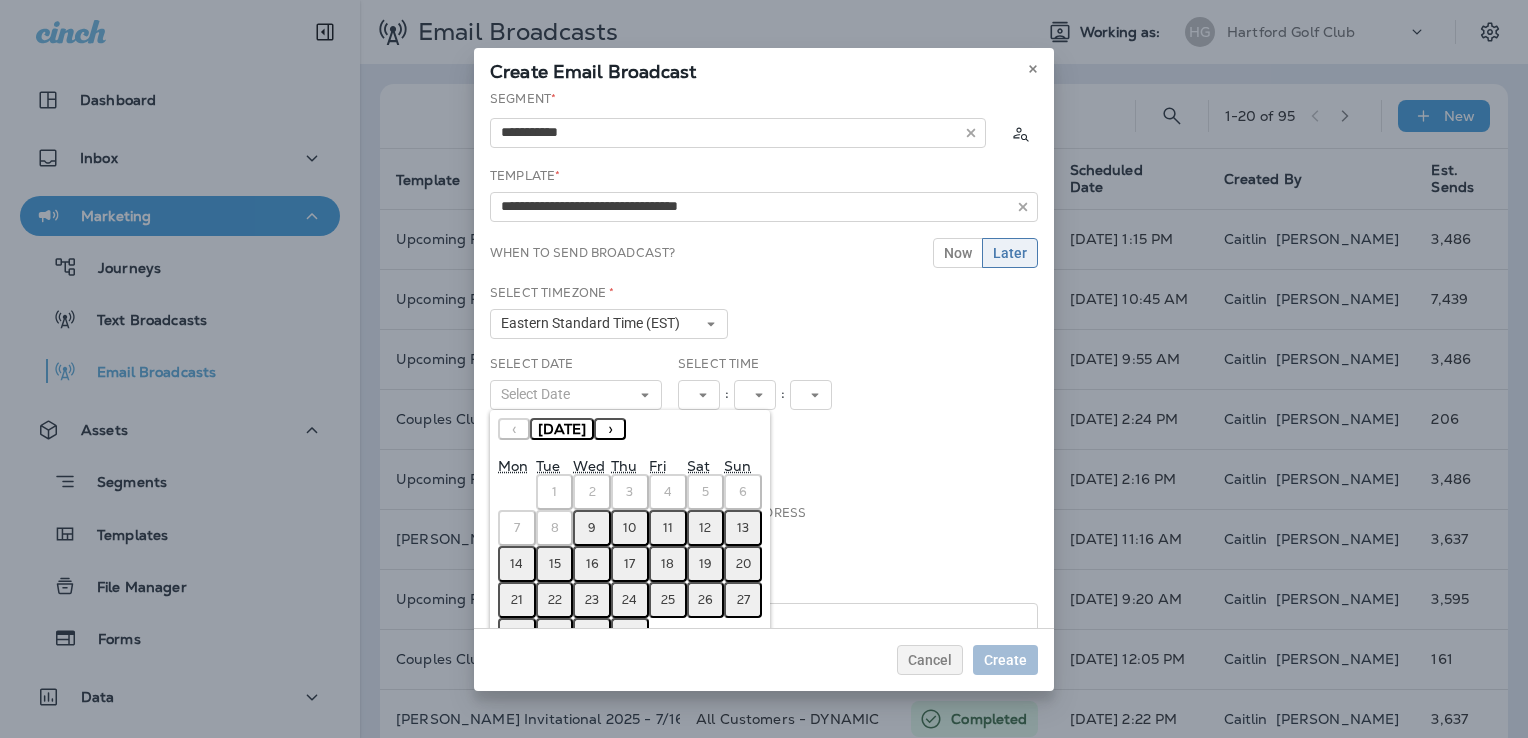 click on "9" at bounding box center (592, 528) 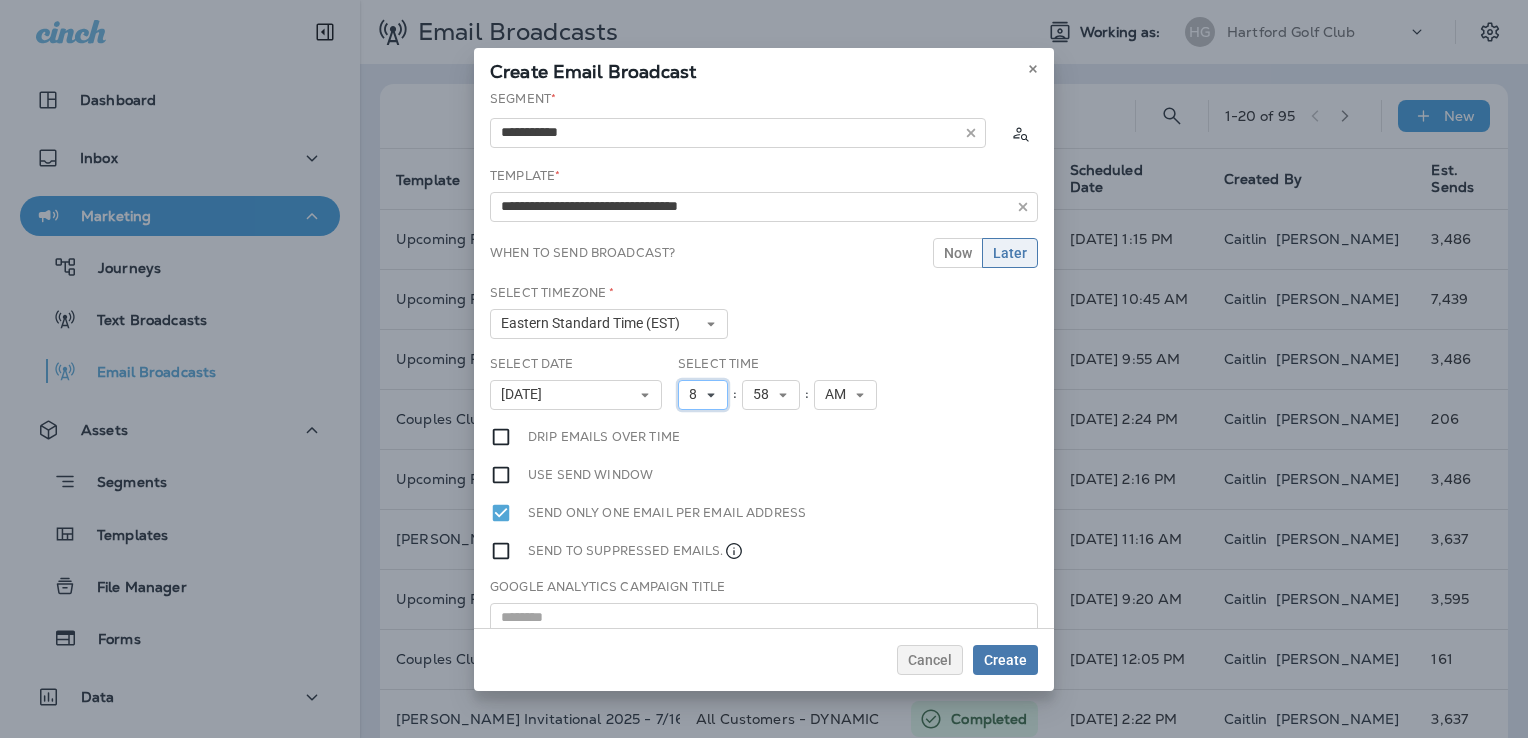 click on "8" at bounding box center [697, 394] 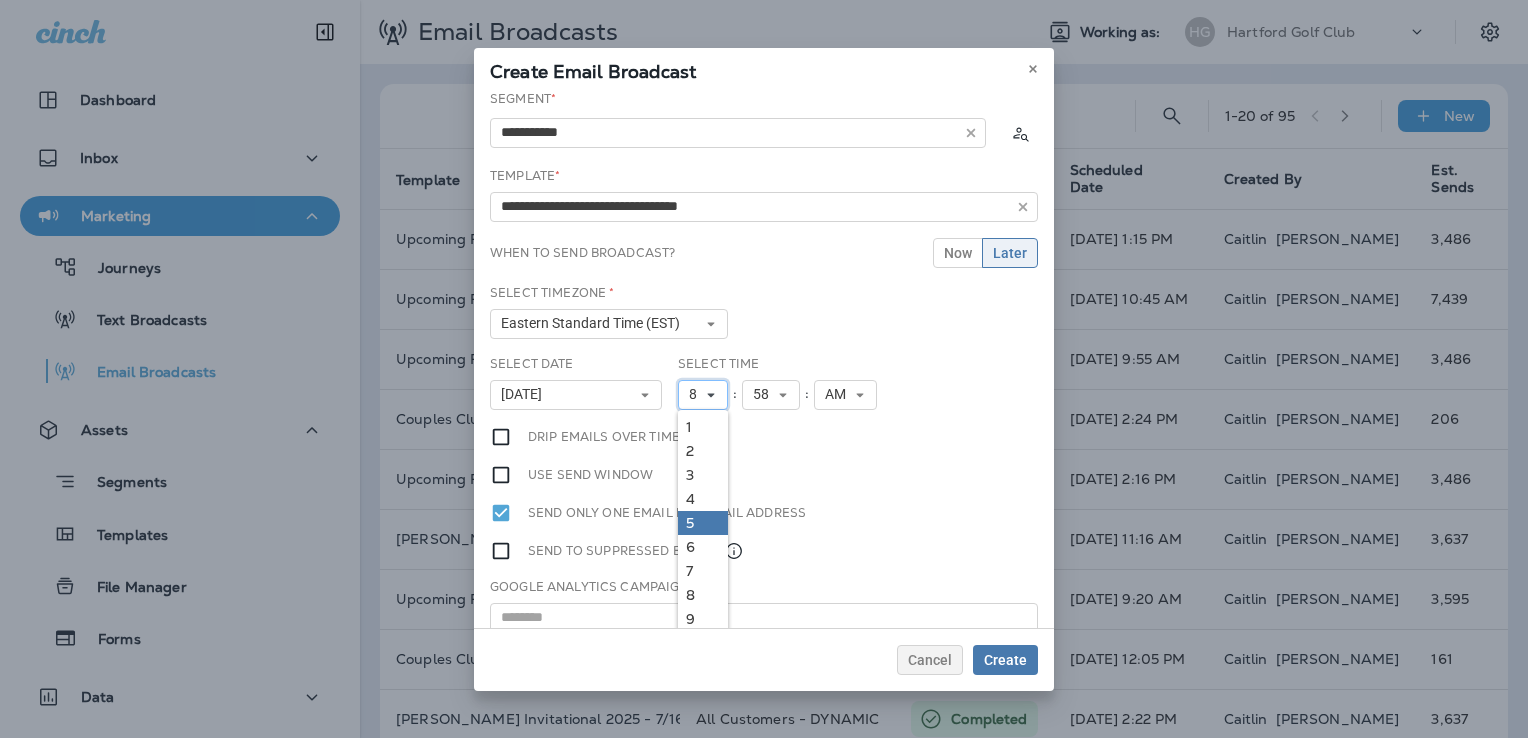 scroll, scrollTop: 18, scrollLeft: 0, axis: vertical 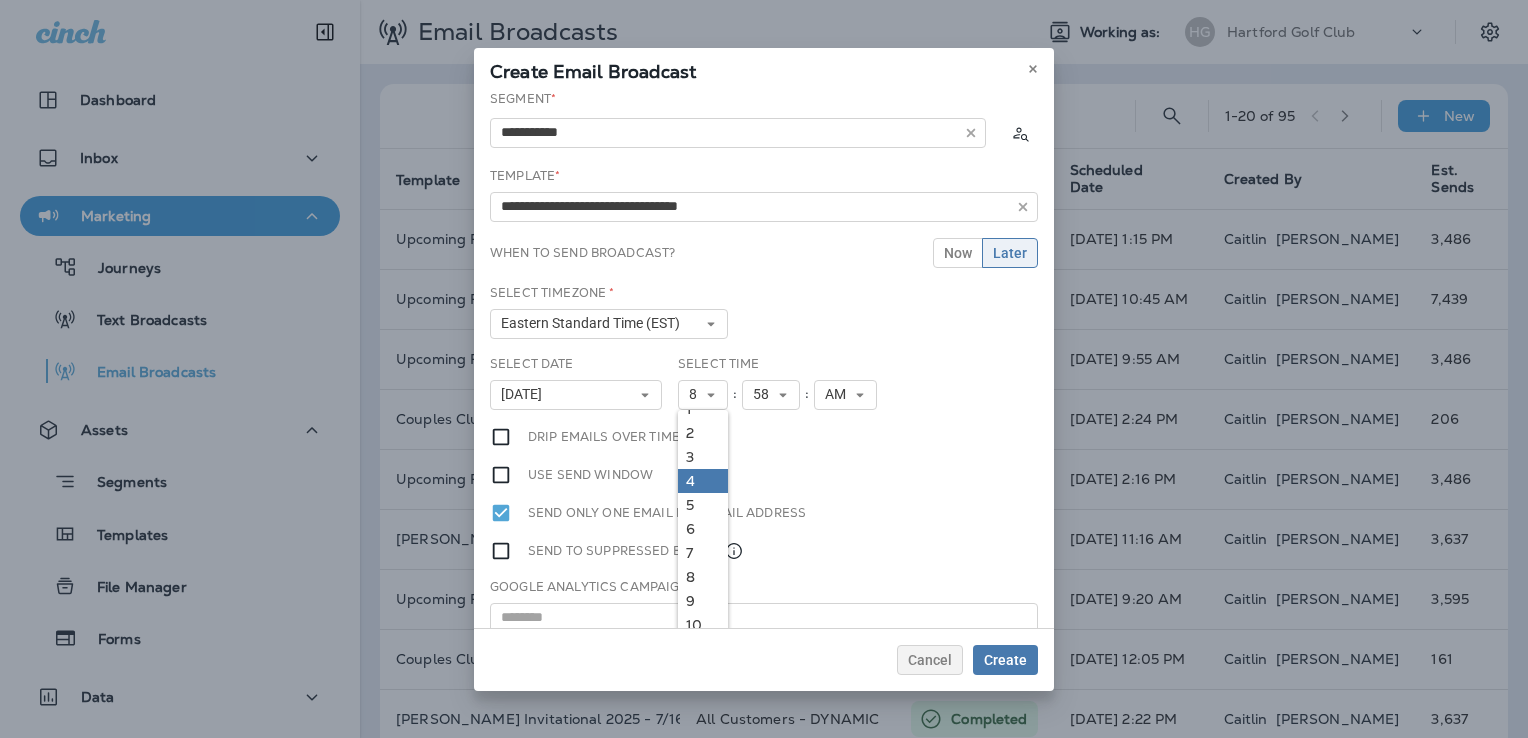 click on "4" at bounding box center [703, 481] 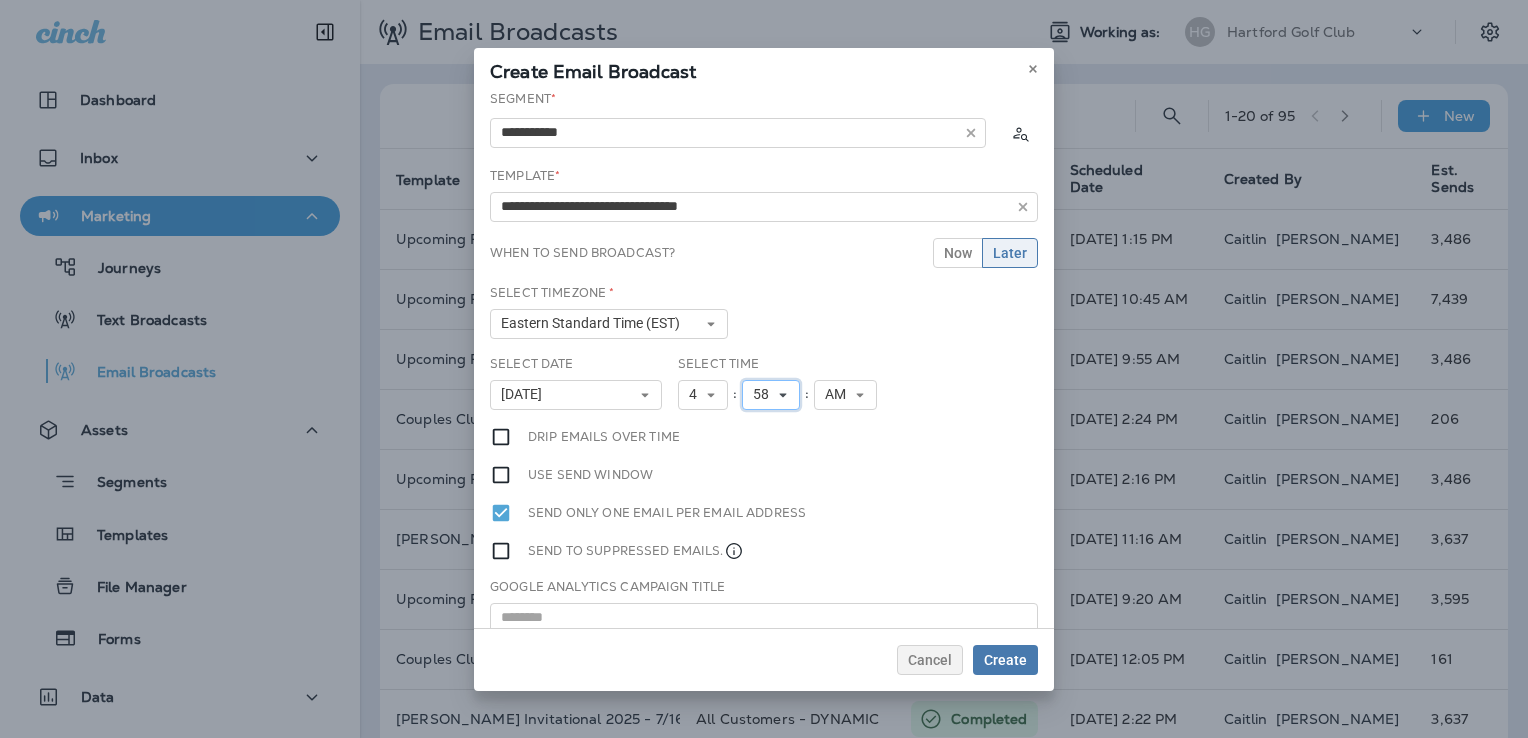 click on "58" at bounding box center [765, 394] 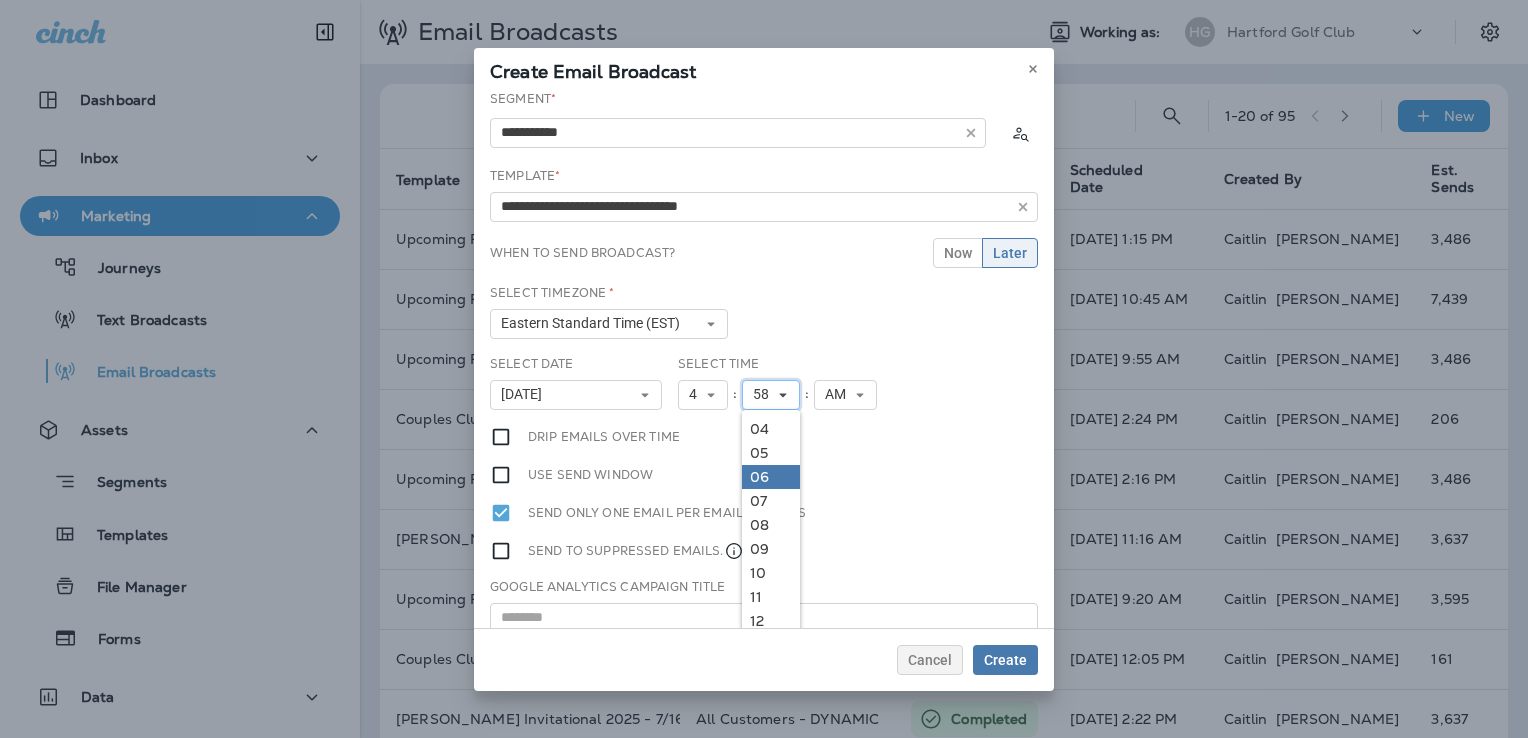 scroll, scrollTop: 200, scrollLeft: 0, axis: vertical 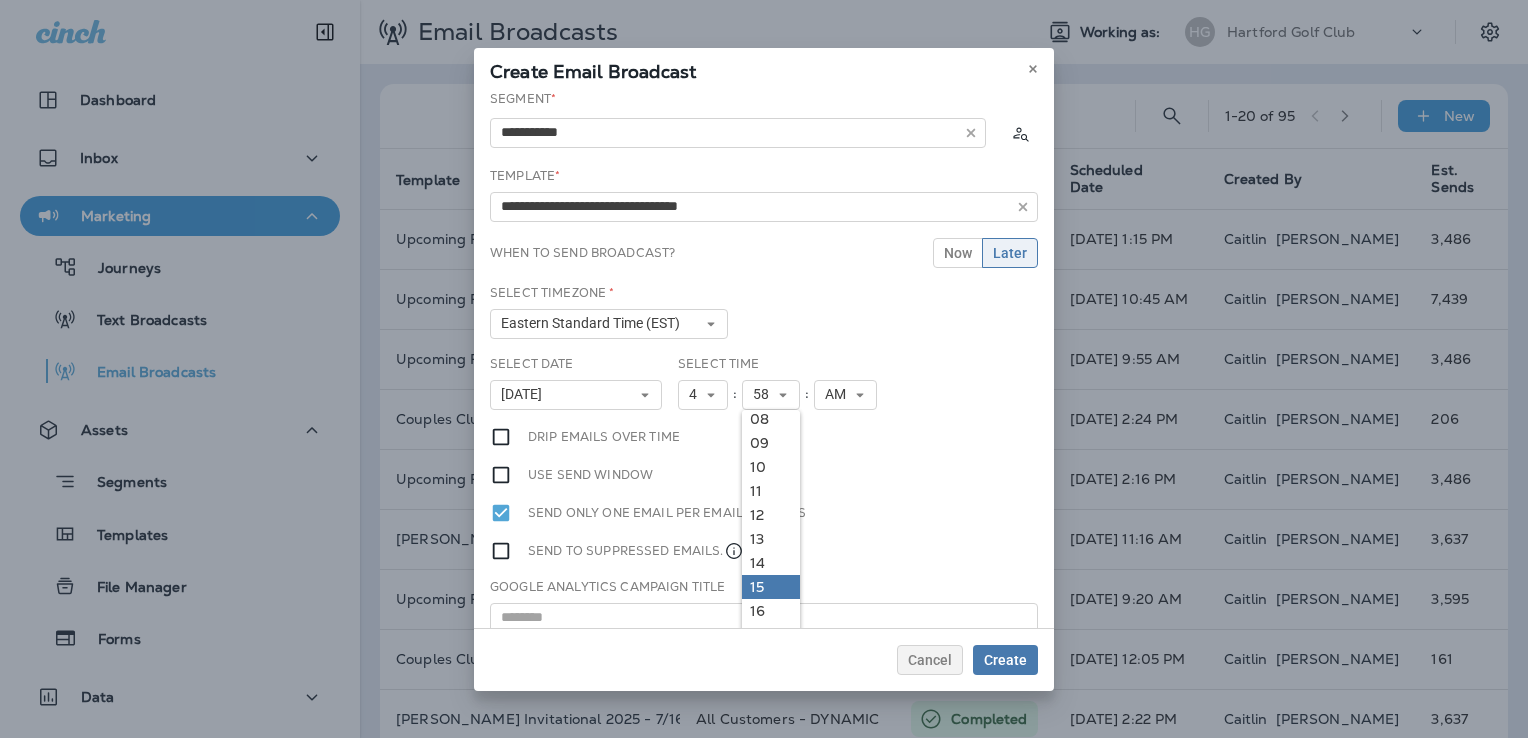 click on "15" at bounding box center [771, 587] 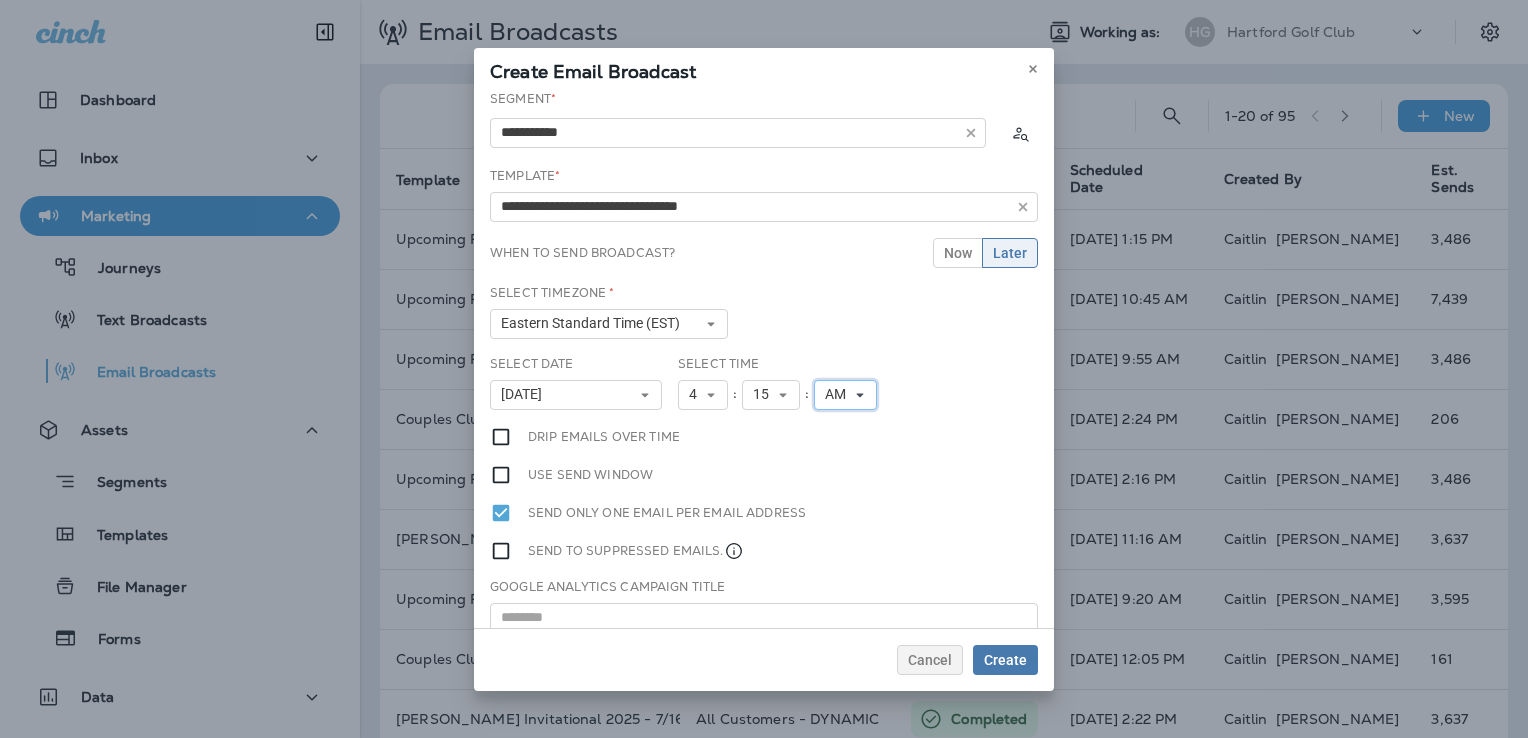 click on "AM" at bounding box center [839, 394] 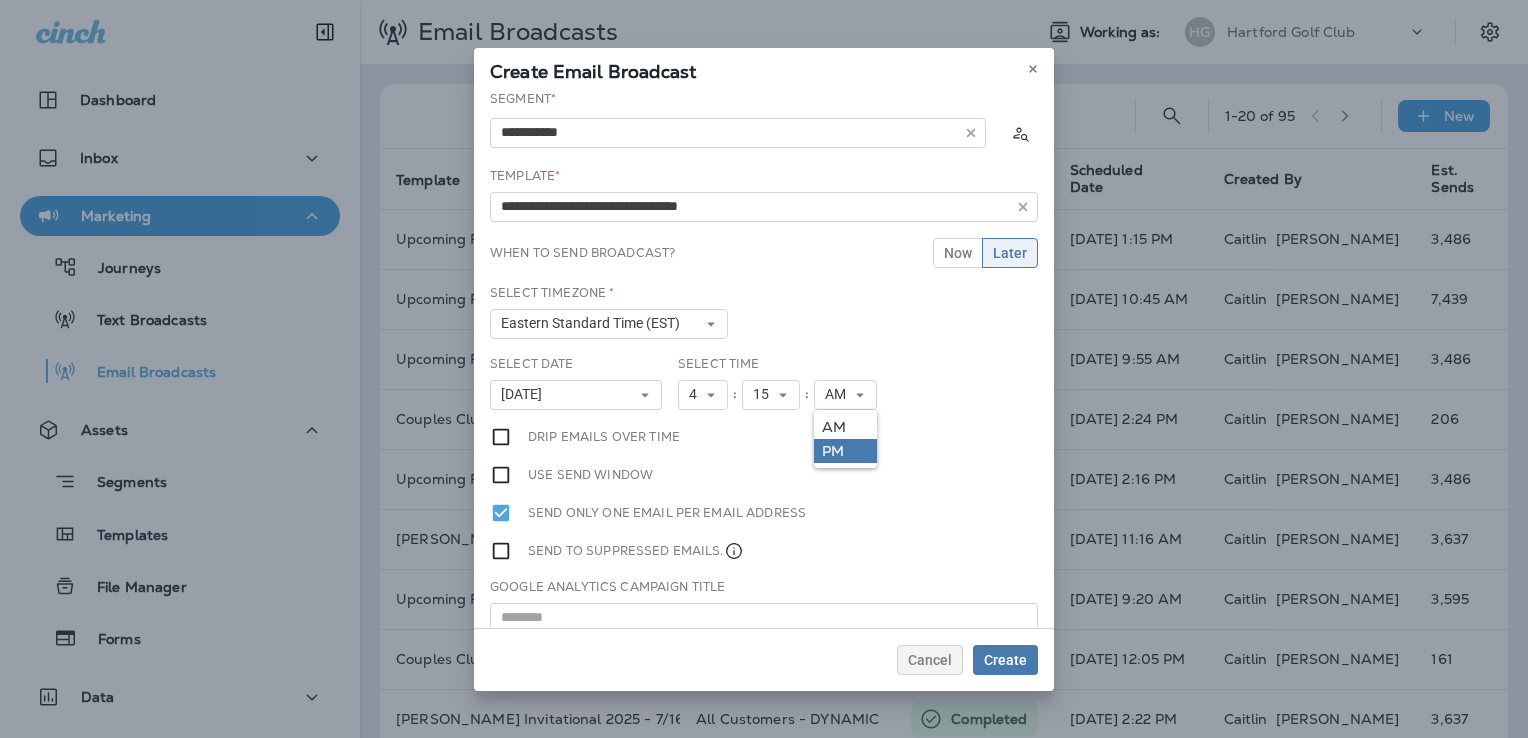 click on "PM" at bounding box center (845, 451) 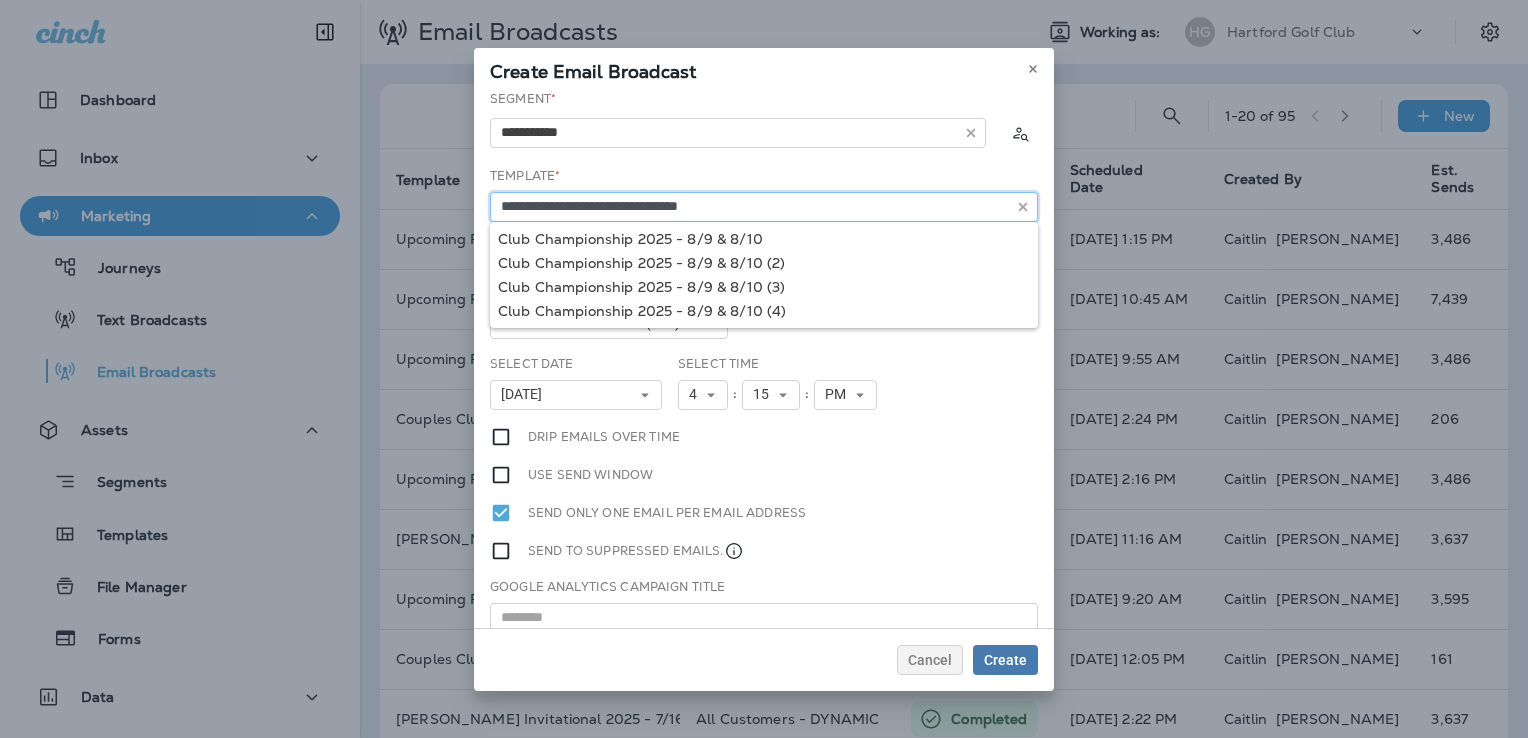 click on "**********" at bounding box center [764, 207] 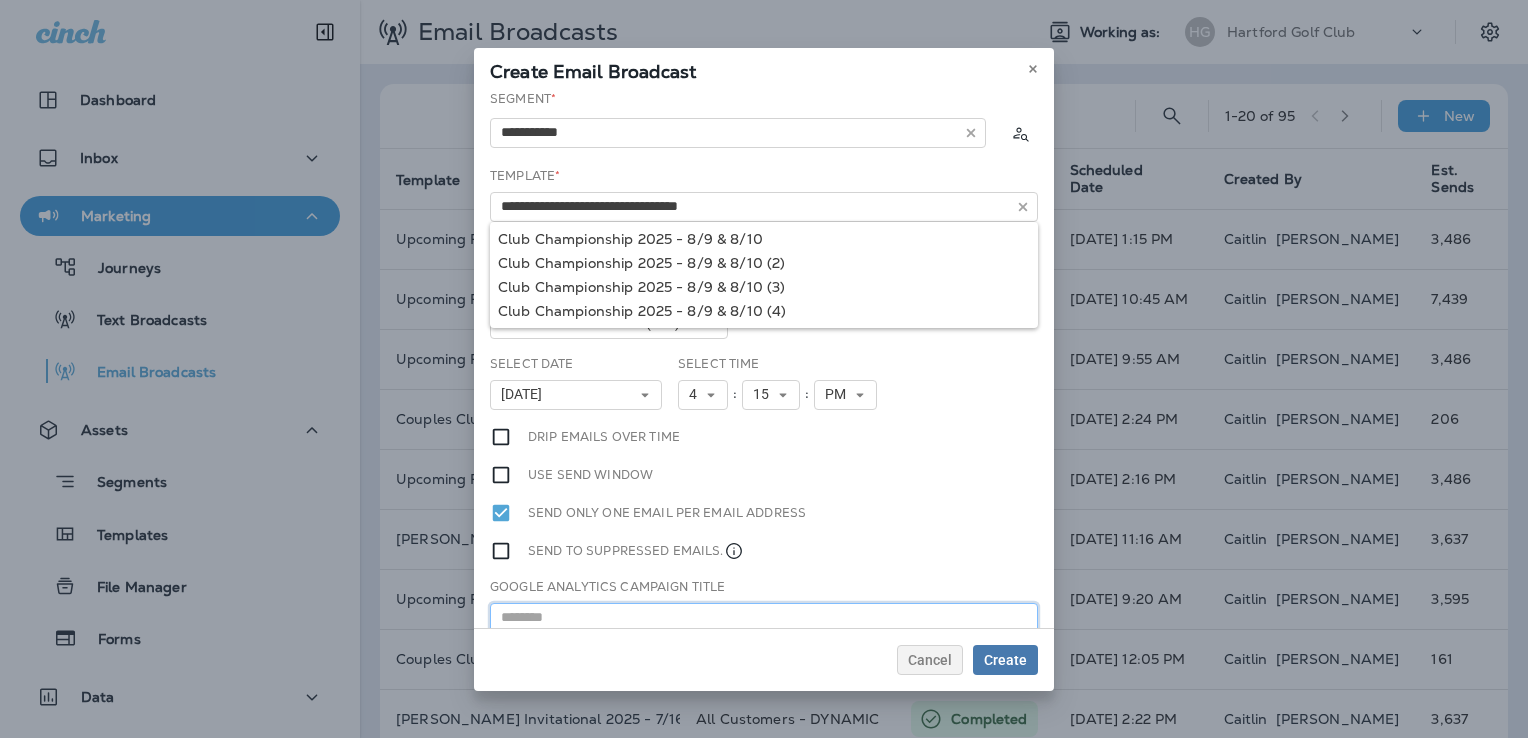click at bounding box center [764, 618] 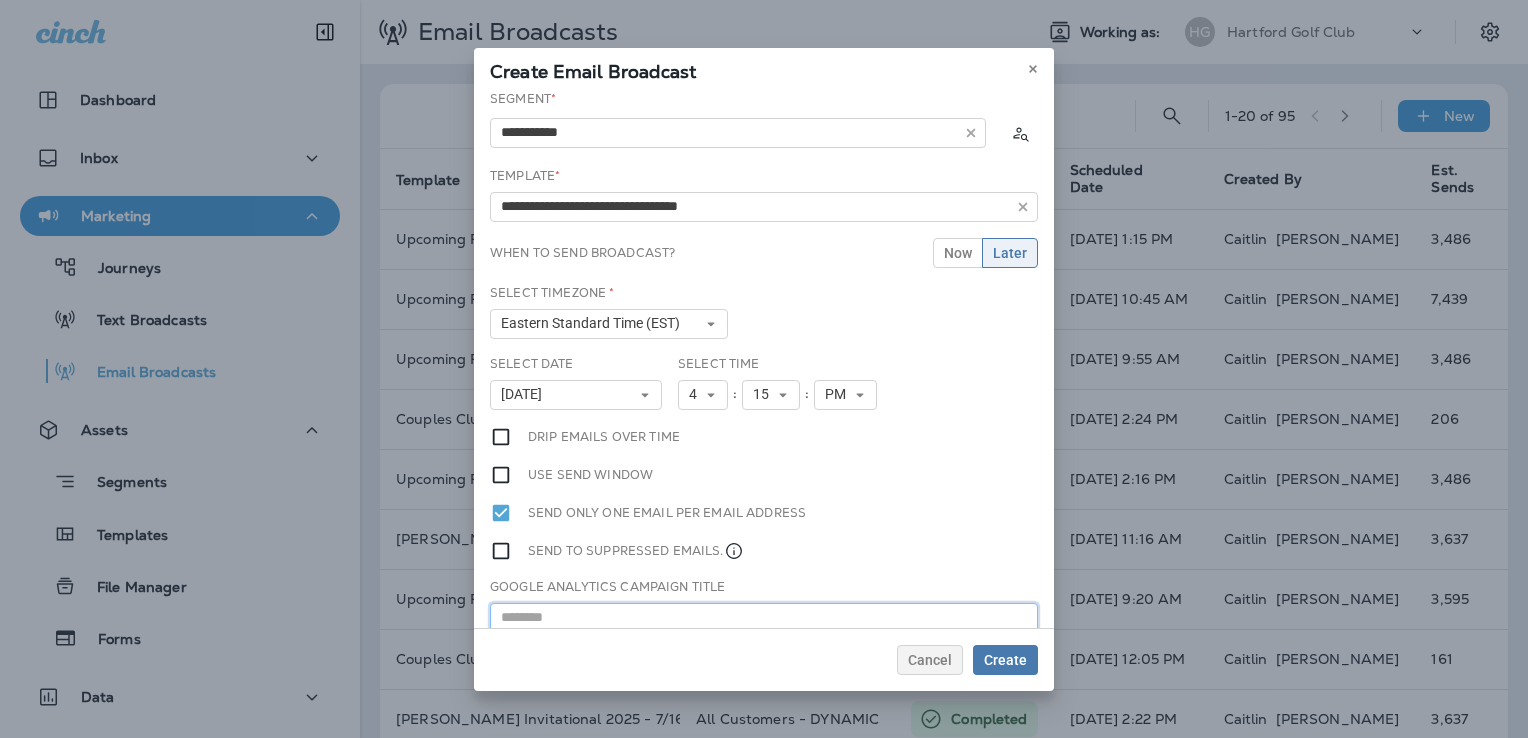 paste on "**********" 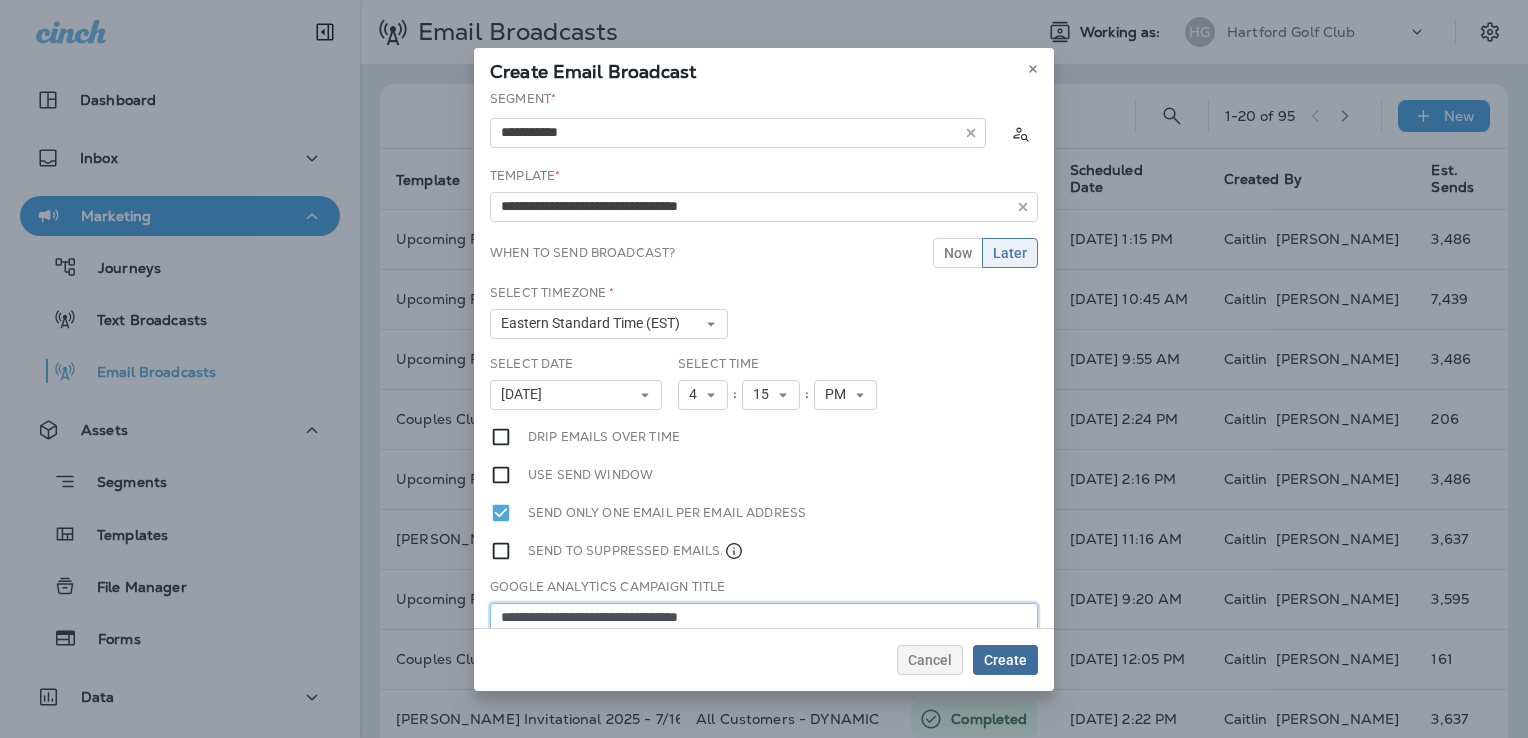 type on "**********" 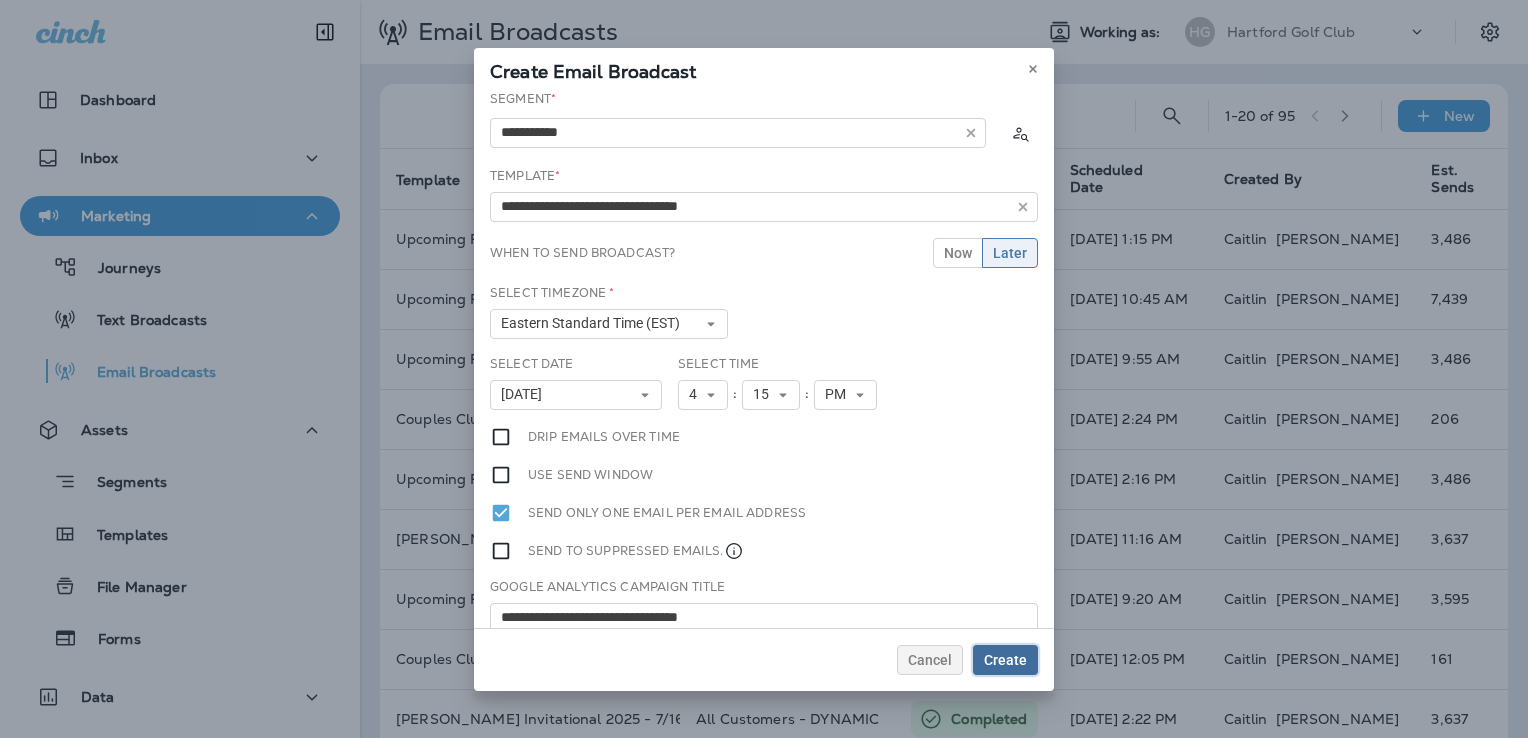 click on "Create" at bounding box center (1005, 660) 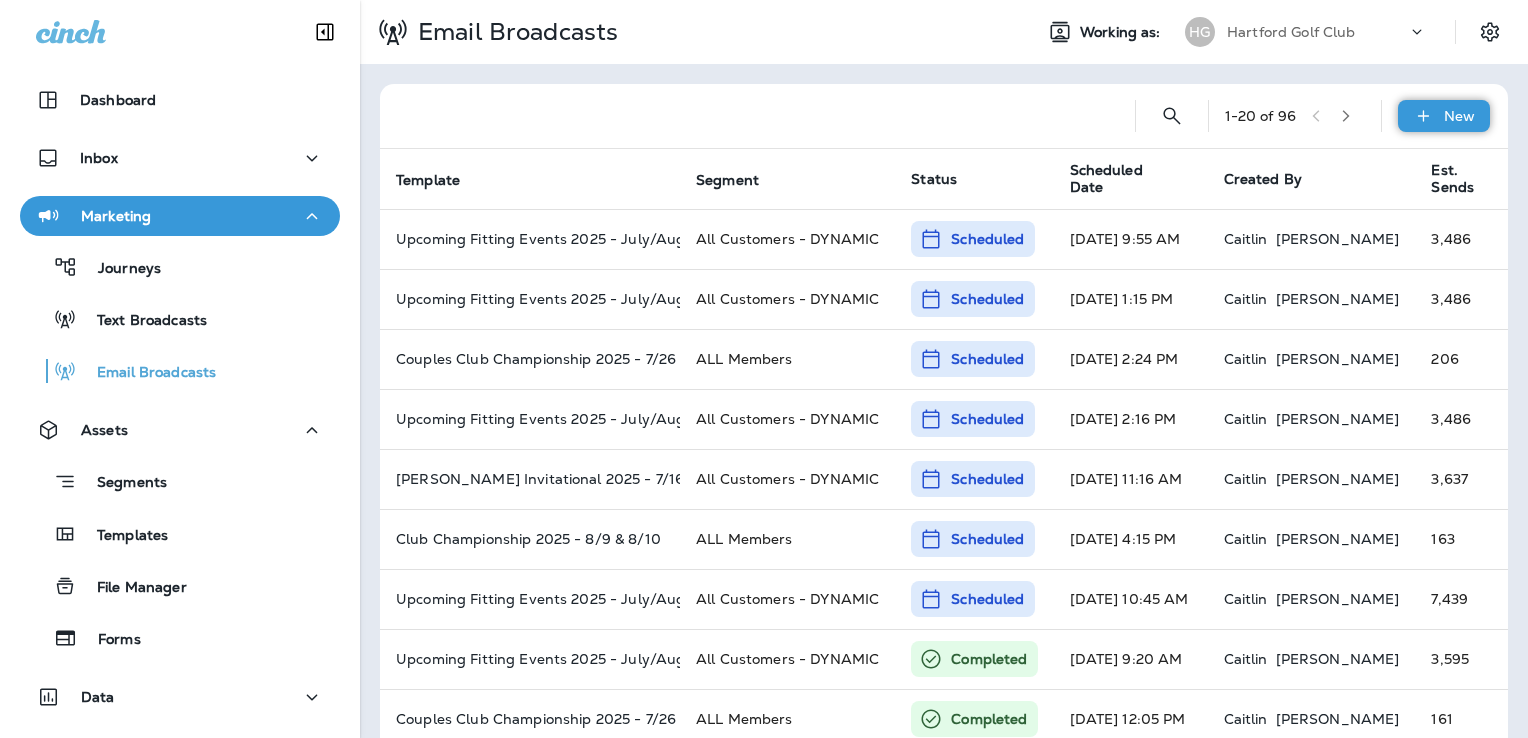 click on "New" at bounding box center (1459, 116) 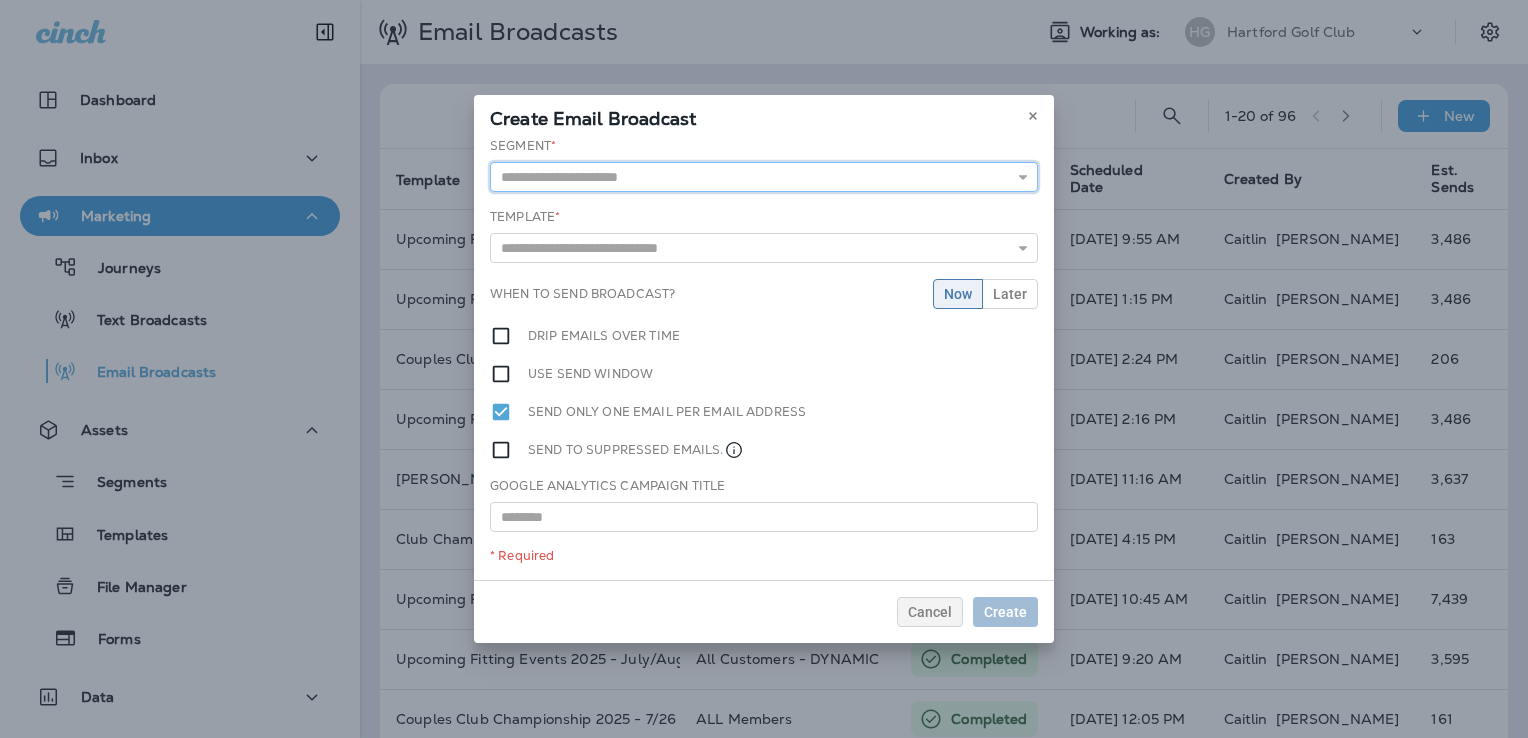 click at bounding box center [764, 177] 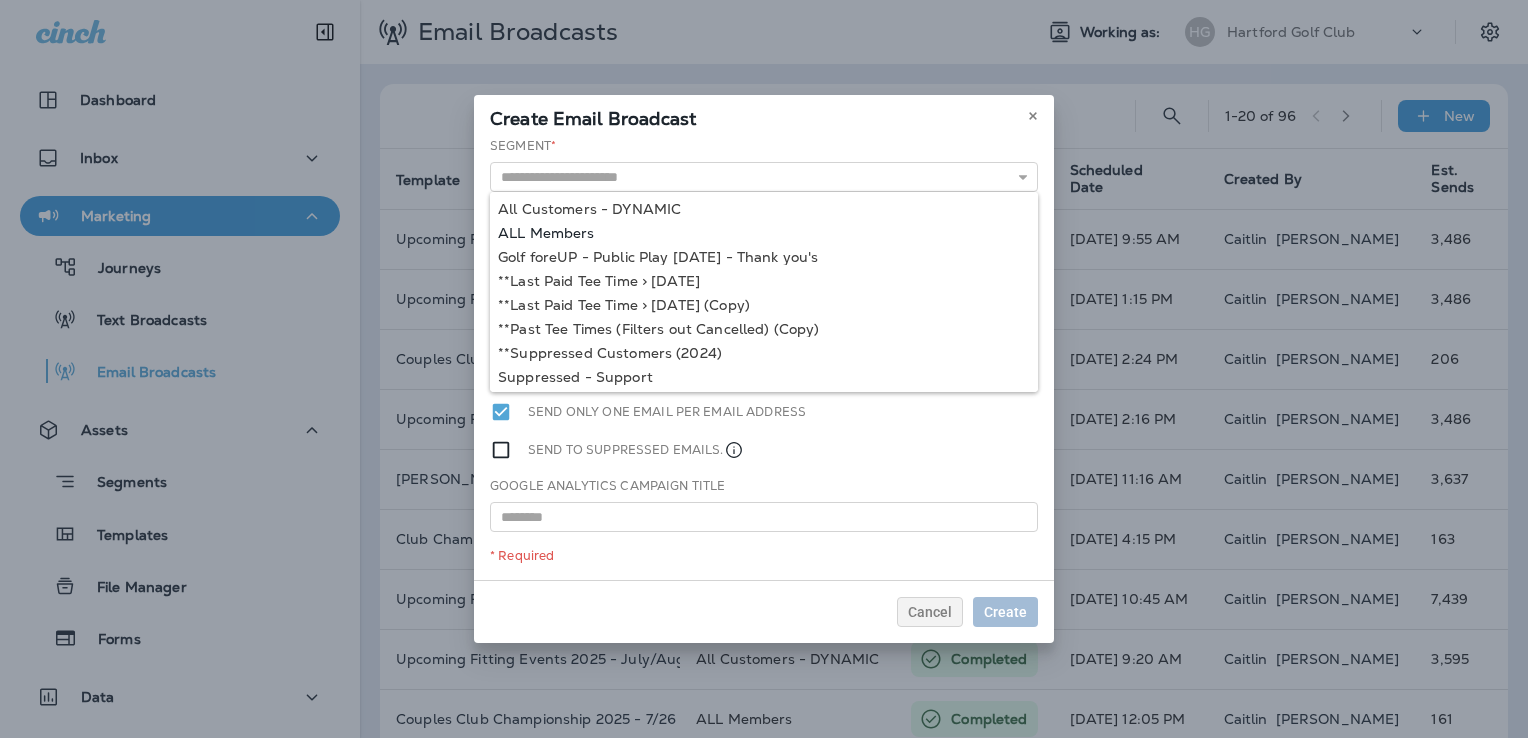 type on "**********" 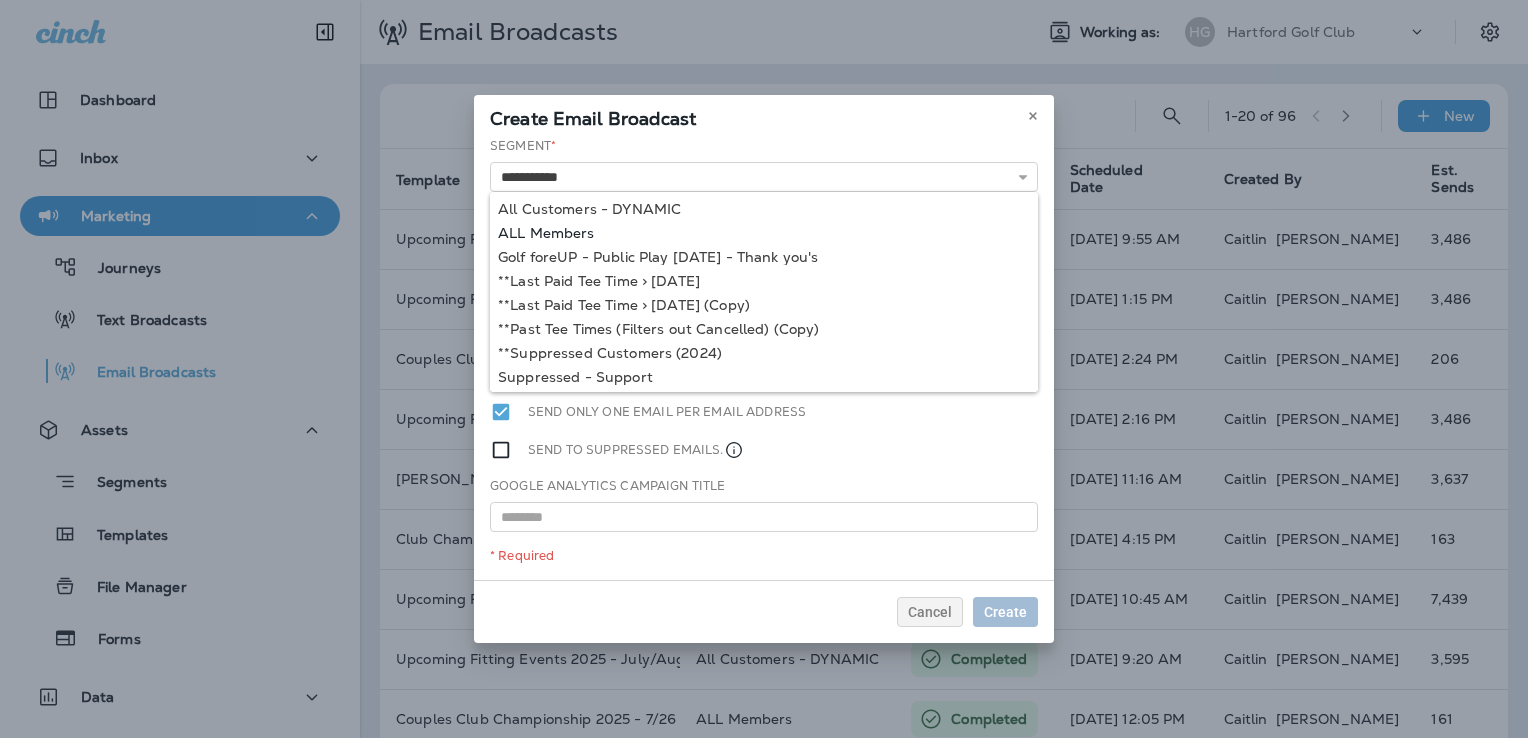 click on "**********" at bounding box center [764, 358] 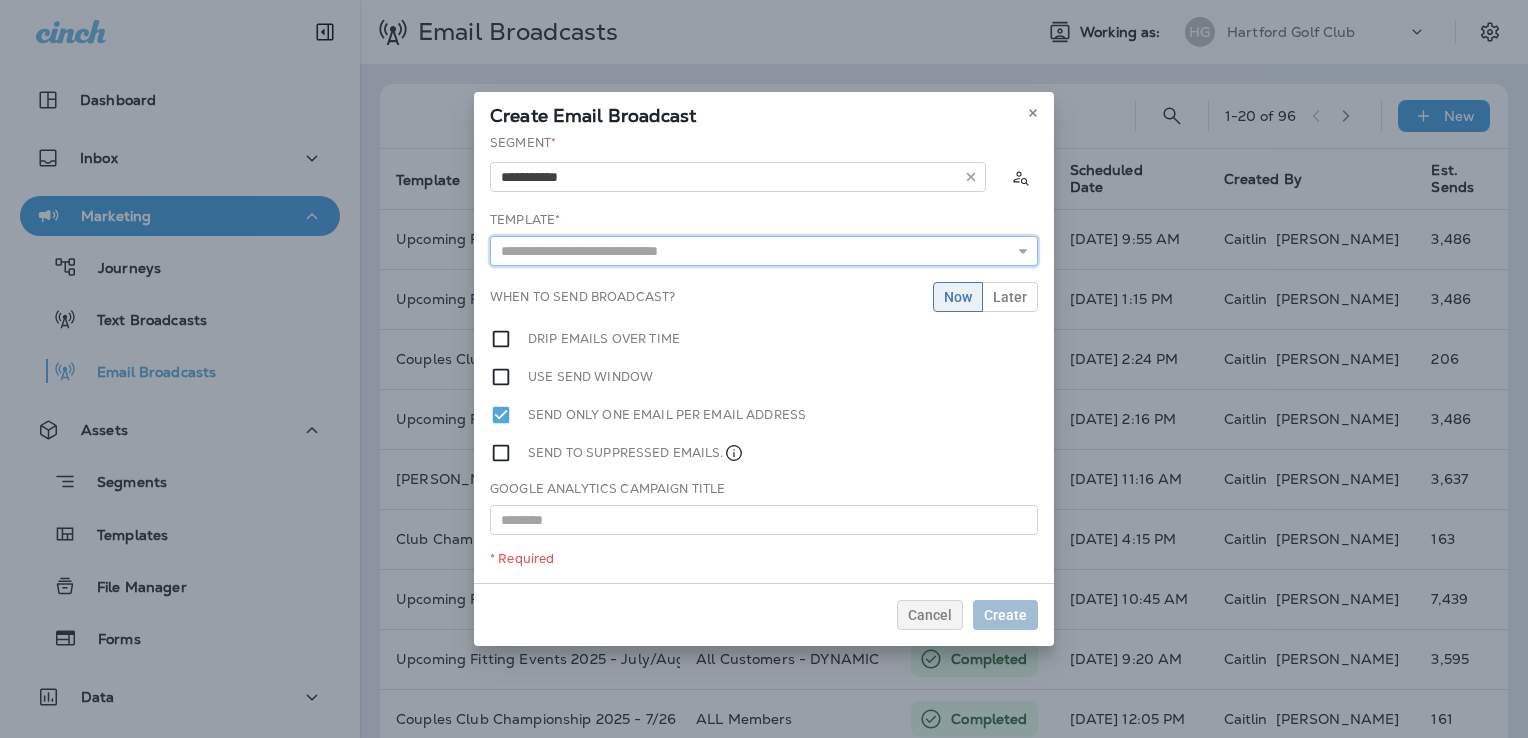 click at bounding box center [764, 251] 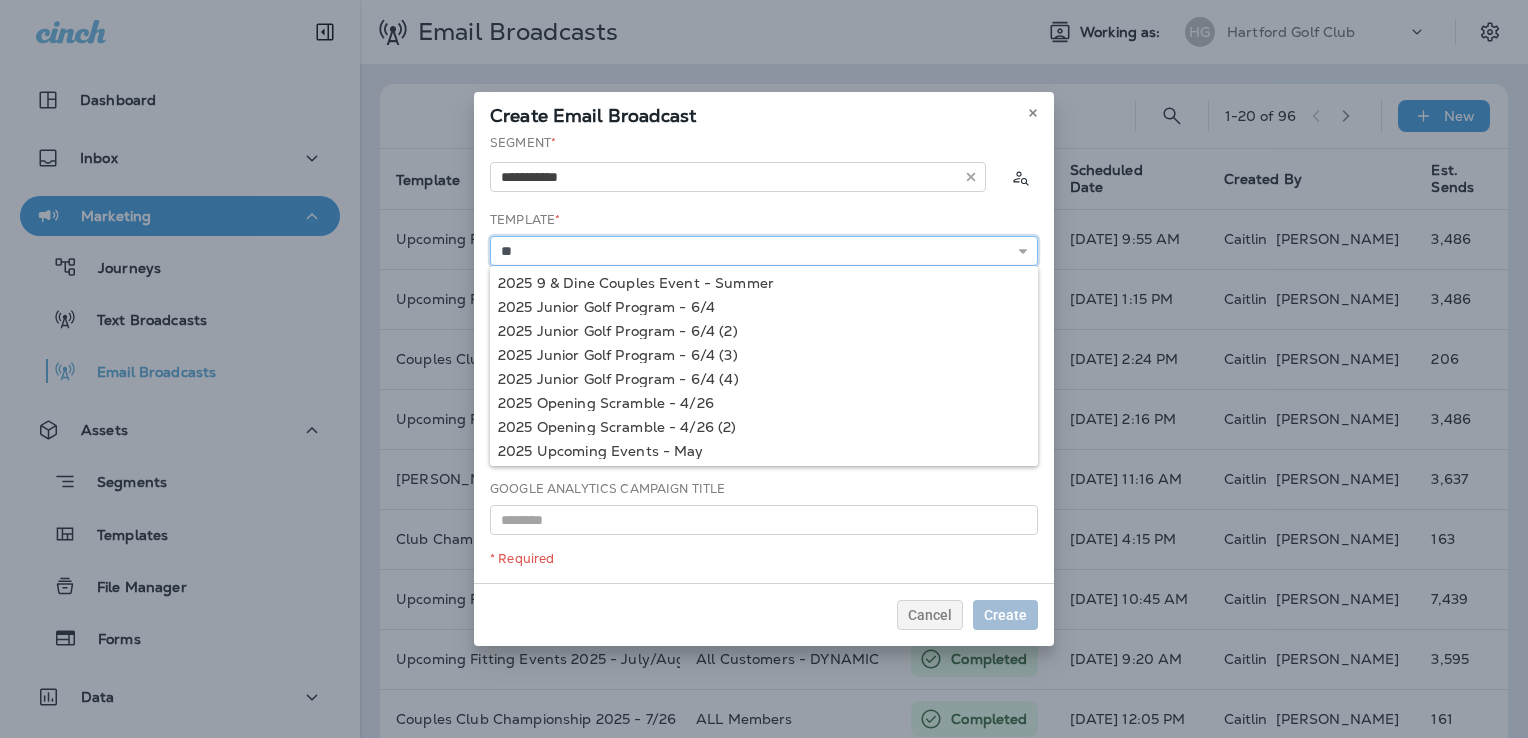 type on "*" 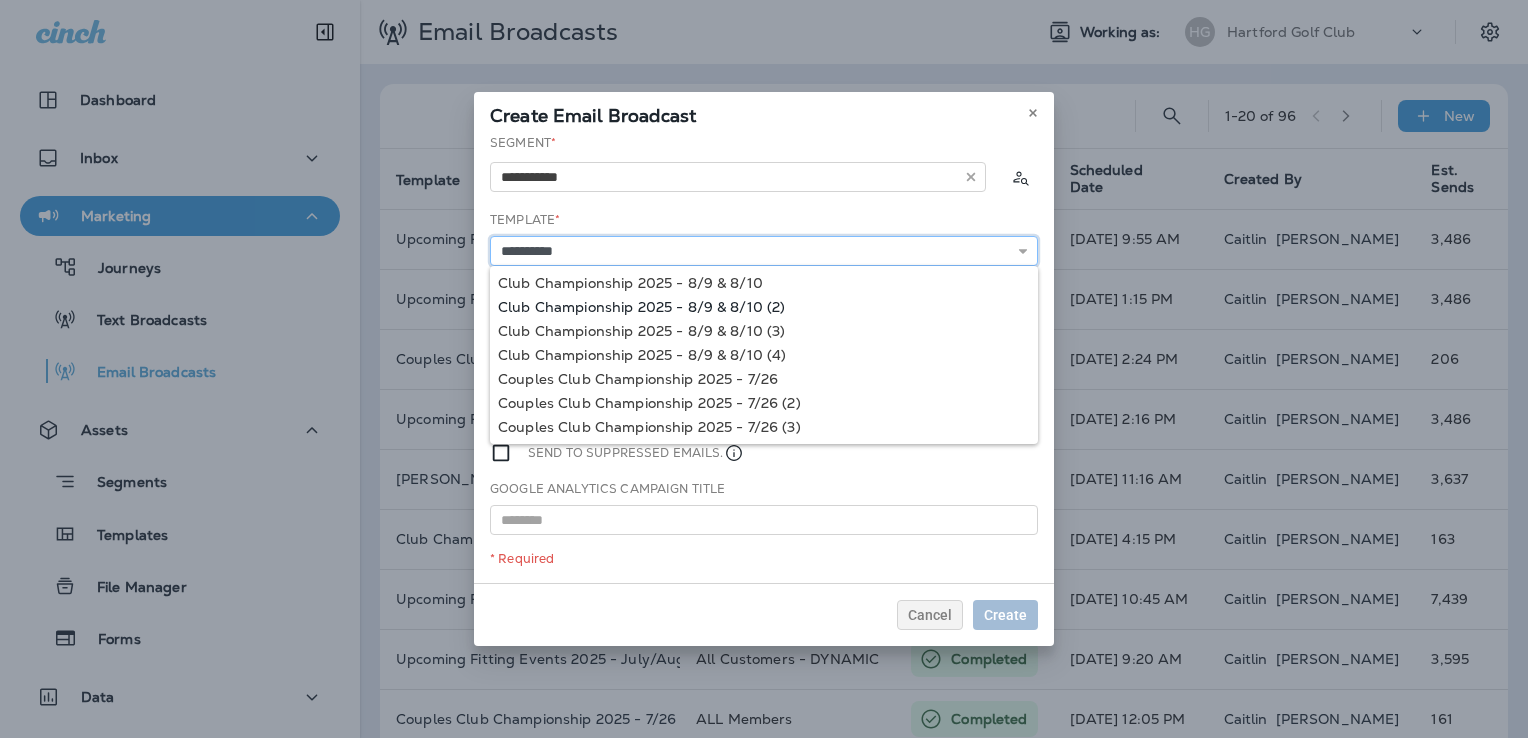 type on "**********" 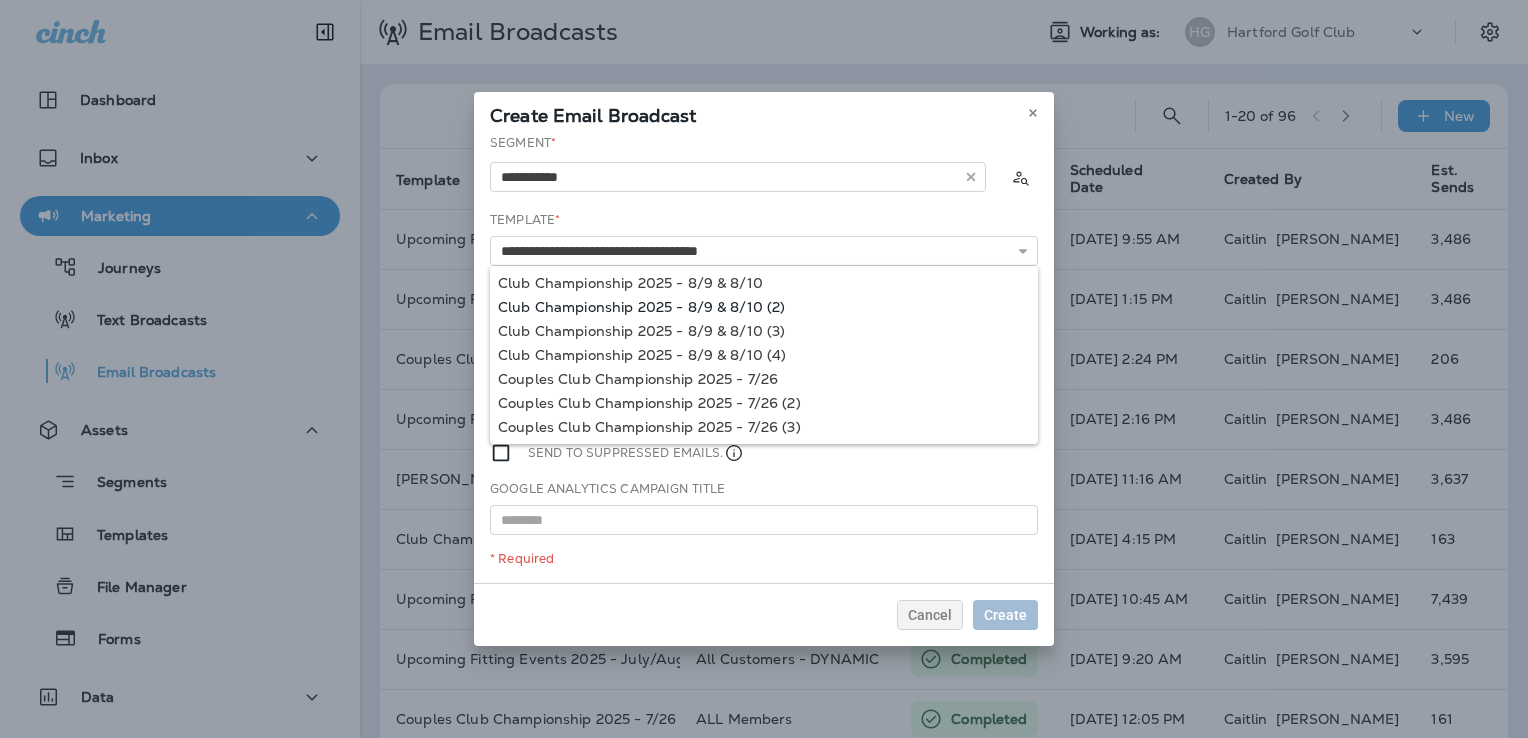 click on "**********" at bounding box center [764, 358] 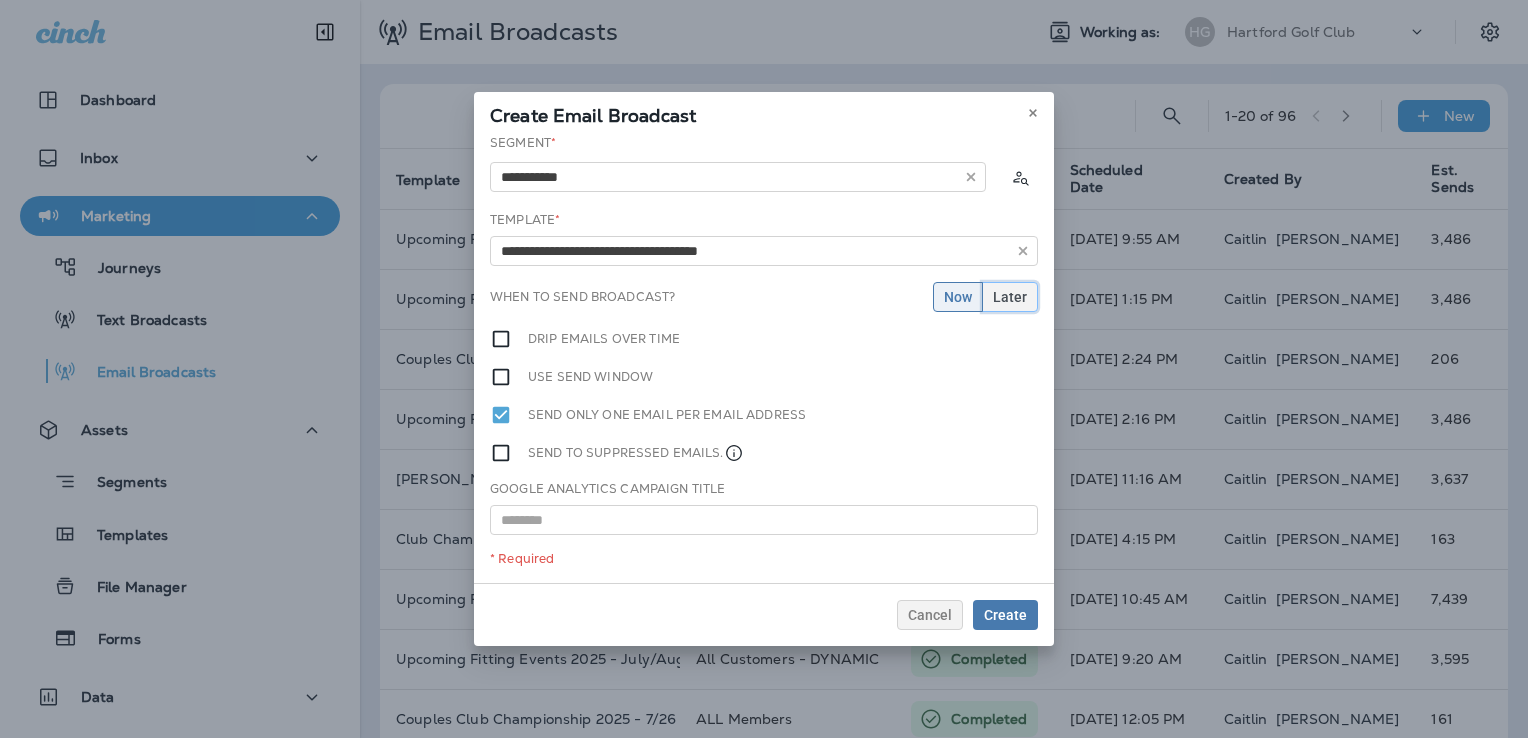 click on "Later" at bounding box center (1010, 297) 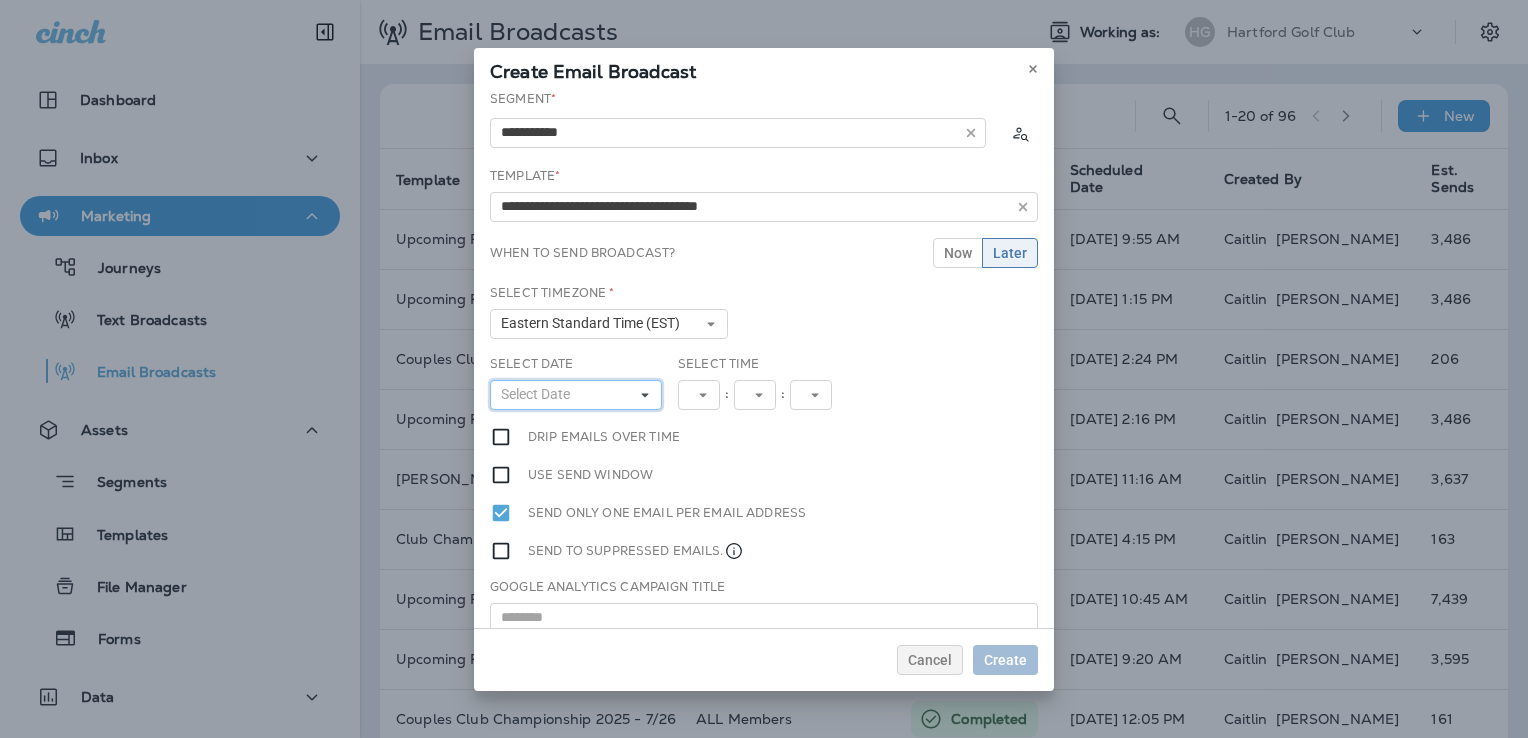 click on "Select Date" at bounding box center [539, 394] 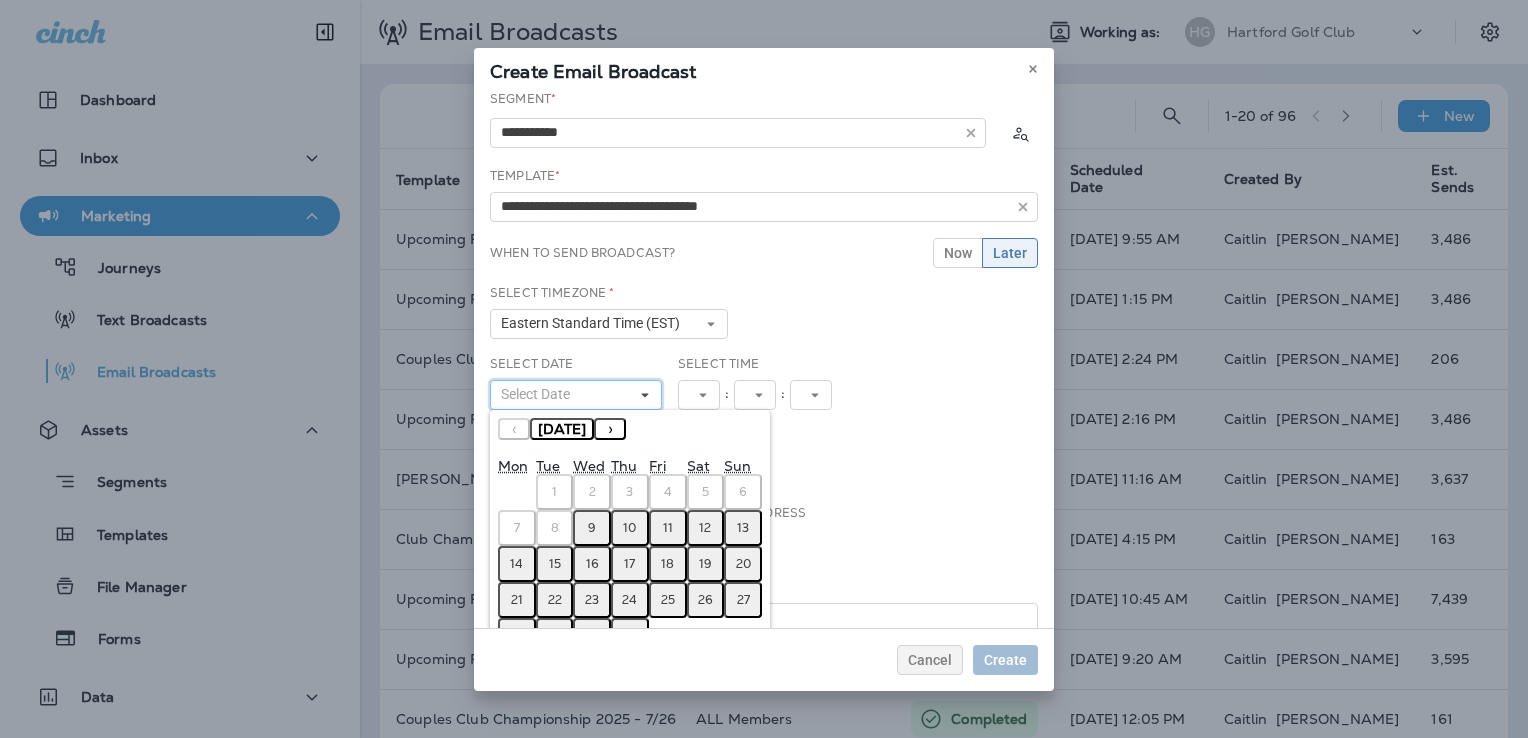 scroll, scrollTop: 52, scrollLeft: 0, axis: vertical 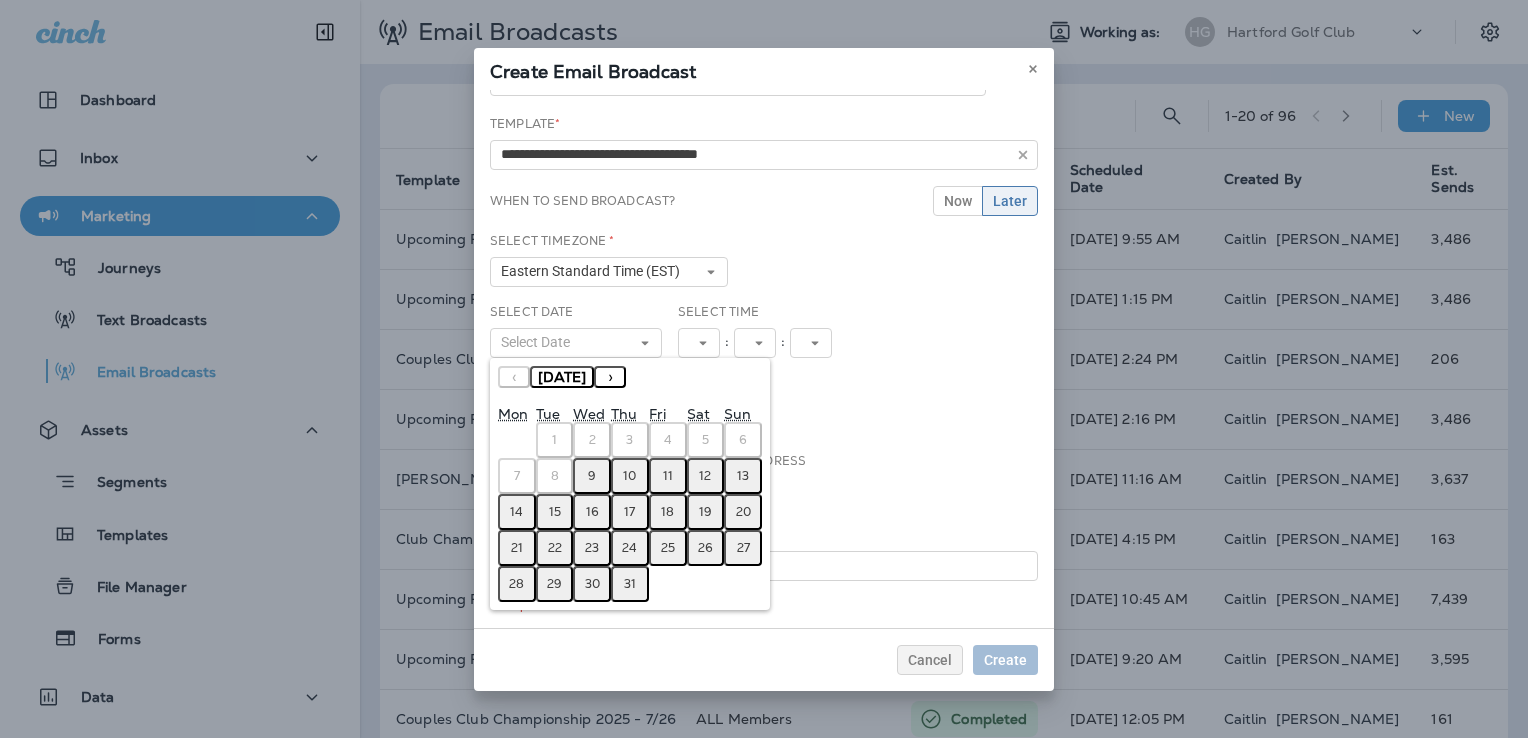 click on "19" at bounding box center [705, 512] 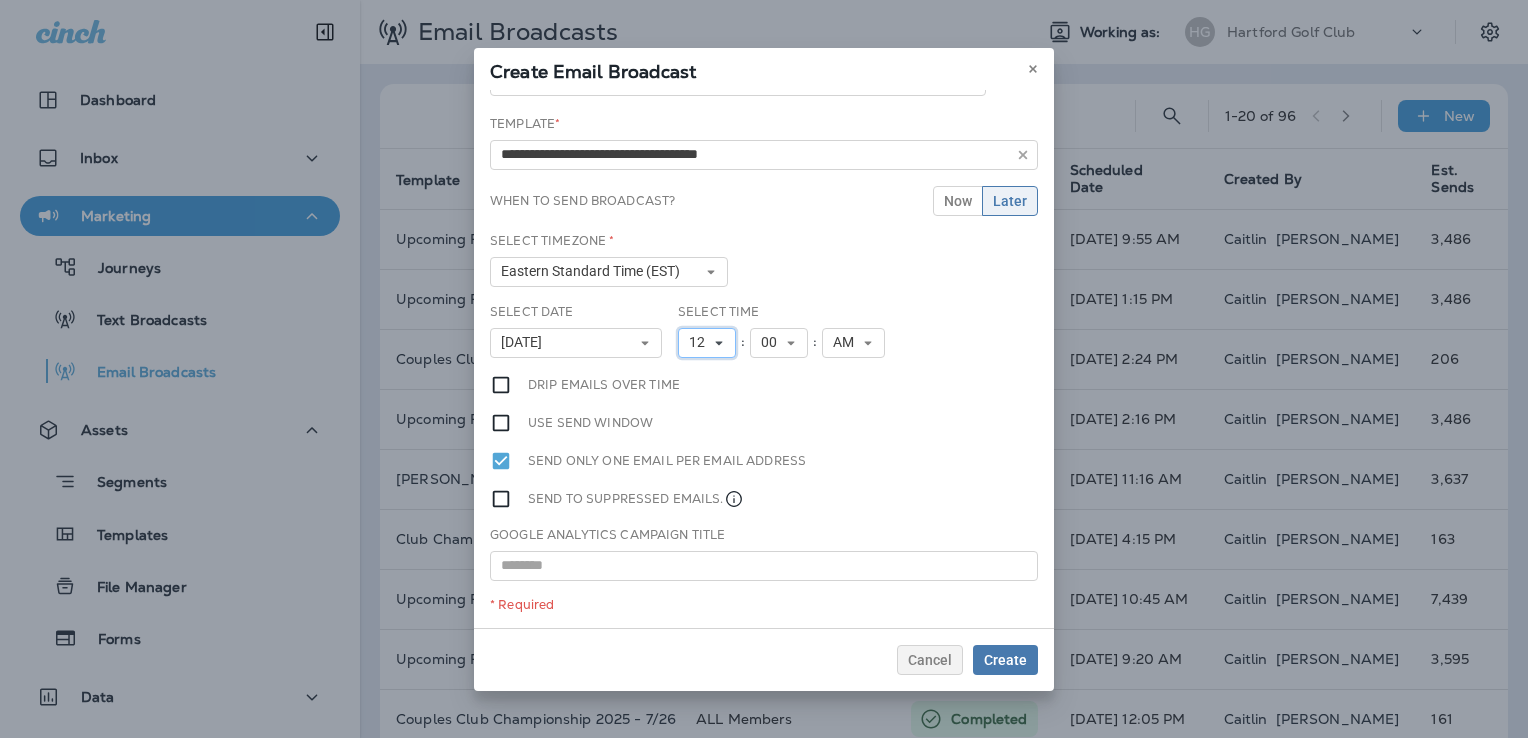 click on "12" at bounding box center [701, 342] 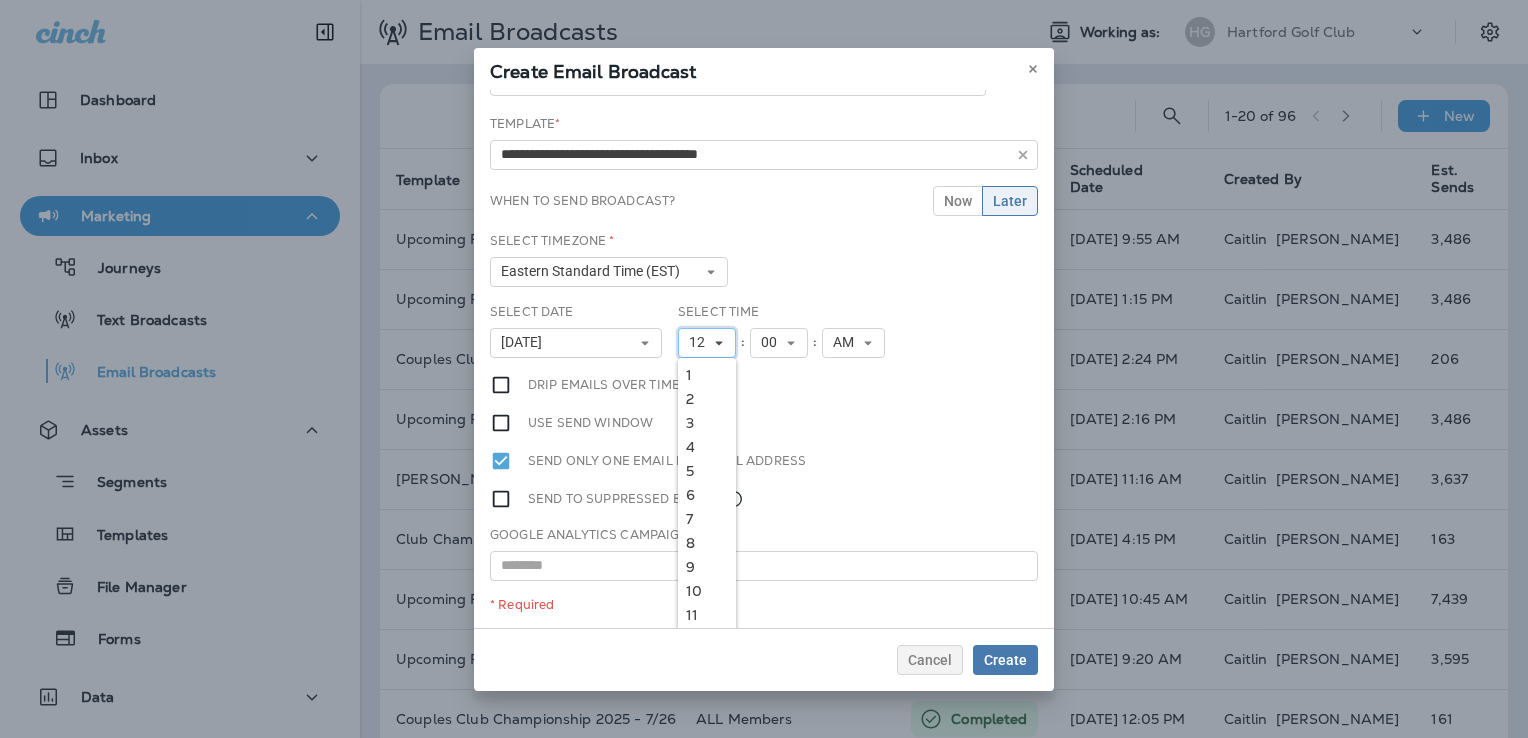 click 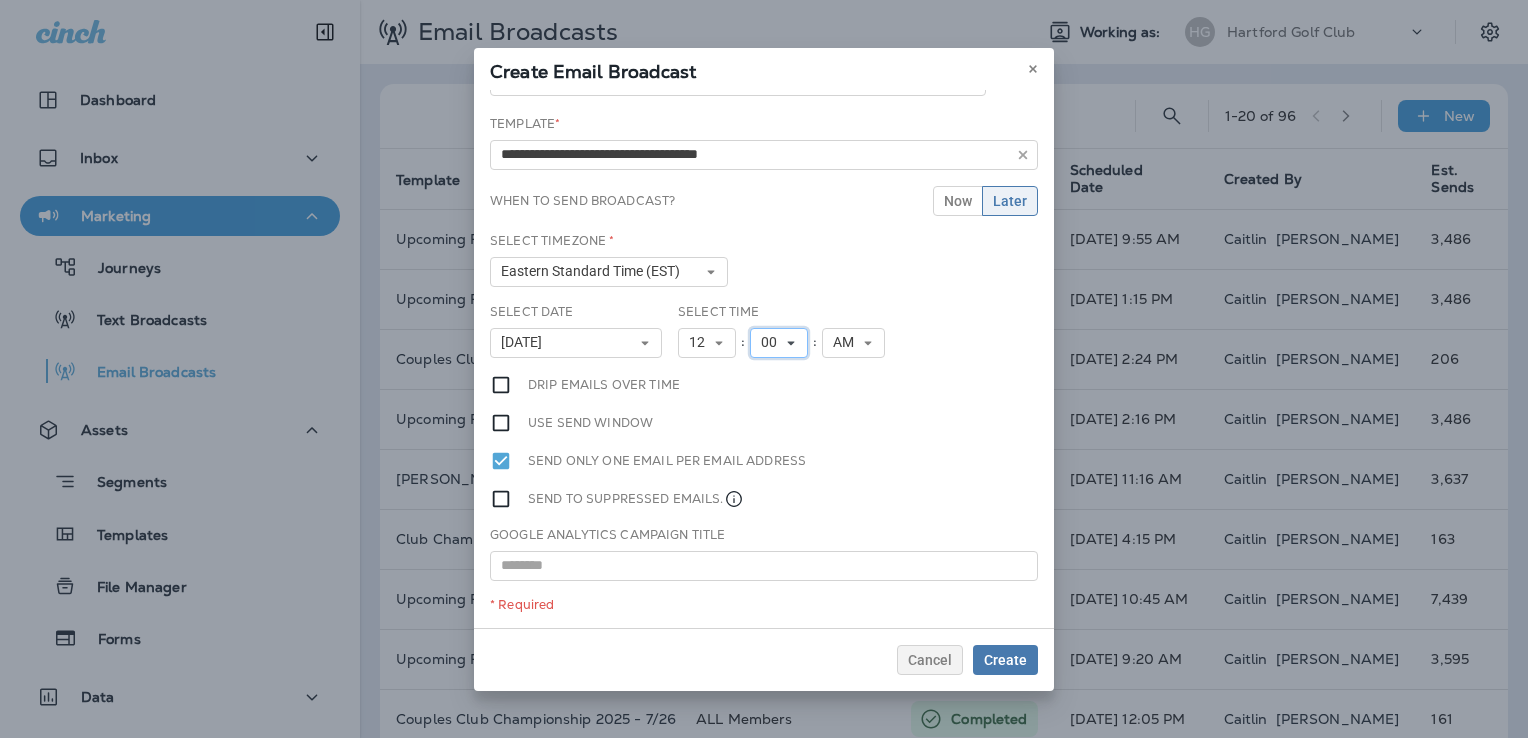 click on "00" at bounding box center [773, 342] 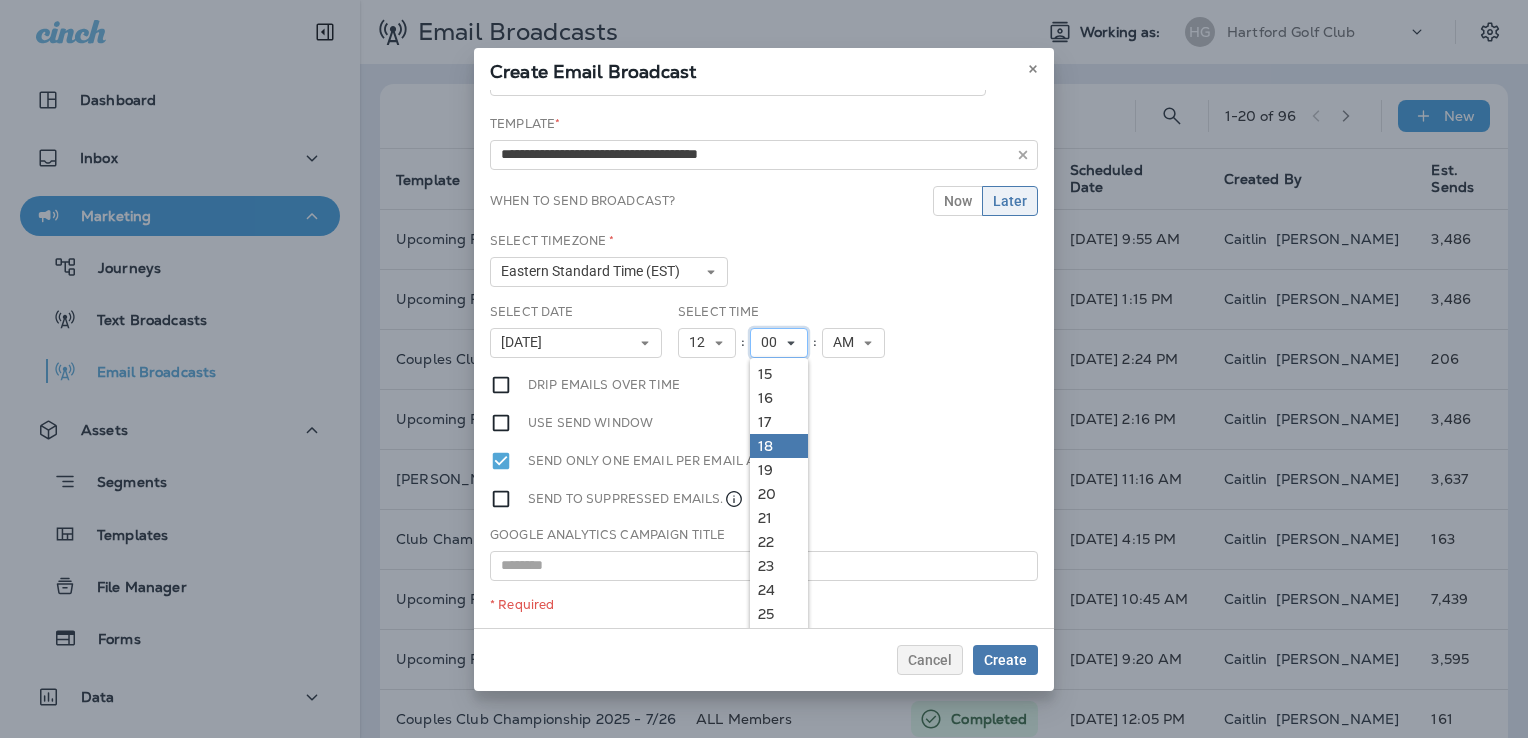 scroll, scrollTop: 400, scrollLeft: 0, axis: vertical 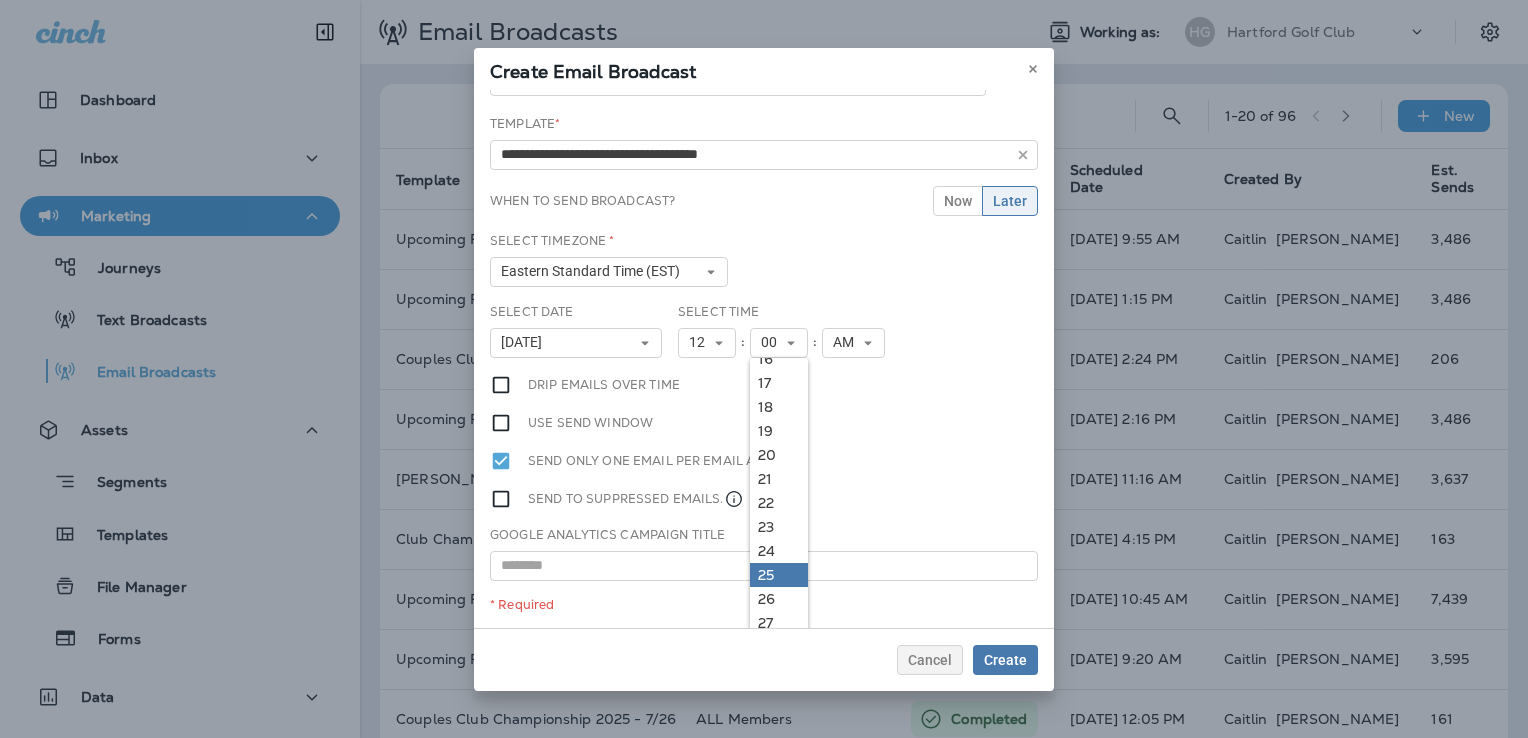 click on "25" at bounding box center (779, 575) 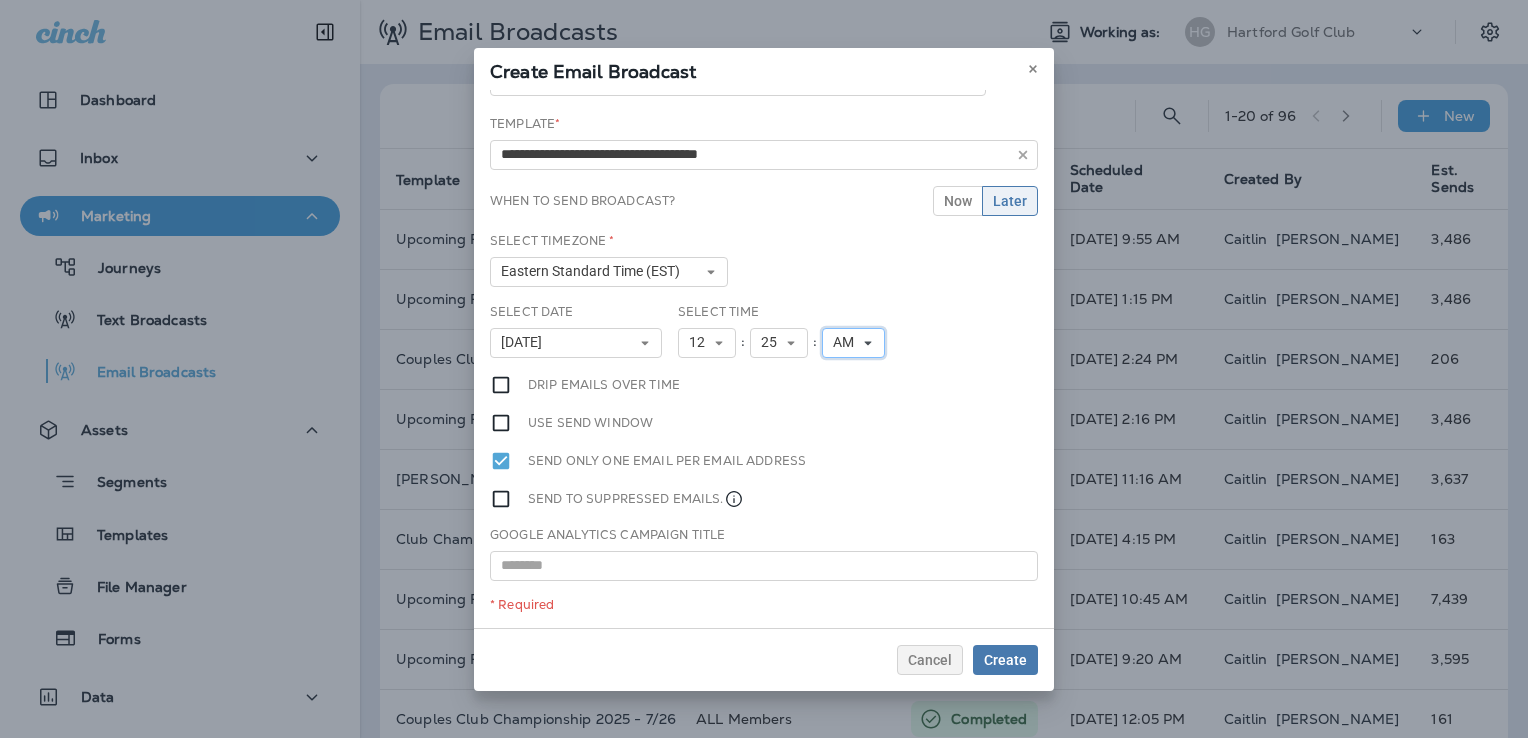 click on "AM" at bounding box center (853, 343) 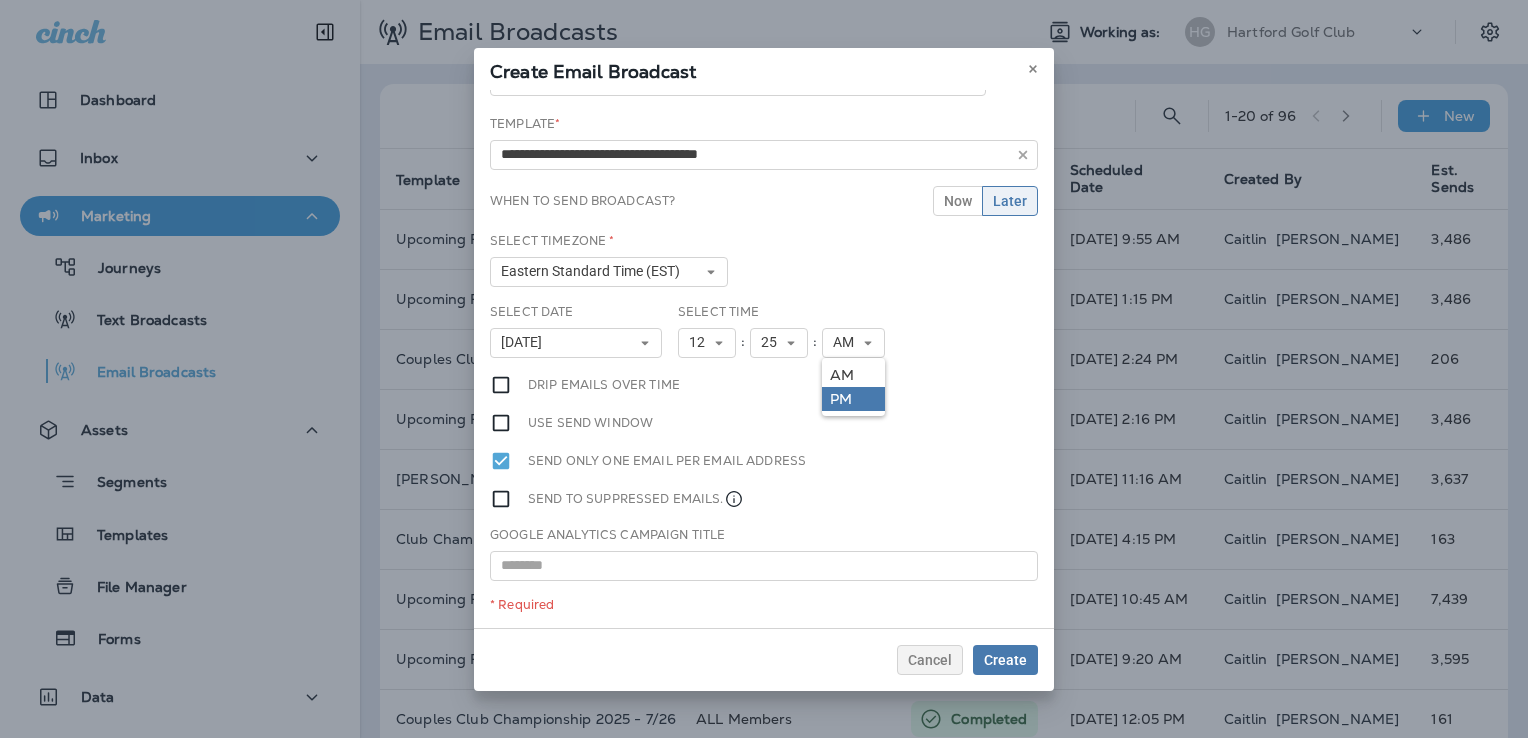 click on "PM" at bounding box center (853, 399) 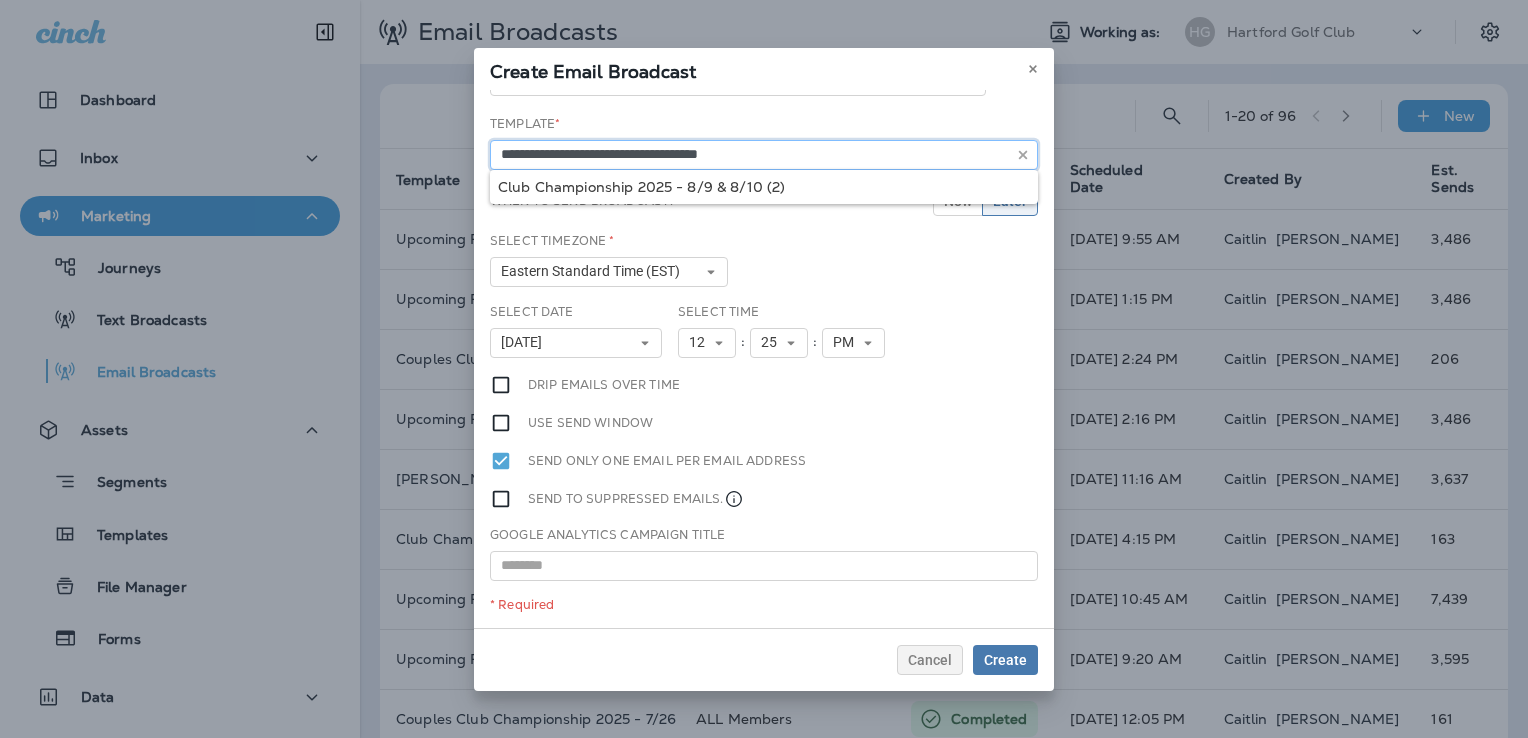 click on "**********" at bounding box center (764, 155) 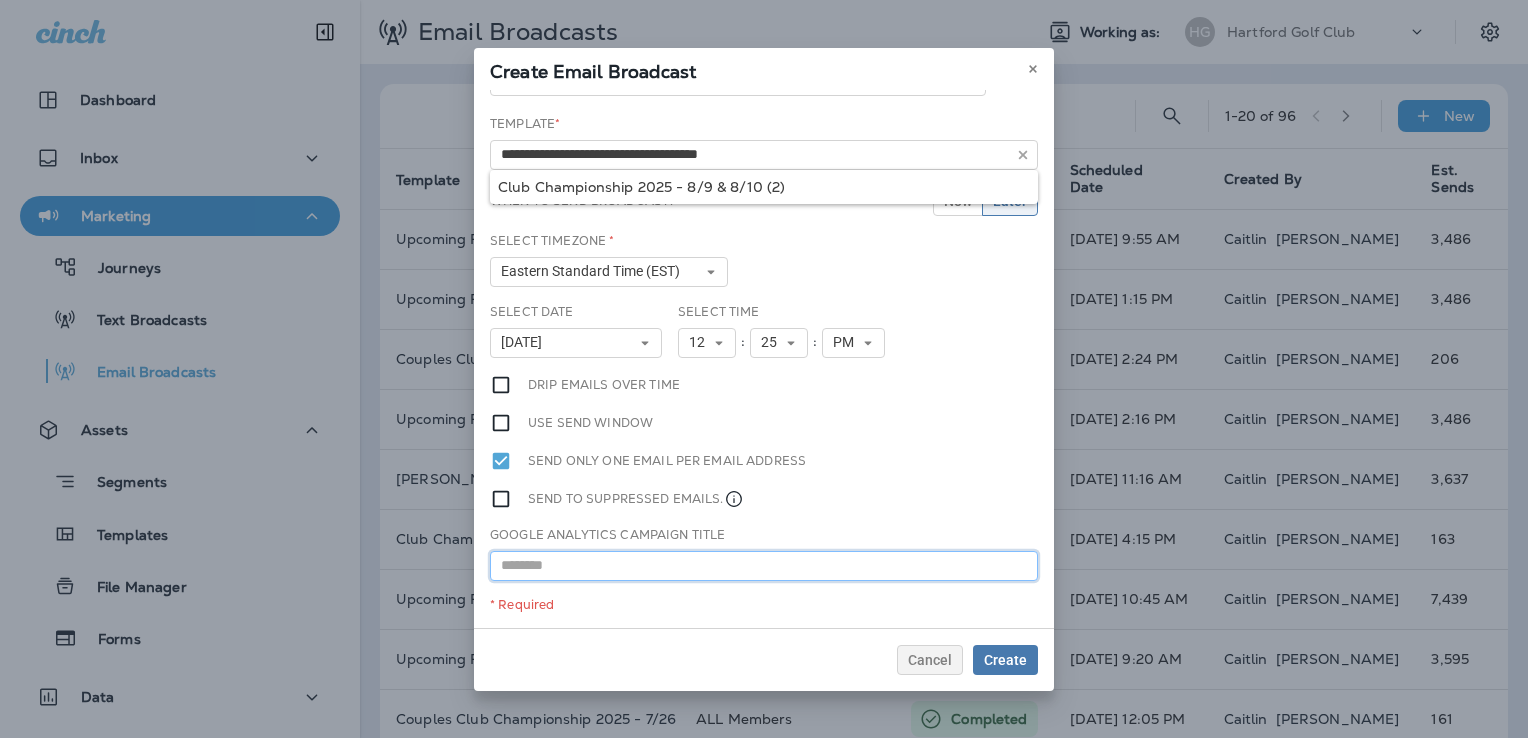 click at bounding box center [764, 566] 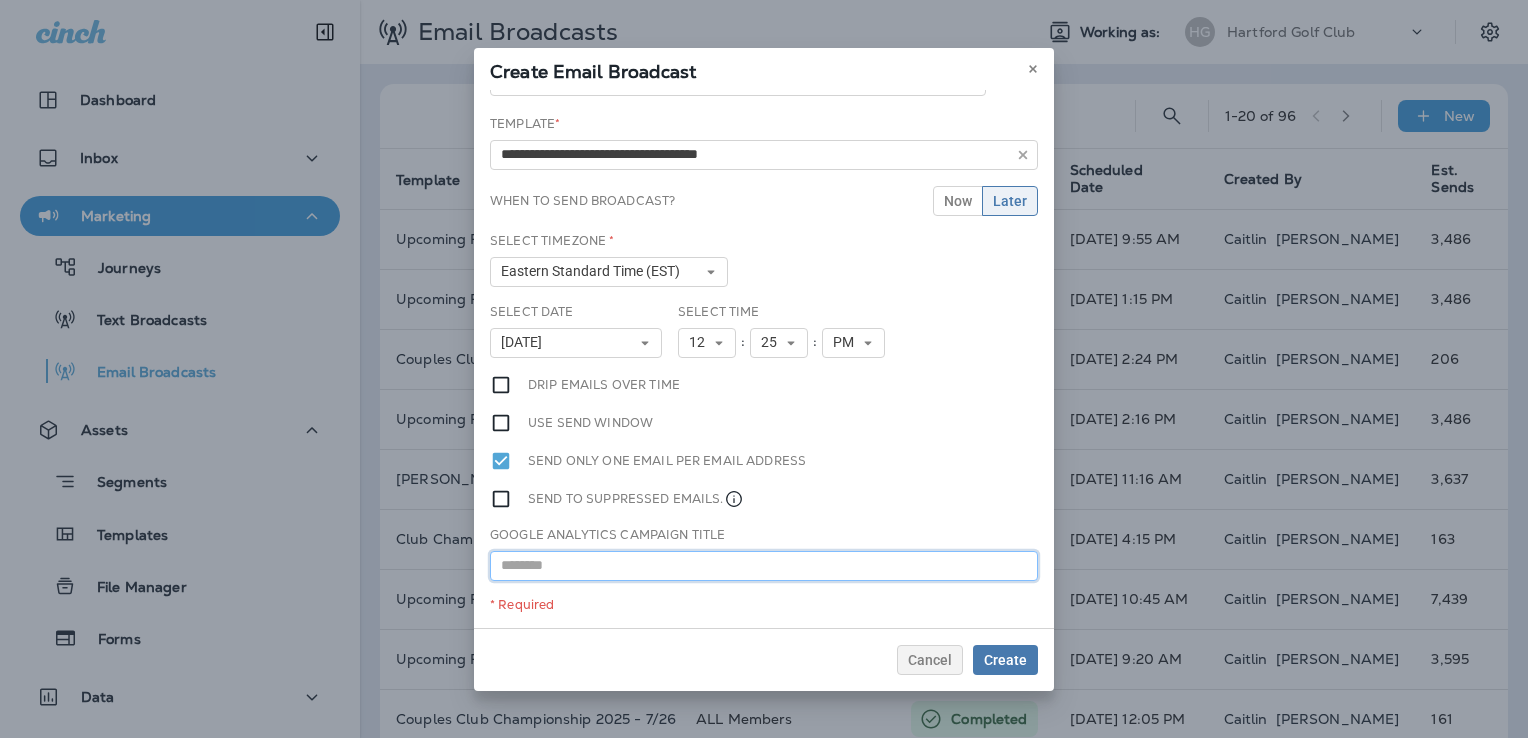 paste on "**********" 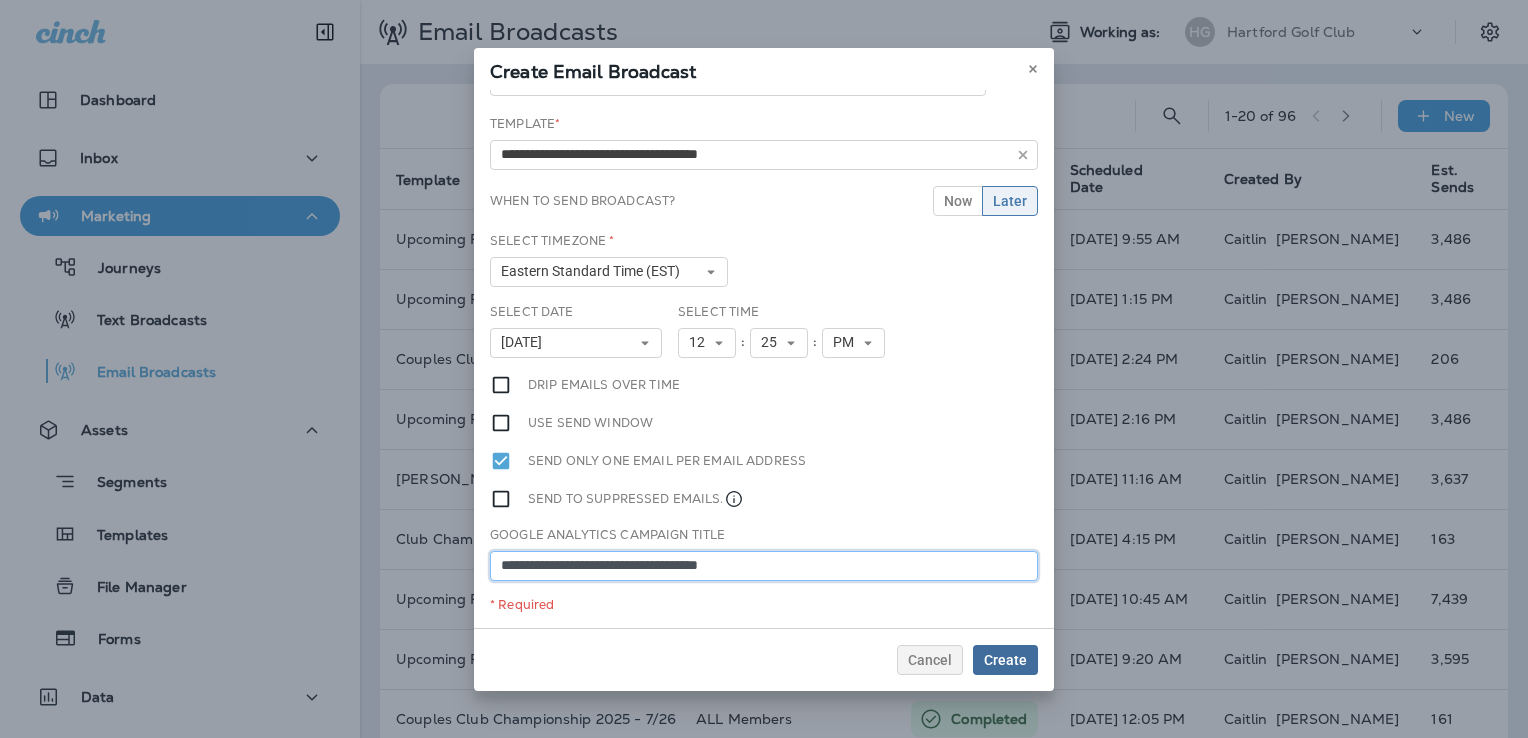 type on "**********" 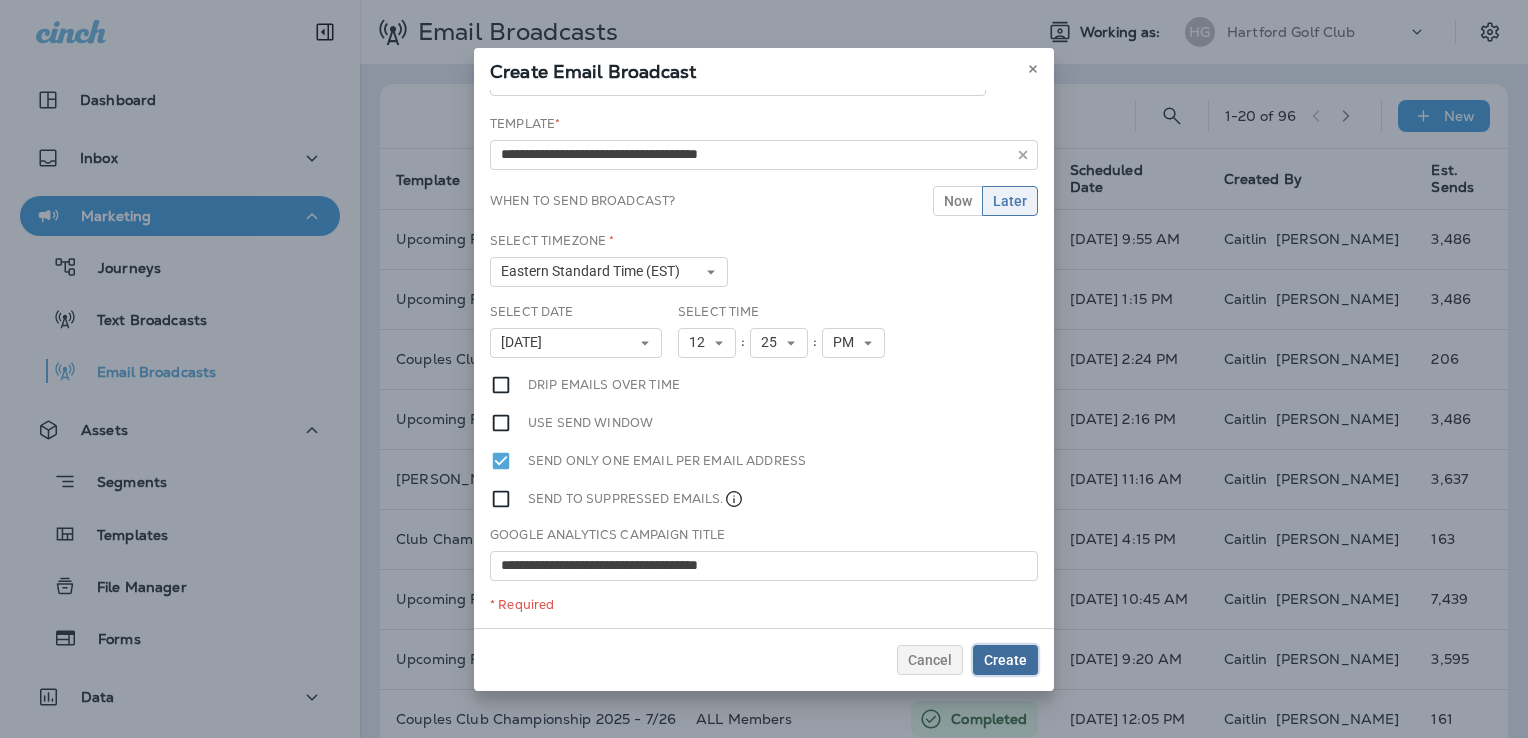 click on "Create" at bounding box center (1005, 660) 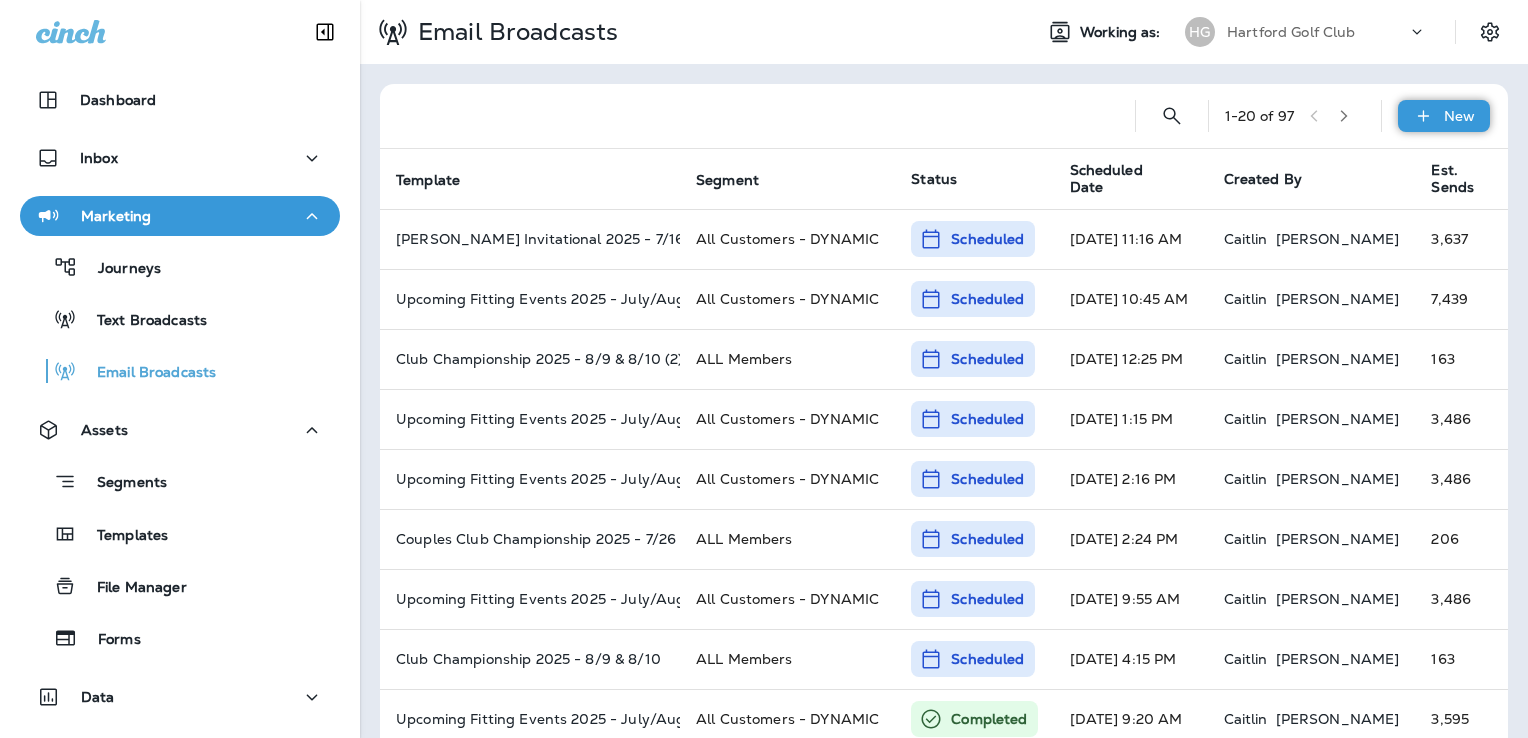 click 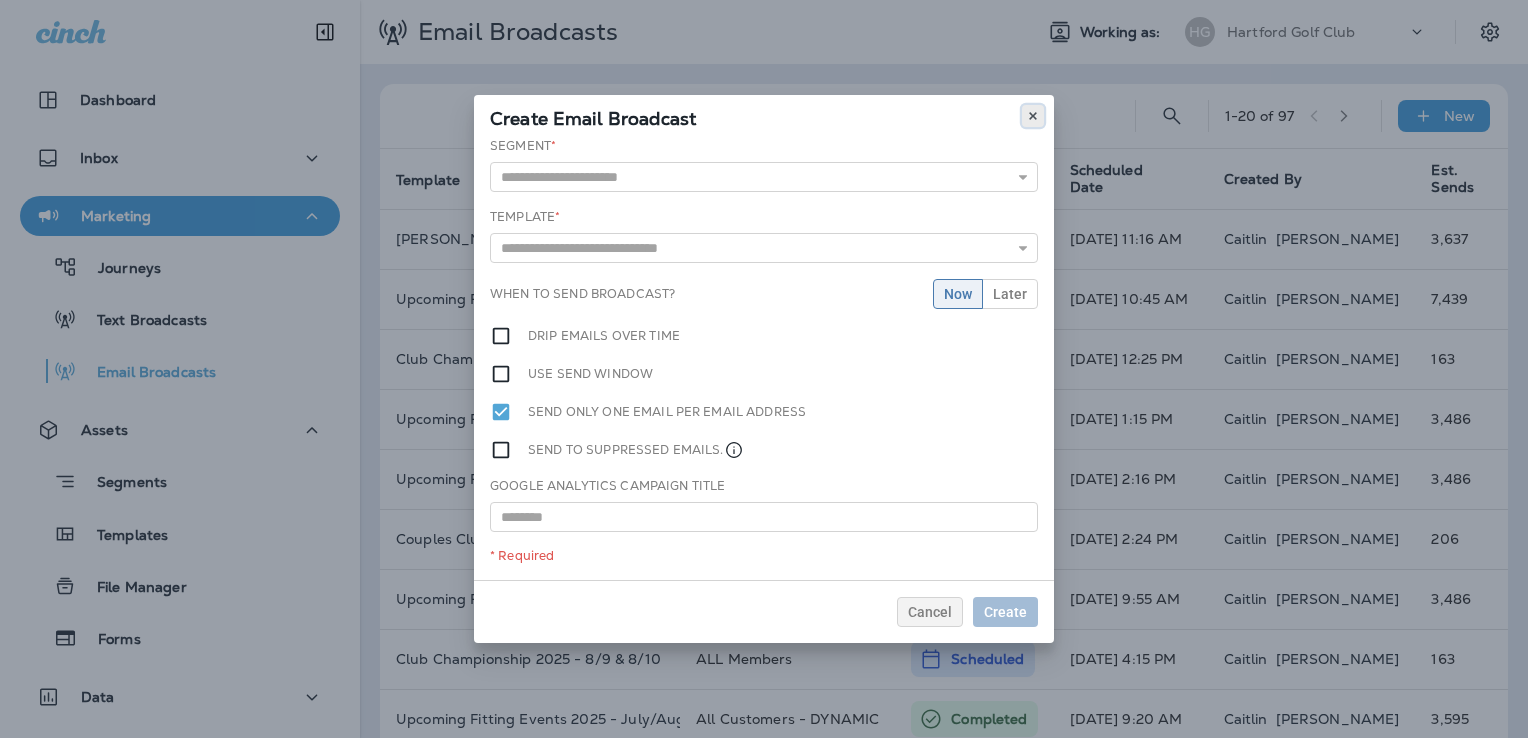 click at bounding box center (1033, 116) 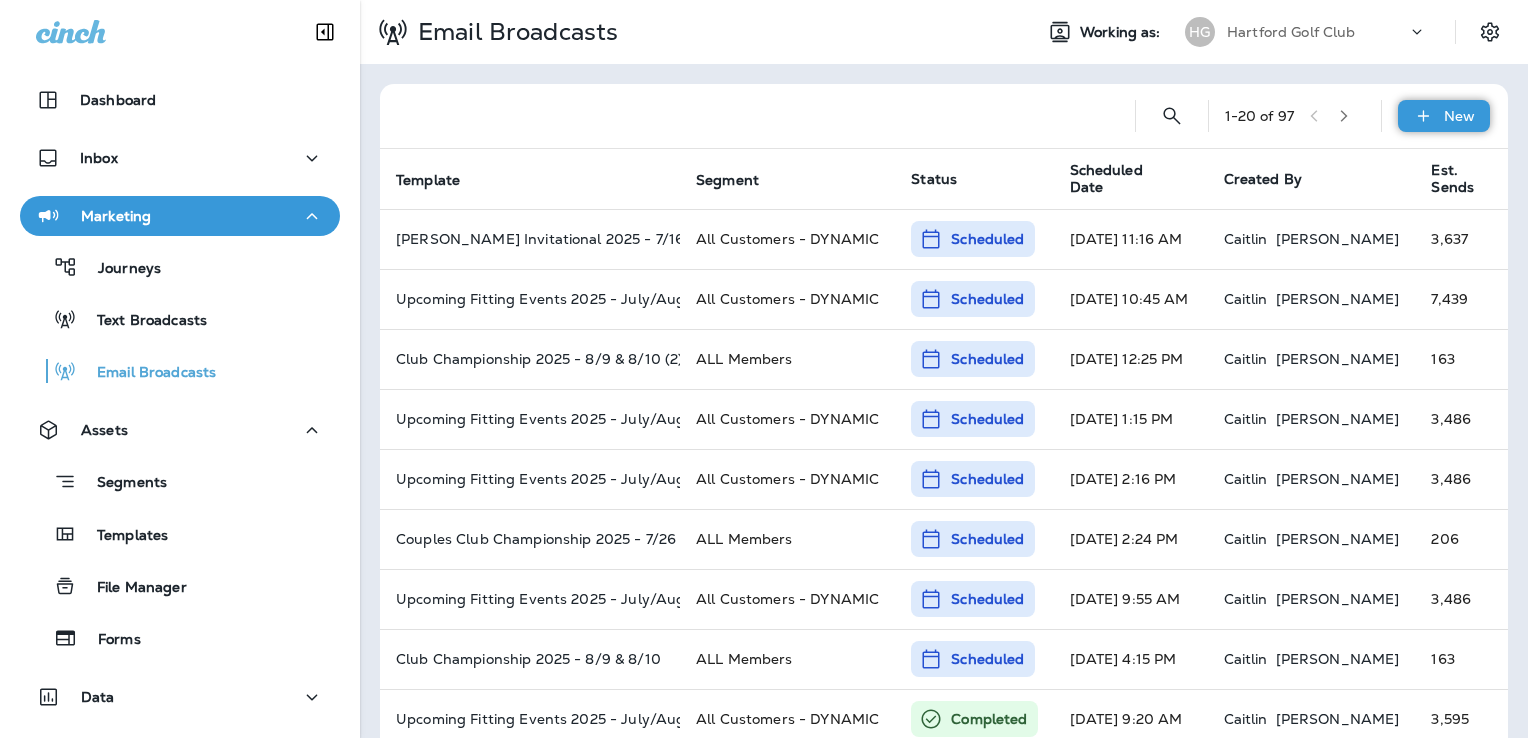 click on "New" at bounding box center (1444, 116) 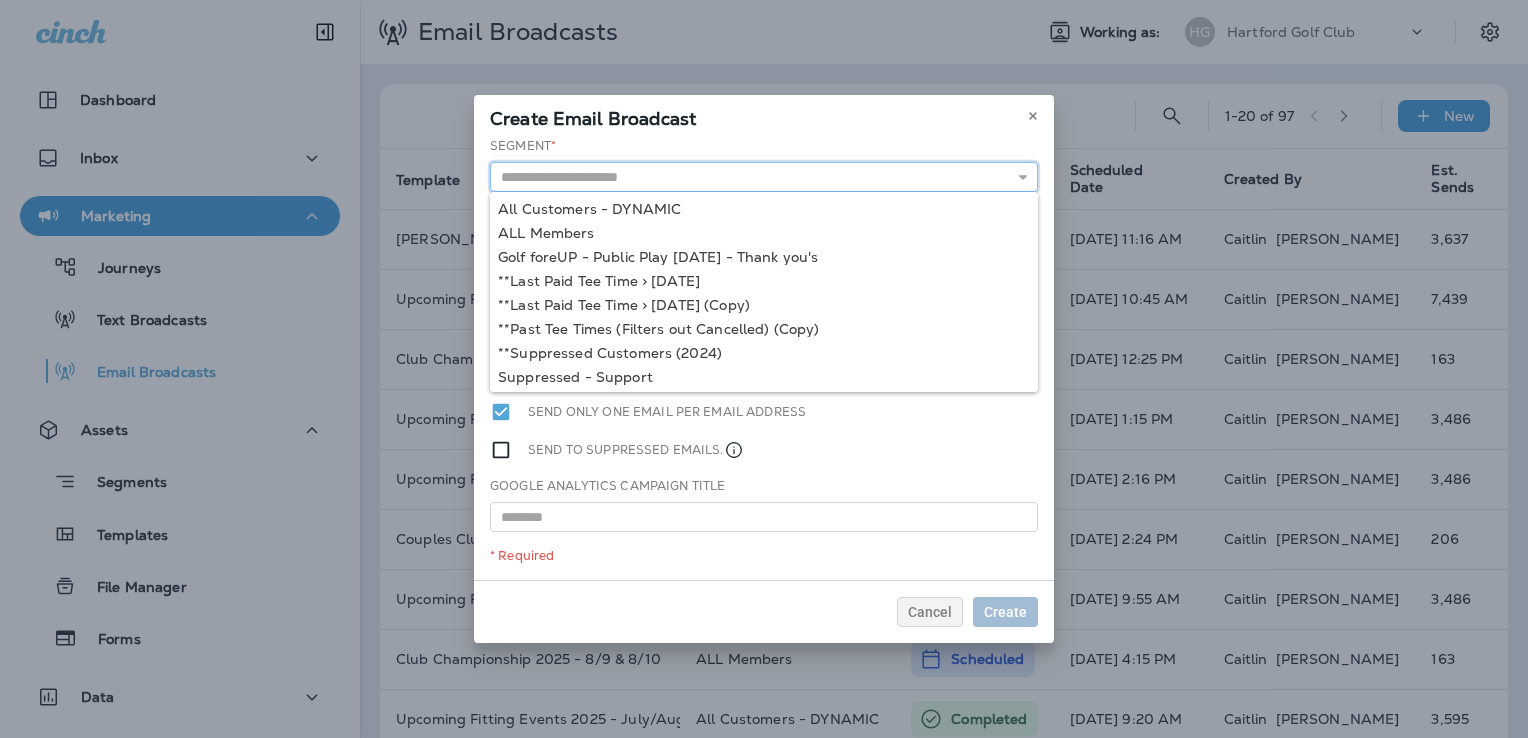 click at bounding box center (764, 177) 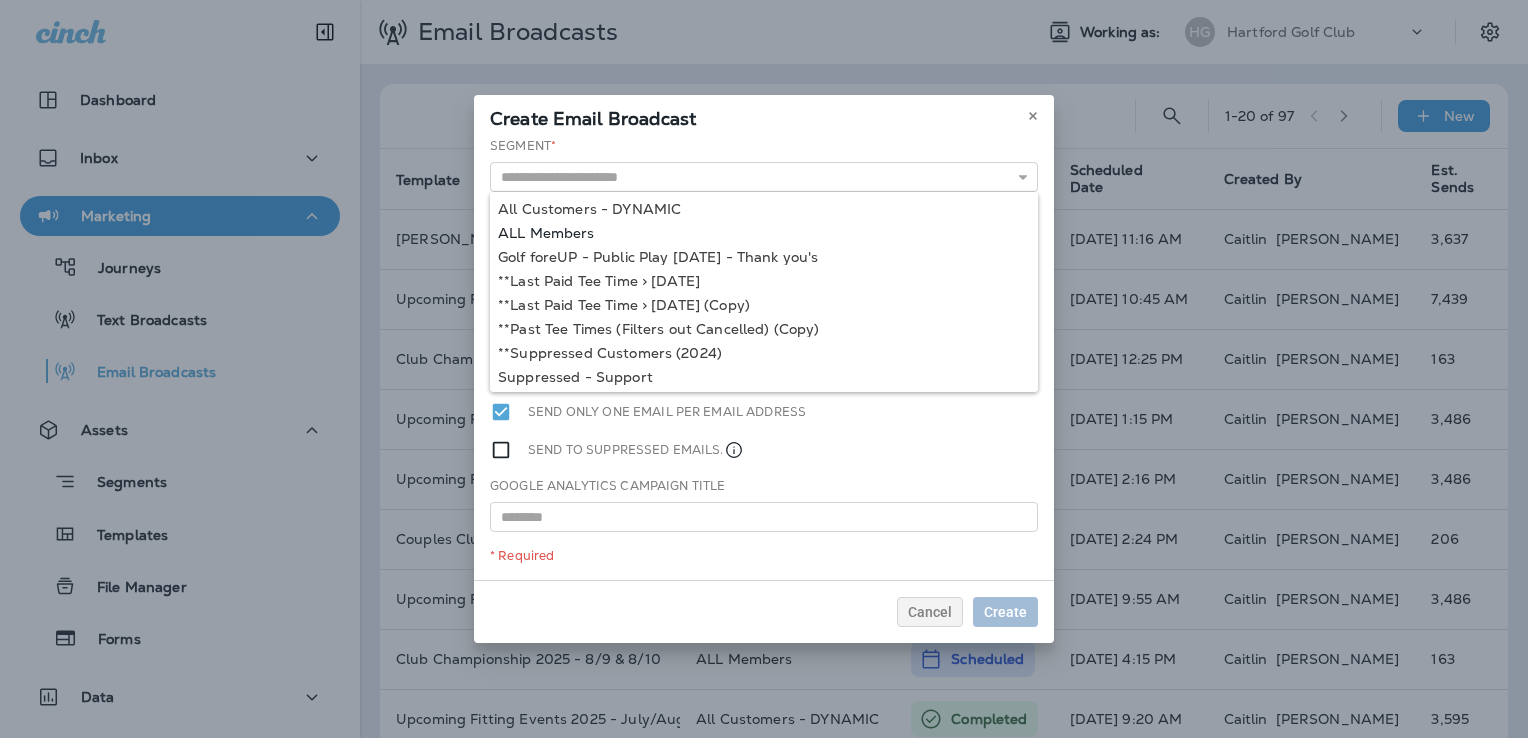 type on "**********" 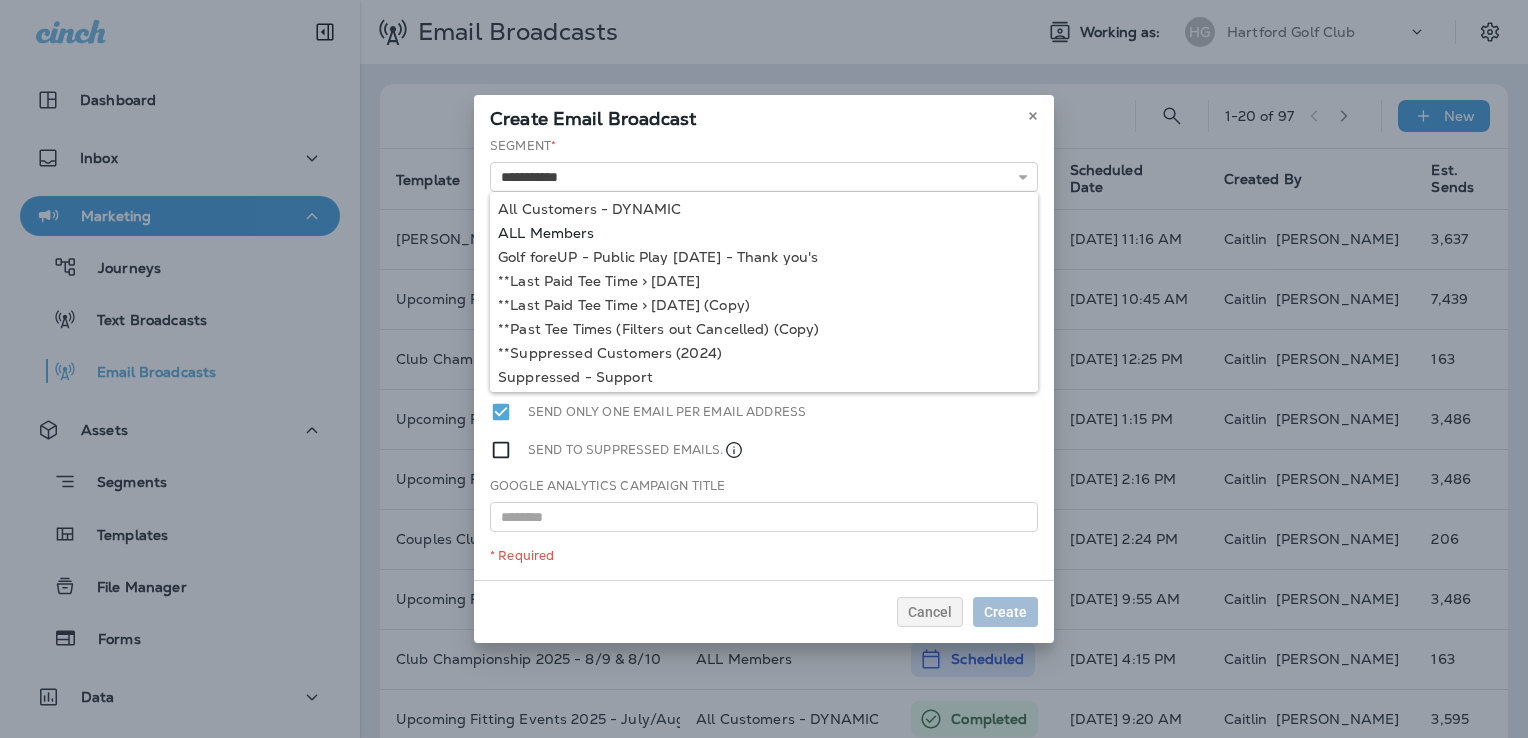 click on "**********" at bounding box center [764, 358] 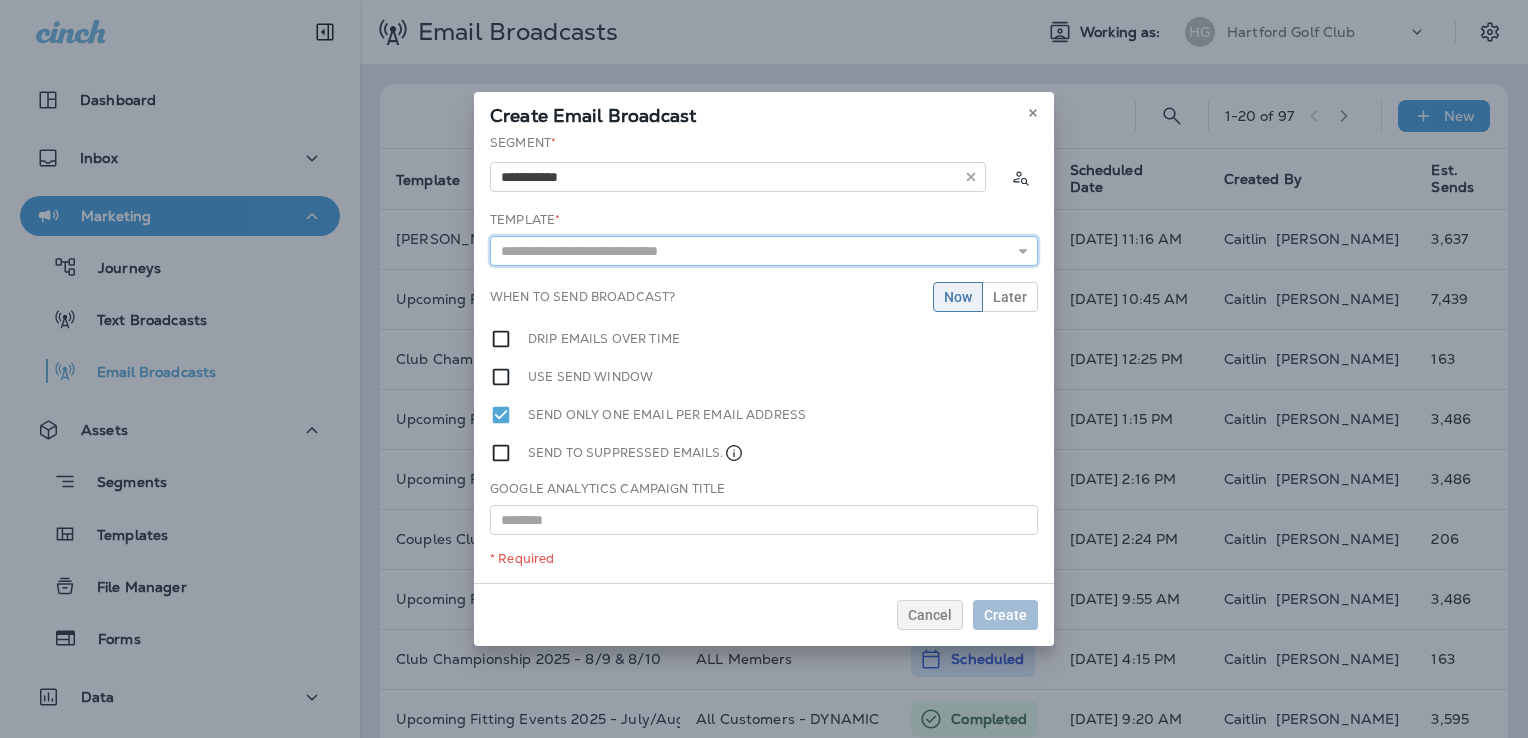 click at bounding box center [764, 251] 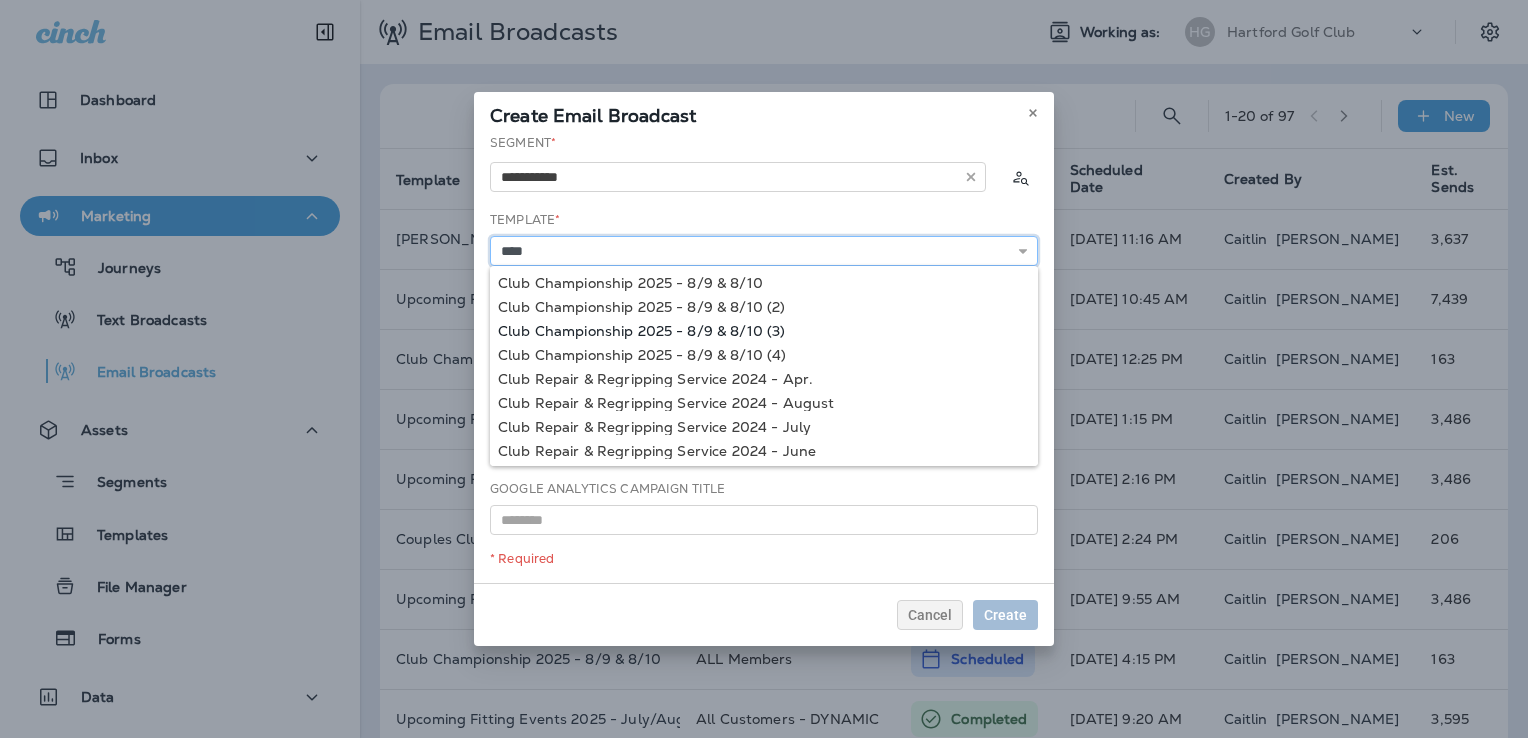 type on "**********" 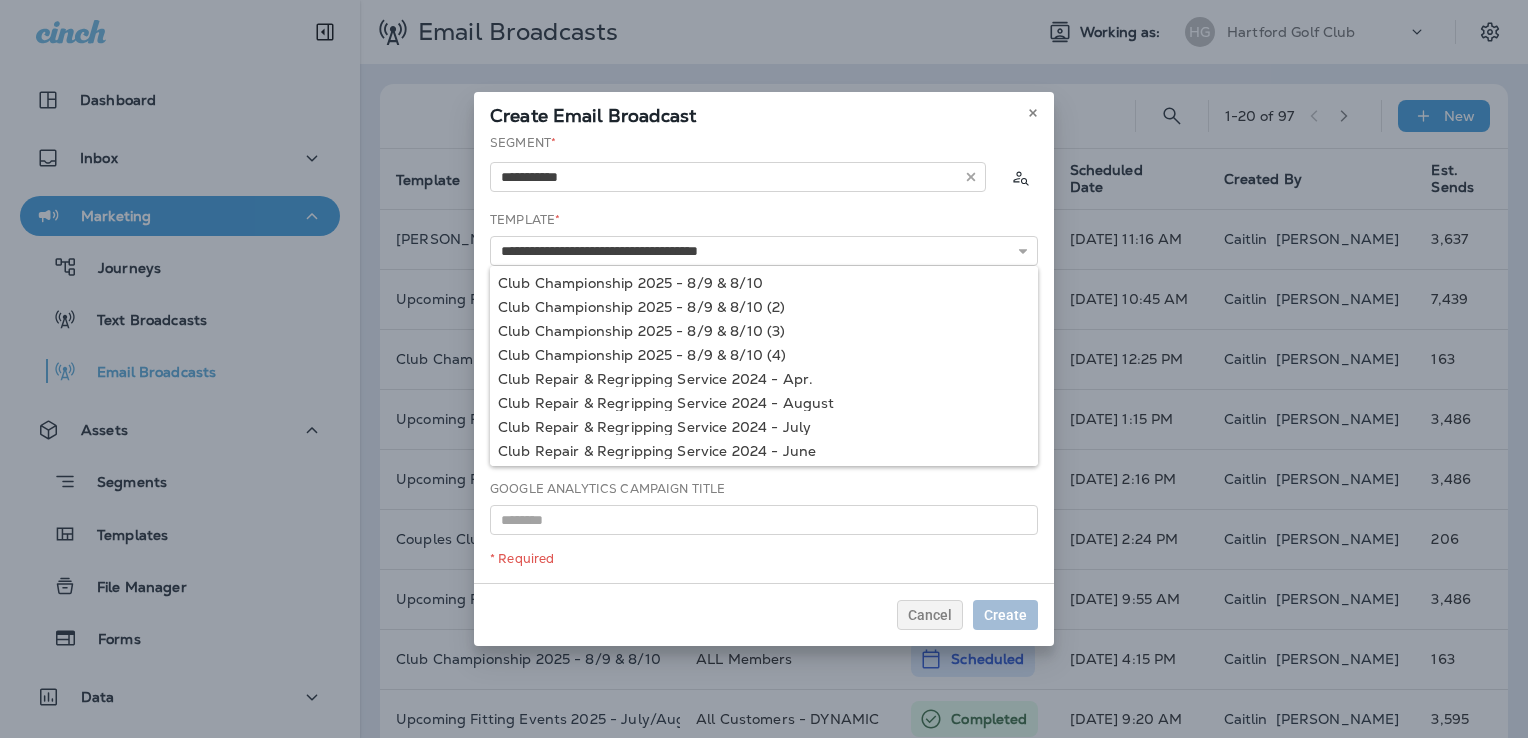 click on "**********" at bounding box center [764, 358] 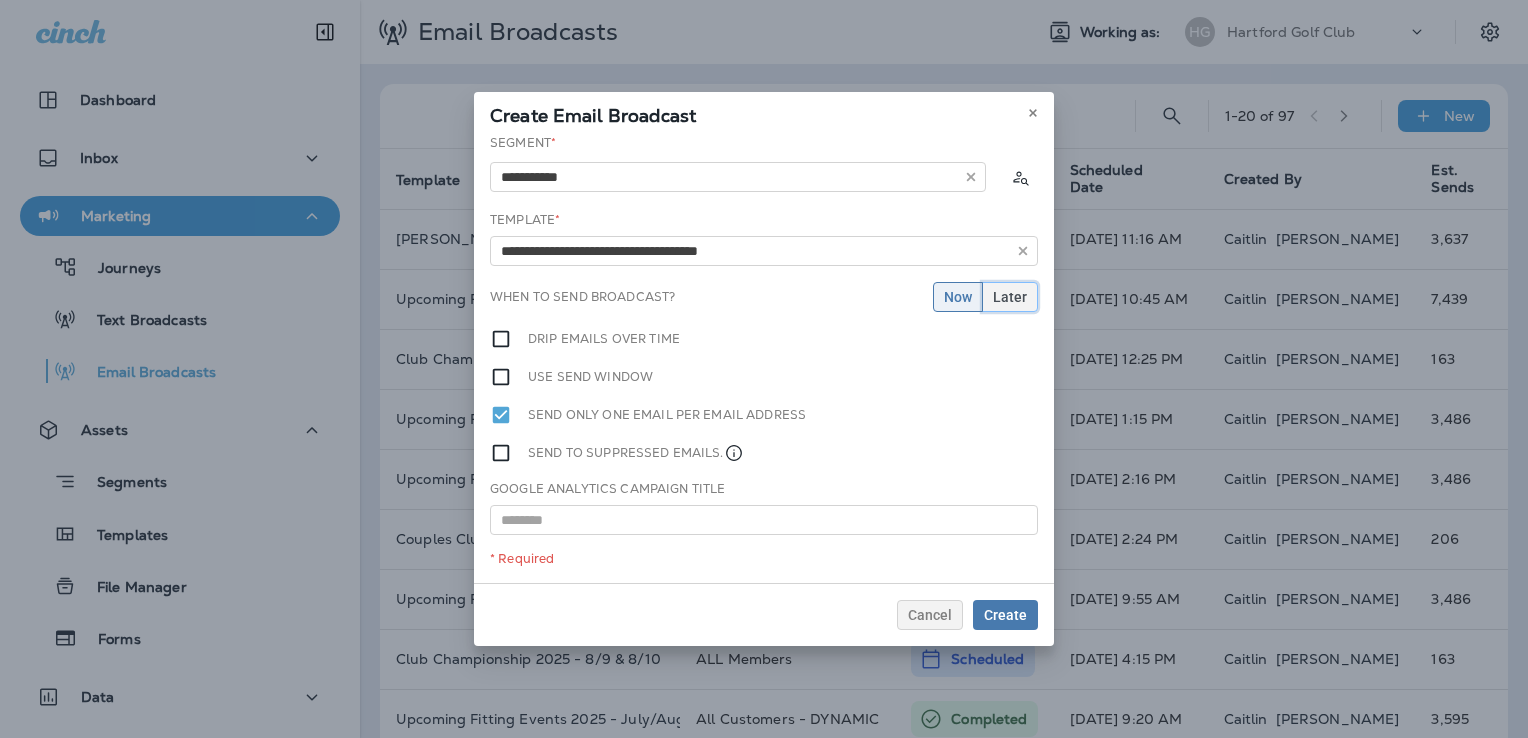 click on "Later" at bounding box center [1010, 297] 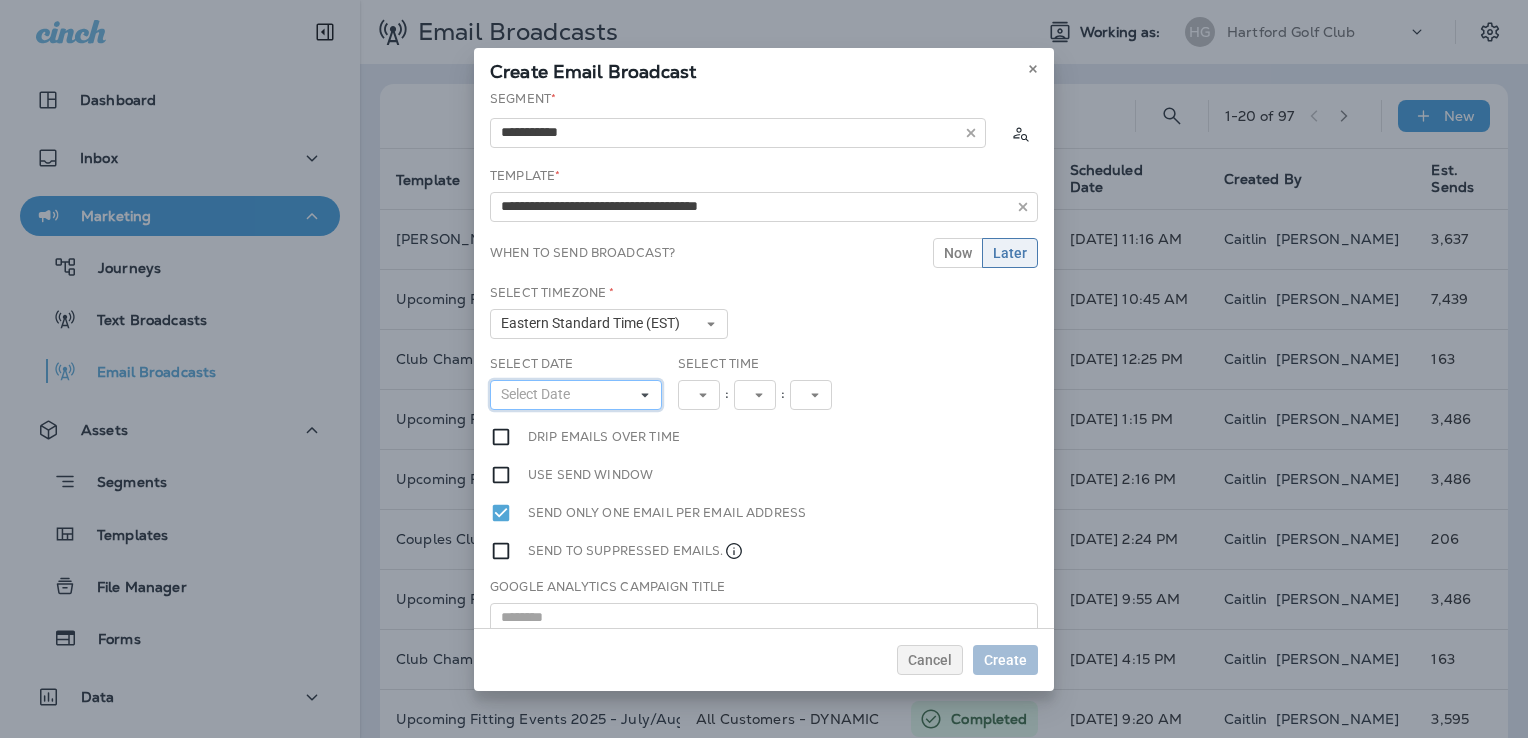 click on "Select Date" at bounding box center [576, 395] 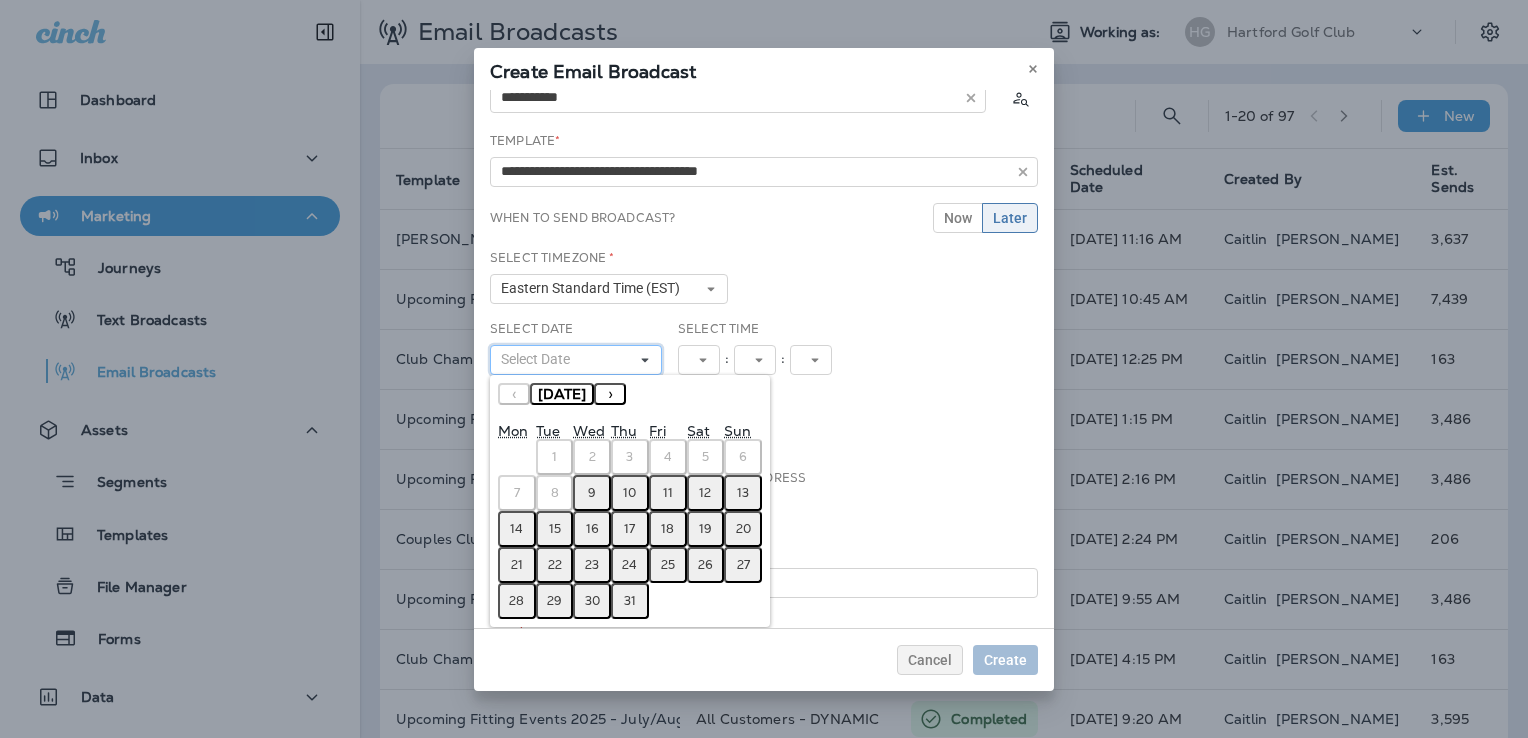 scroll, scrollTop: 52, scrollLeft: 0, axis: vertical 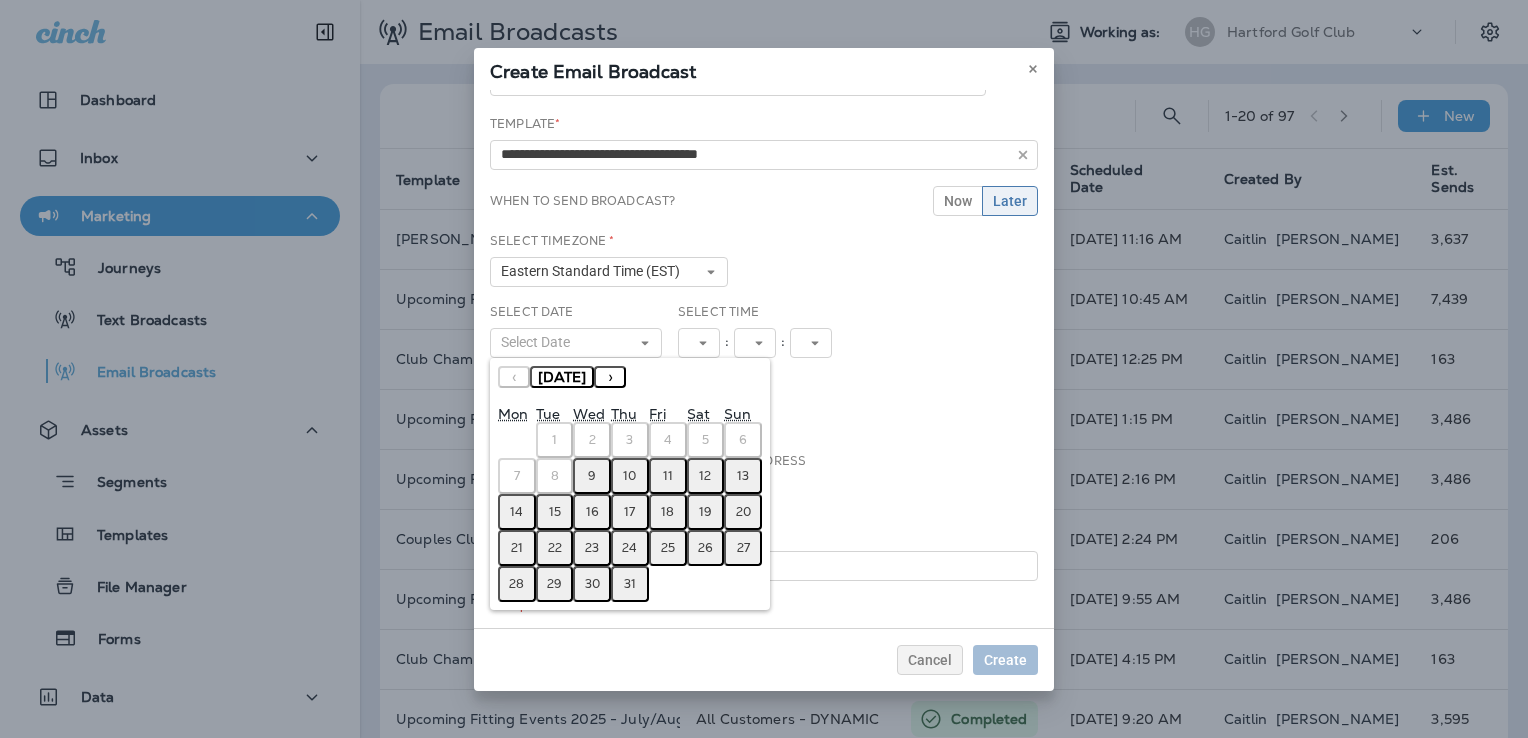 click on "28" at bounding box center [516, 584] 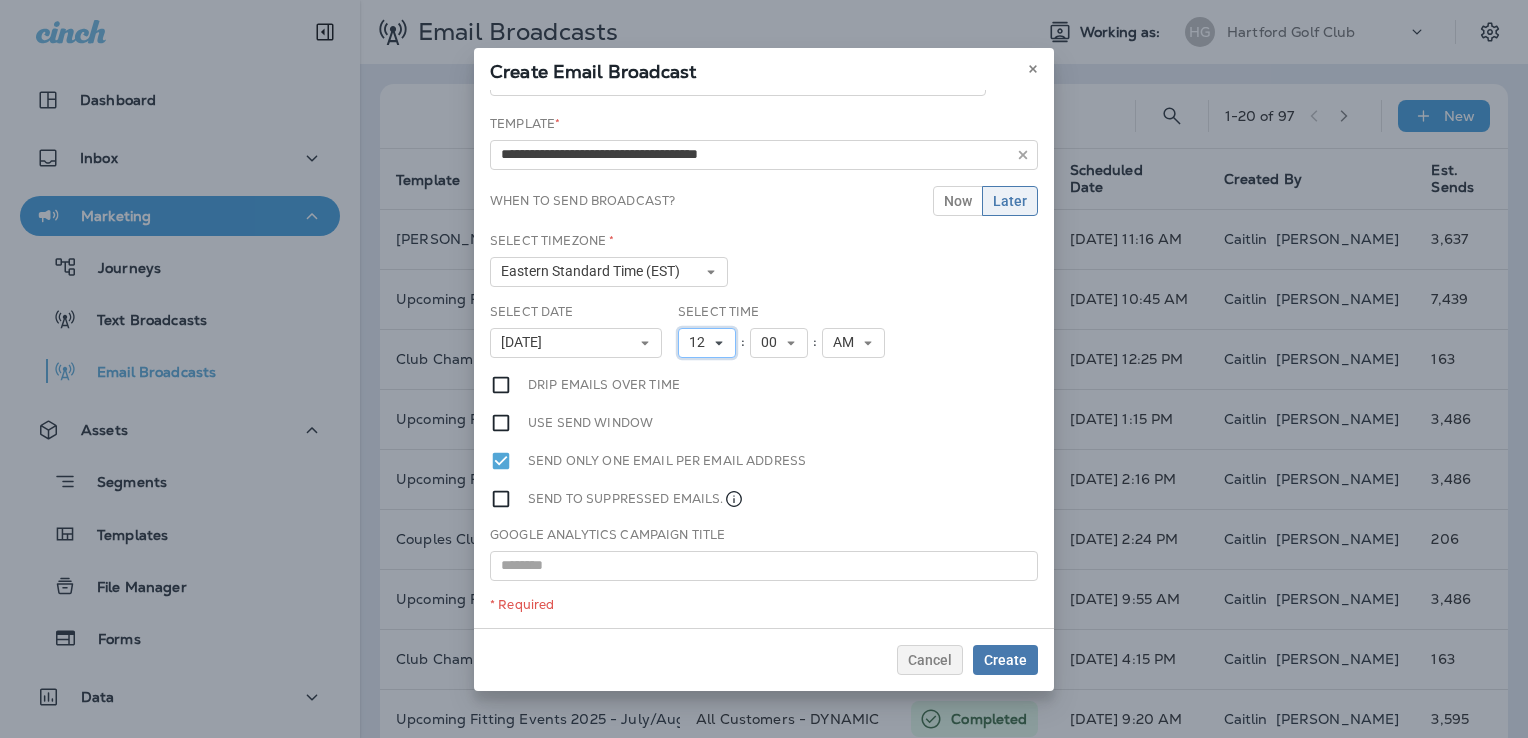 click on "12" at bounding box center [701, 342] 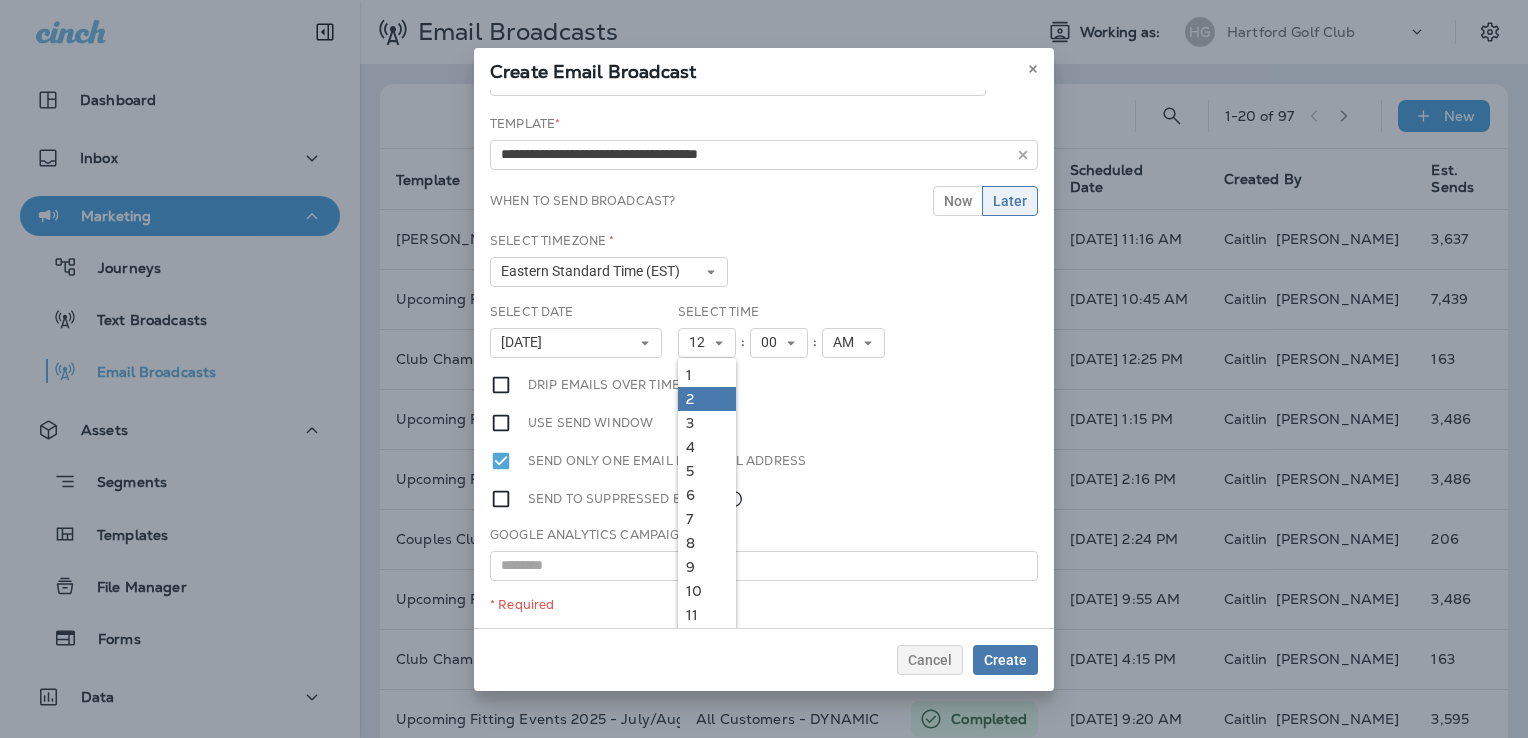 click on "2" at bounding box center (707, 399) 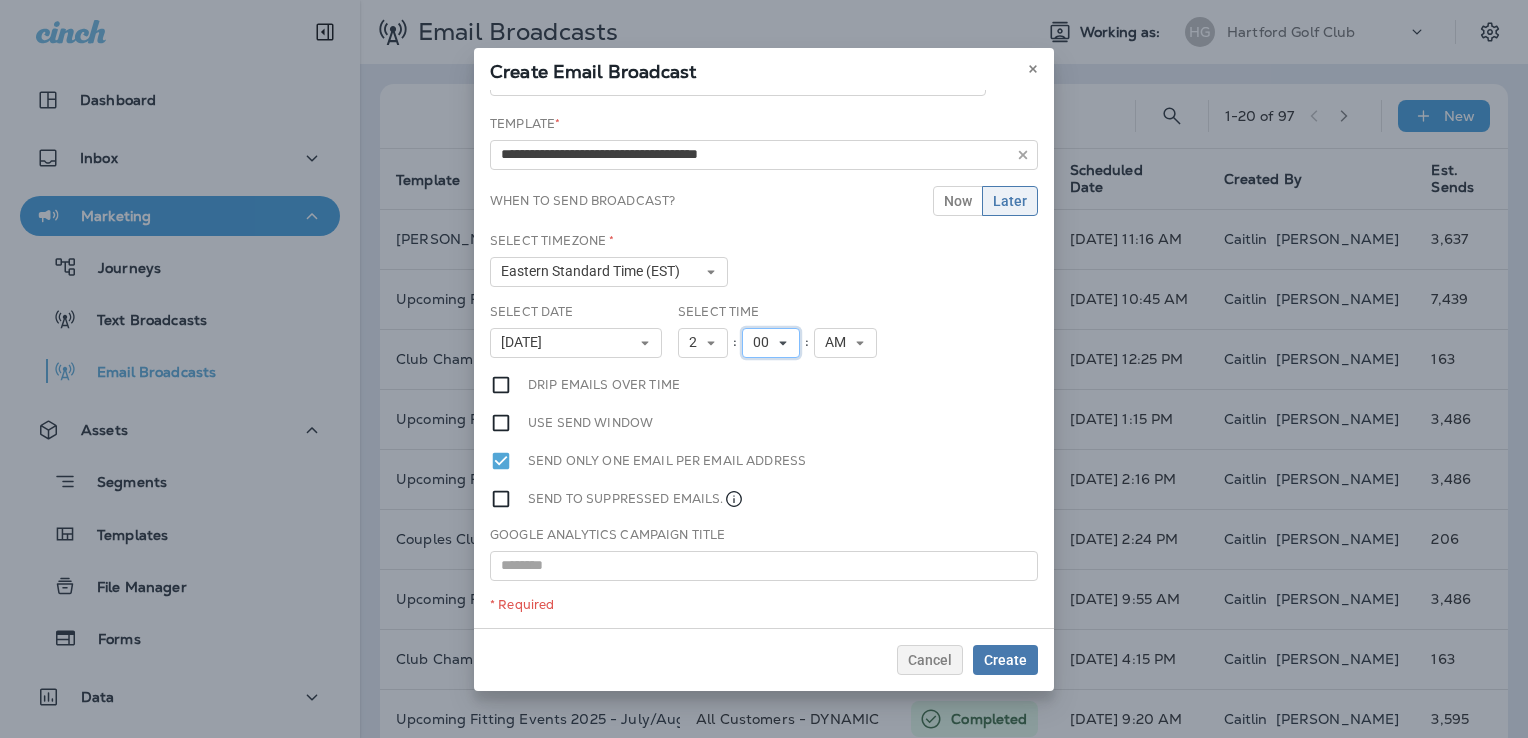 click on "00" at bounding box center (765, 342) 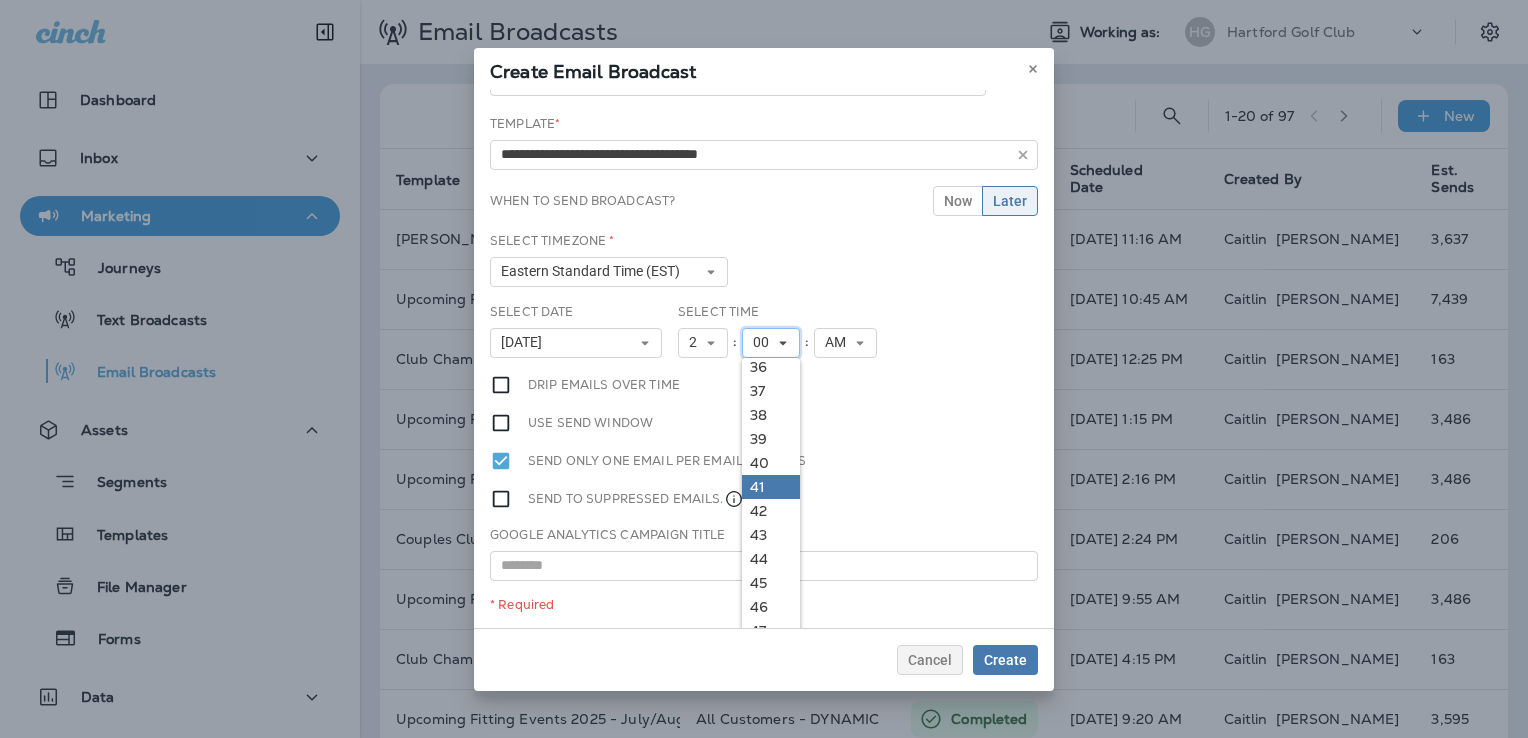 scroll, scrollTop: 900, scrollLeft: 0, axis: vertical 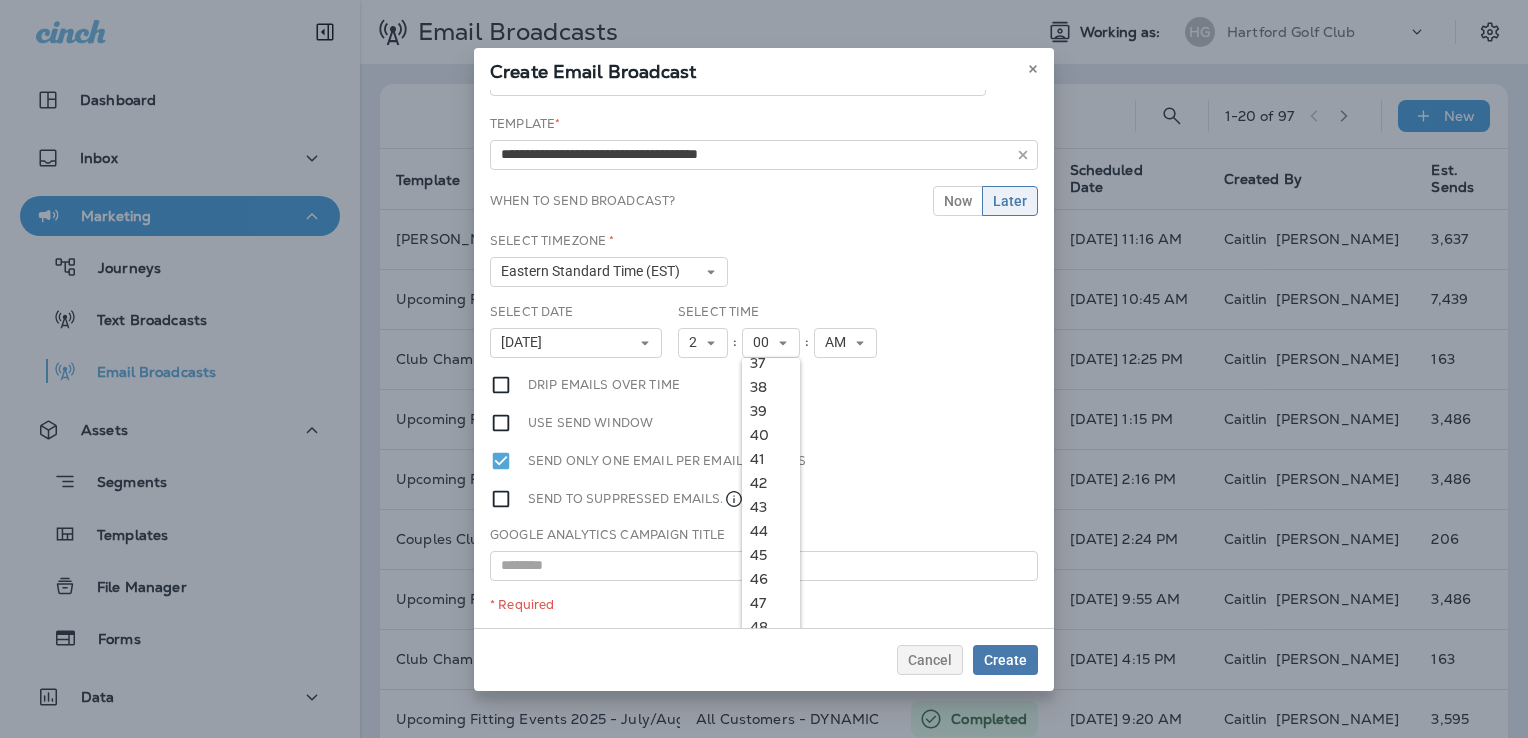 click on "42" at bounding box center (771, 483) 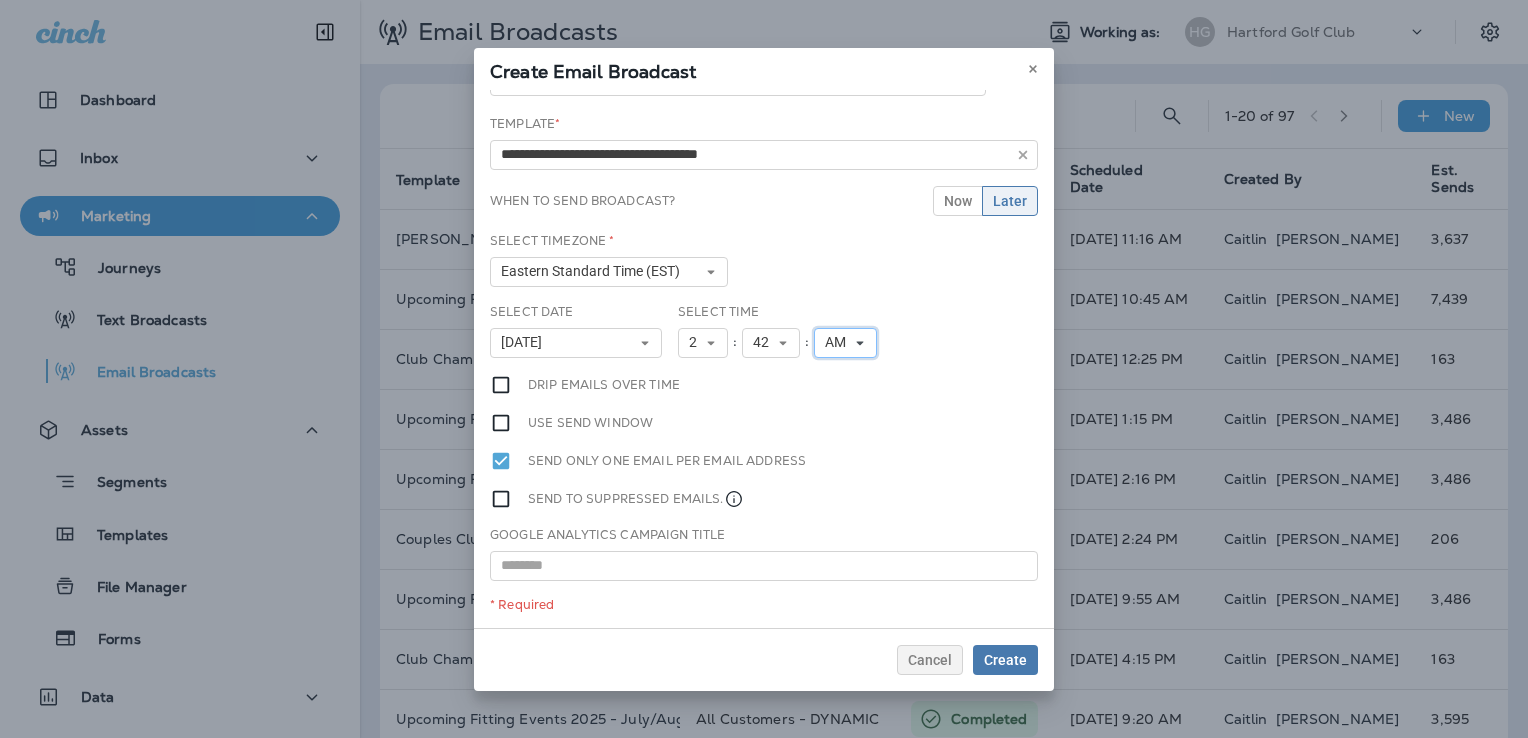 click on "AM" at bounding box center [845, 343] 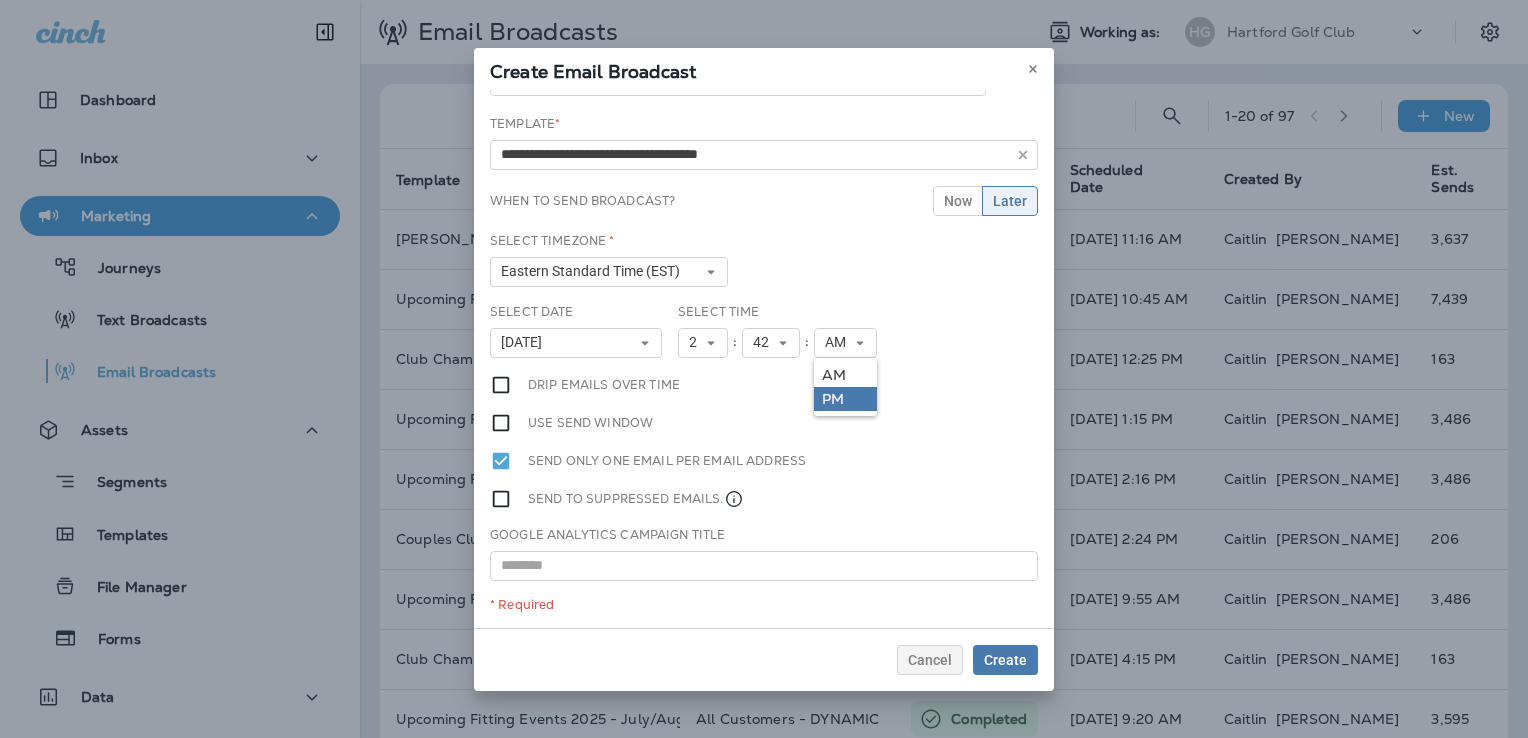 click on "PM" at bounding box center (845, 399) 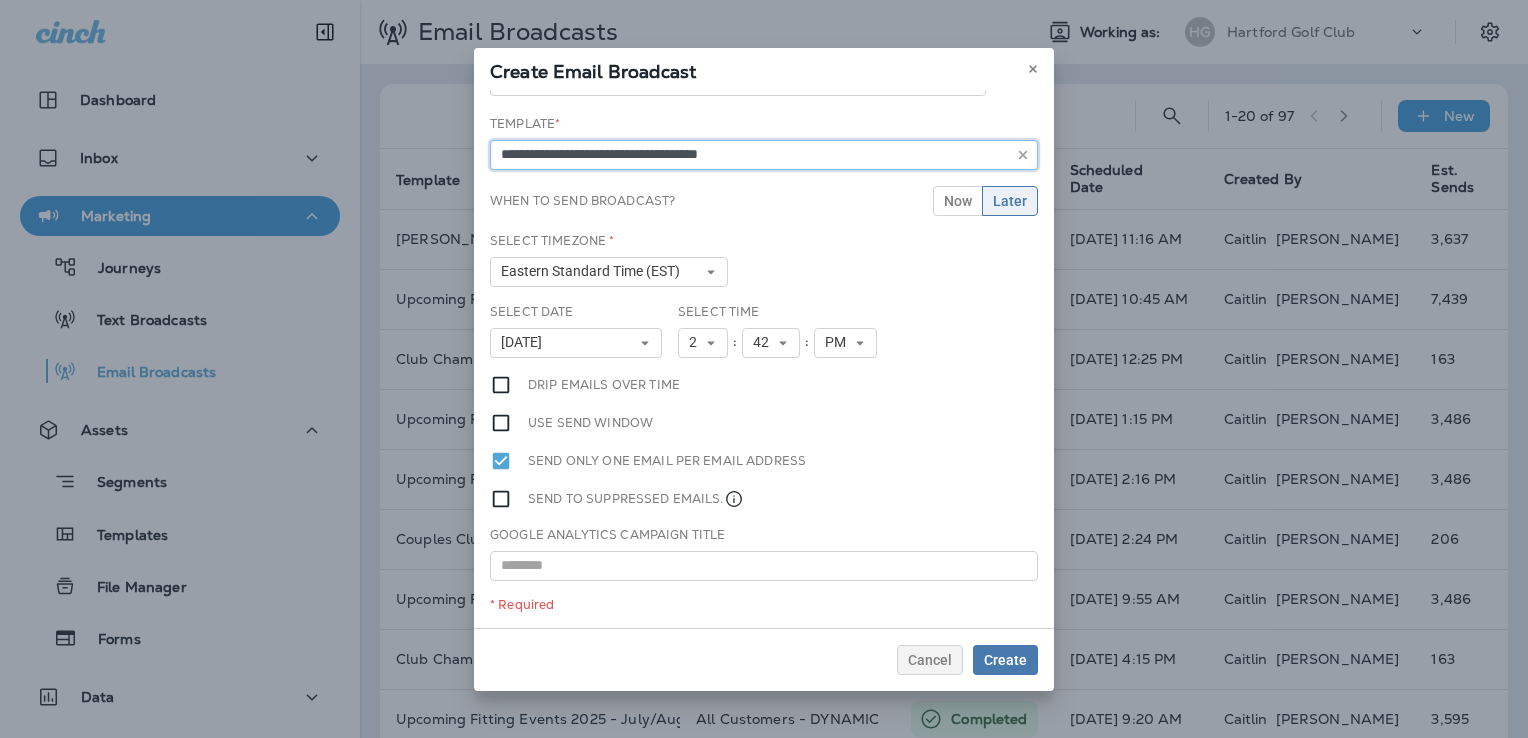 click on "**********" at bounding box center [764, 155] 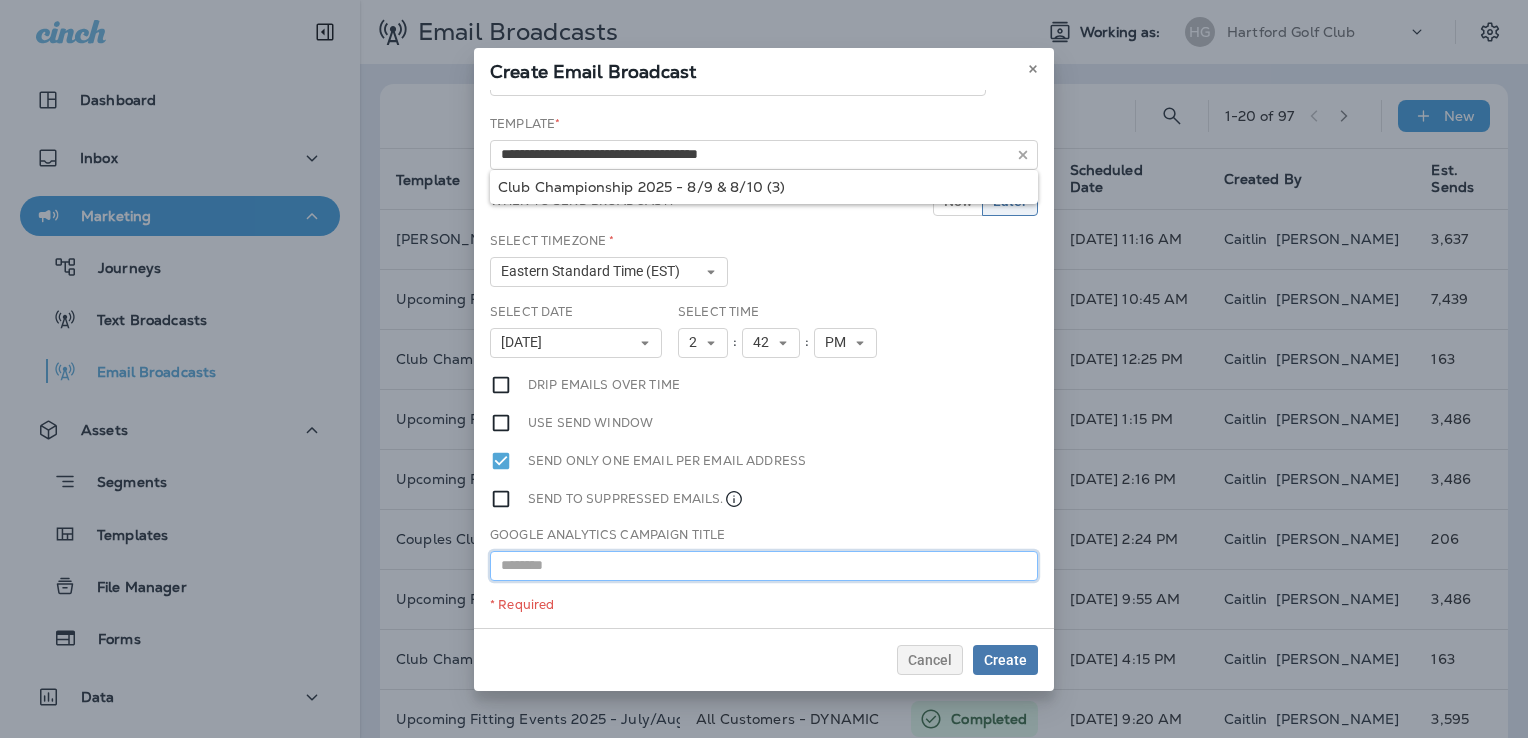 click at bounding box center [764, 566] 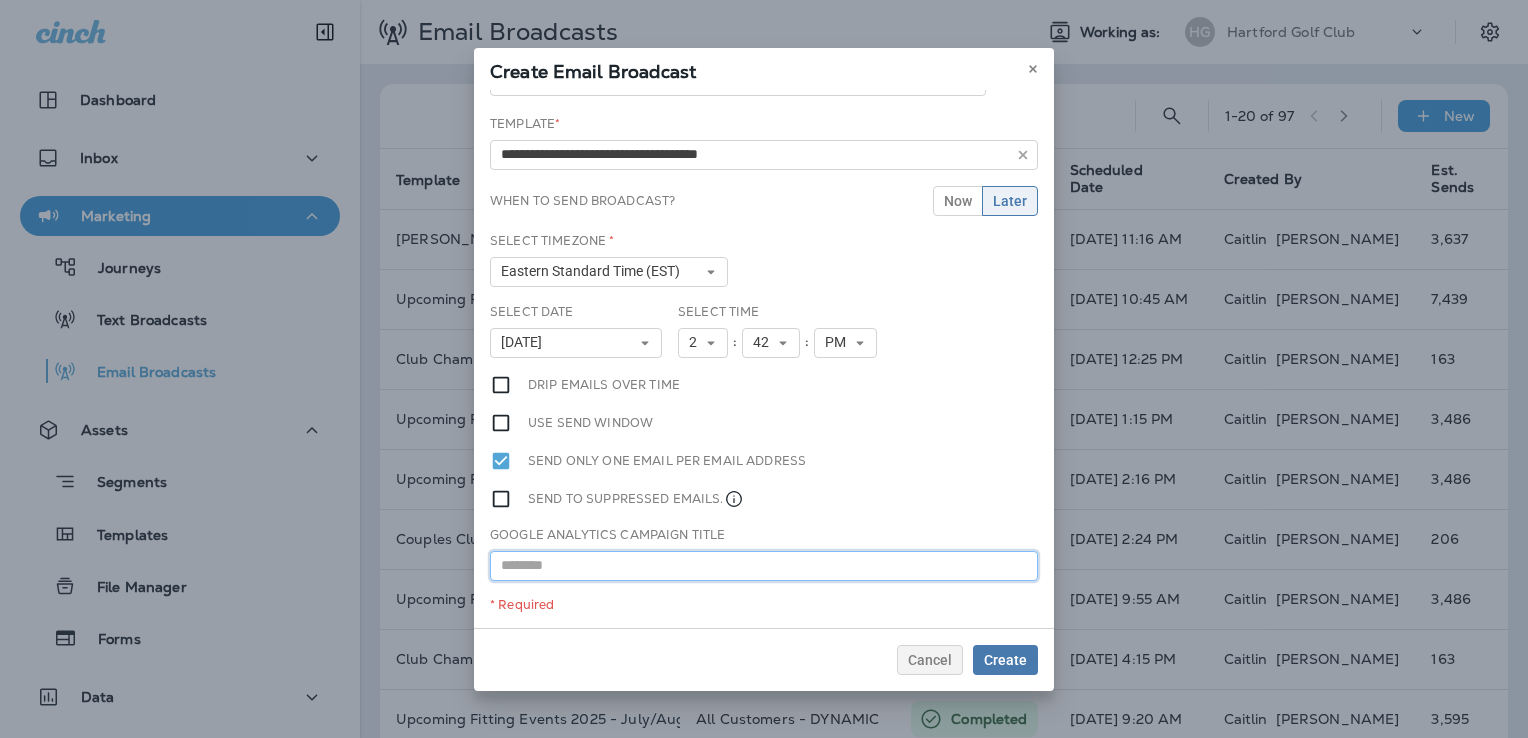 paste on "**********" 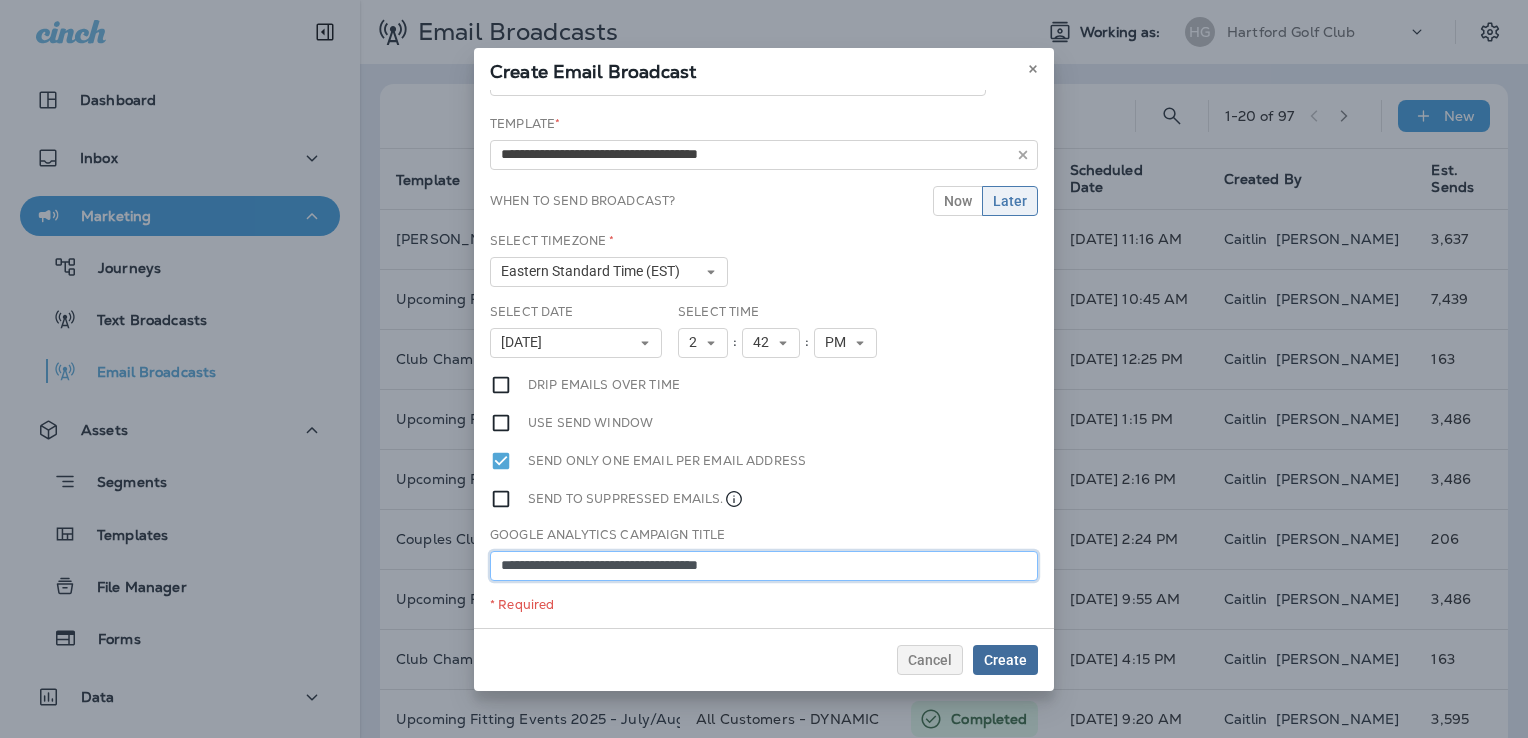 type on "**********" 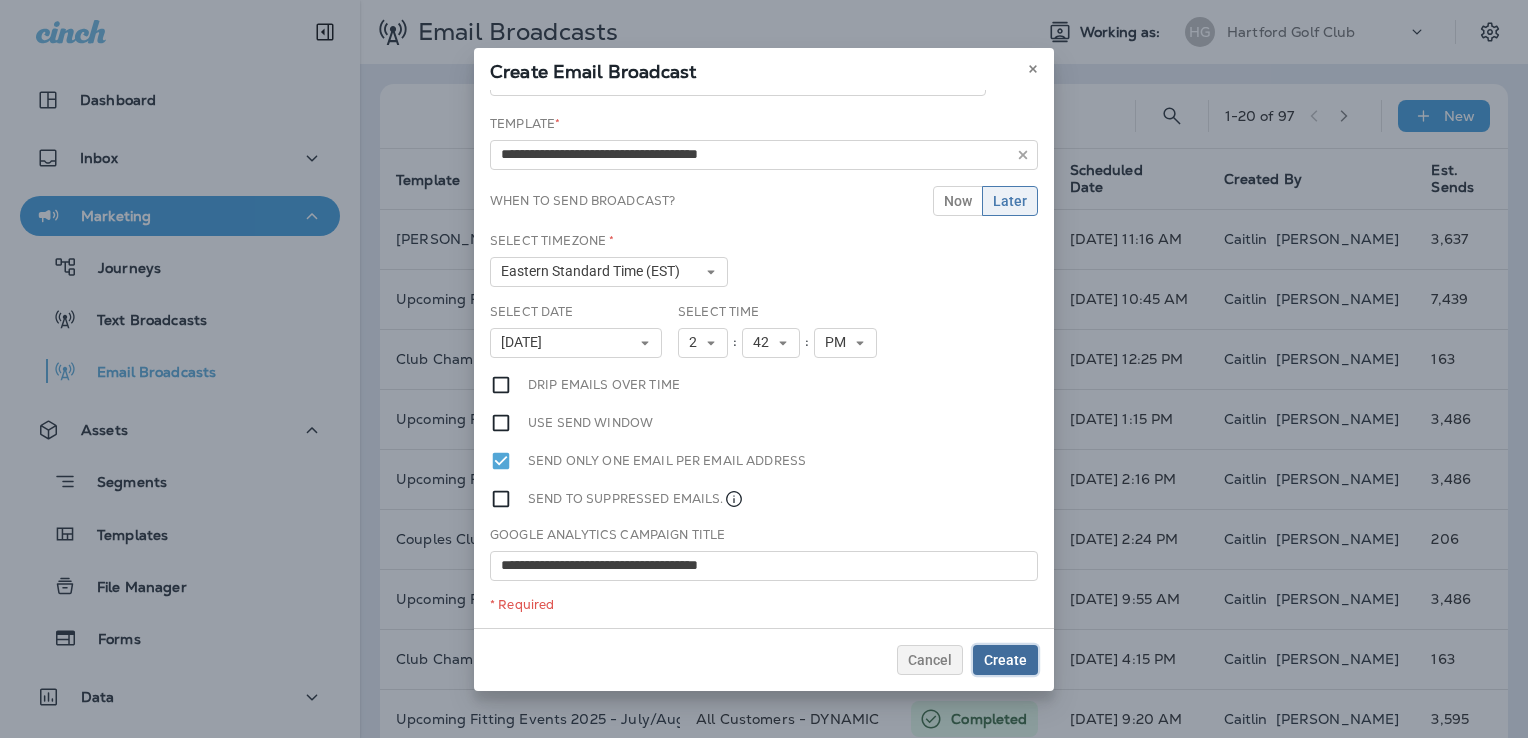 click on "Create" at bounding box center [1005, 660] 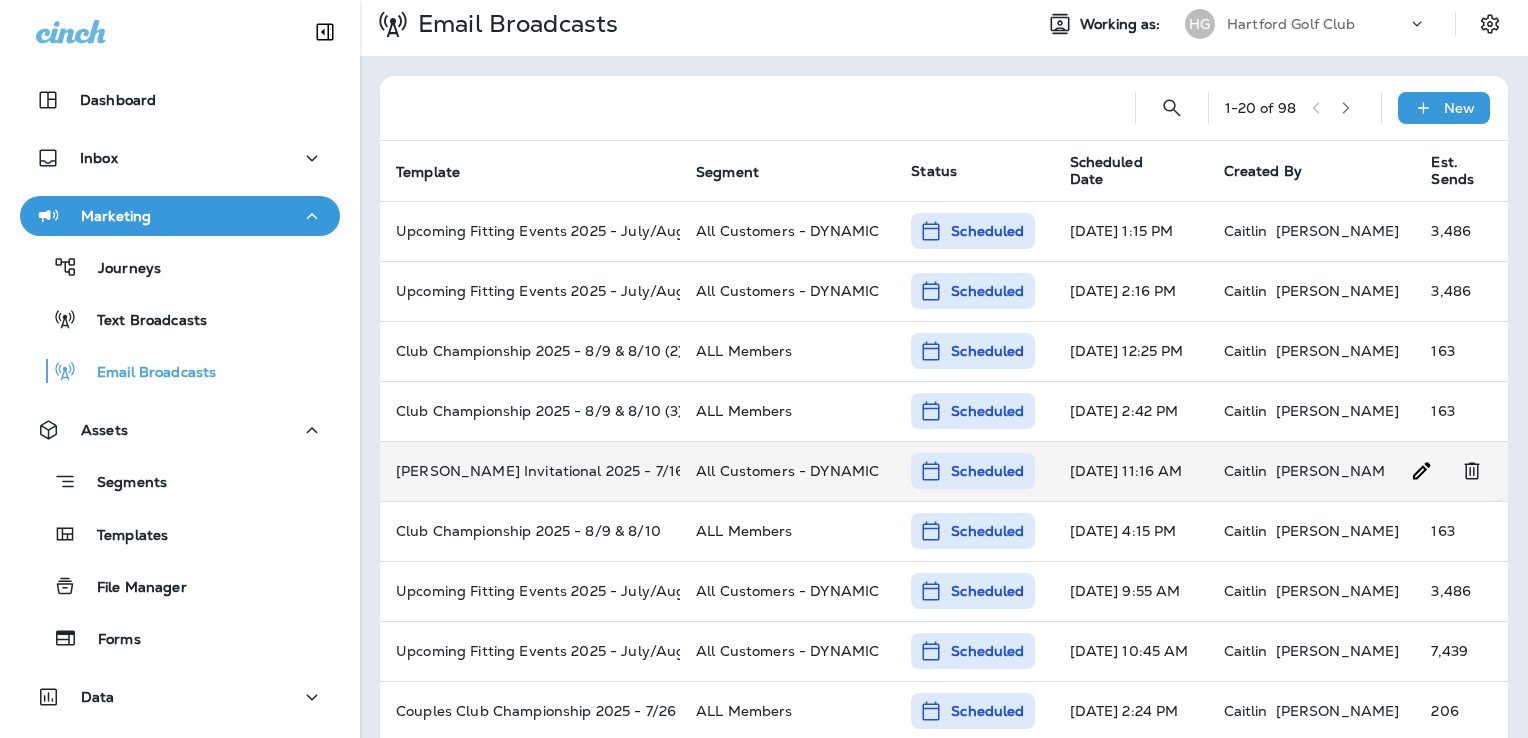 scroll, scrollTop: 0, scrollLeft: 0, axis: both 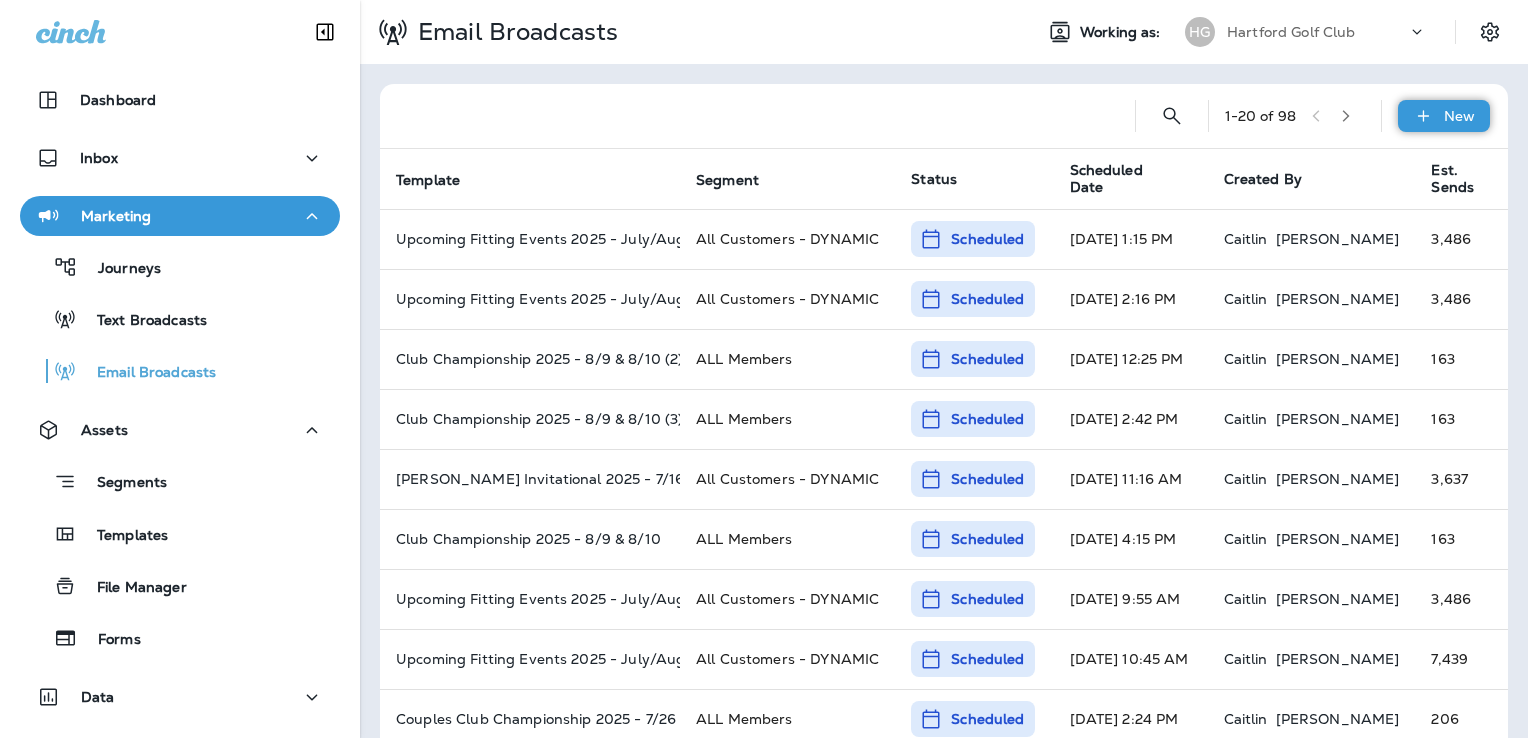 click 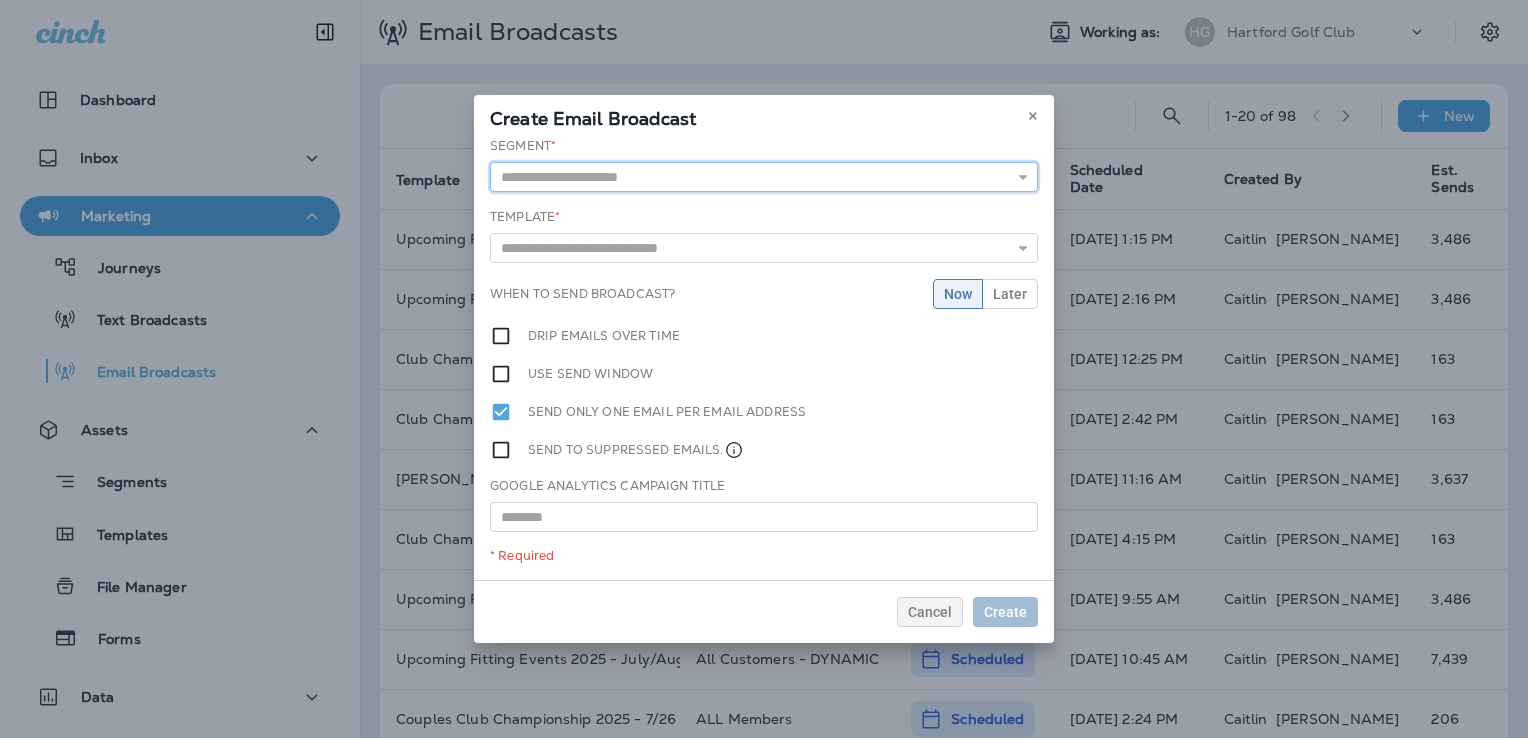 click at bounding box center [764, 177] 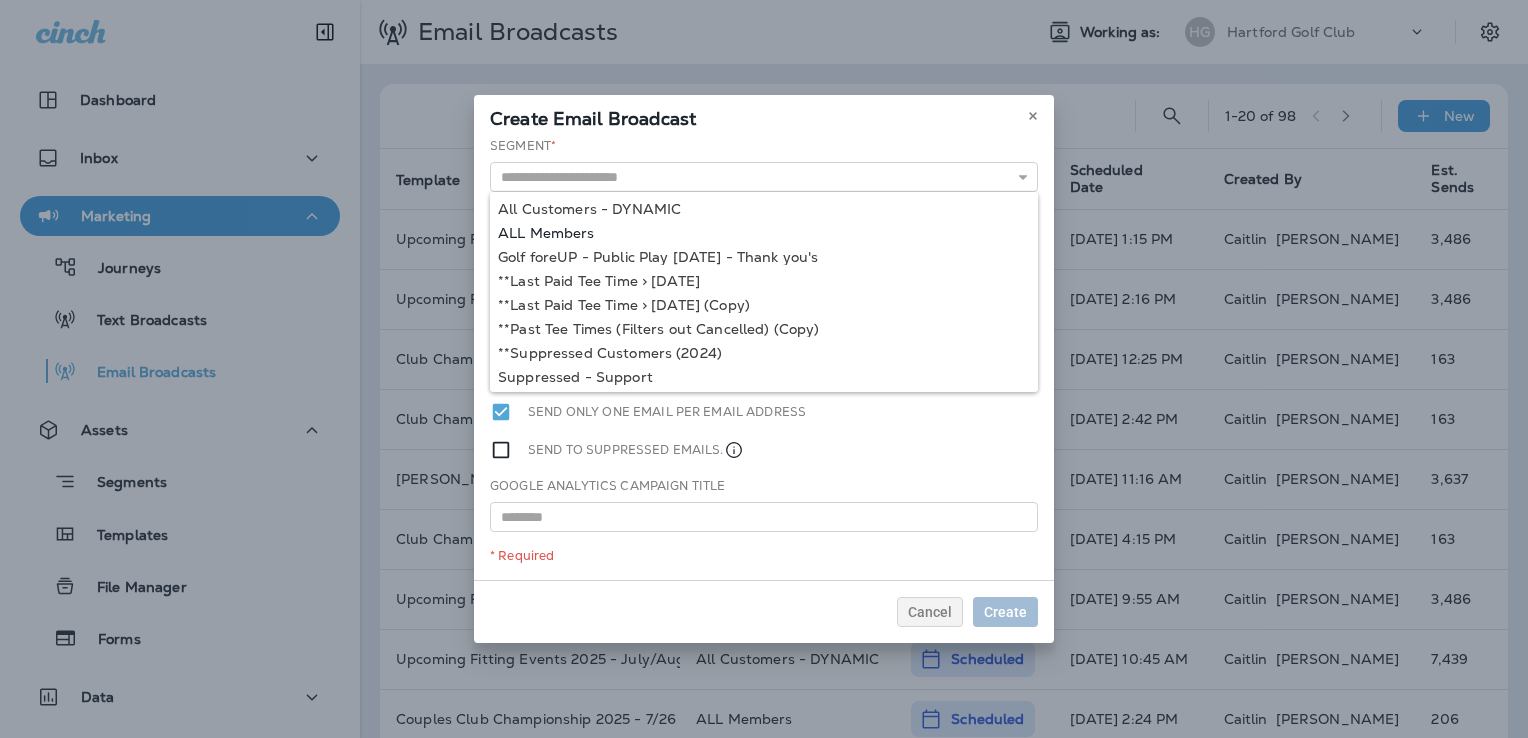 type on "**********" 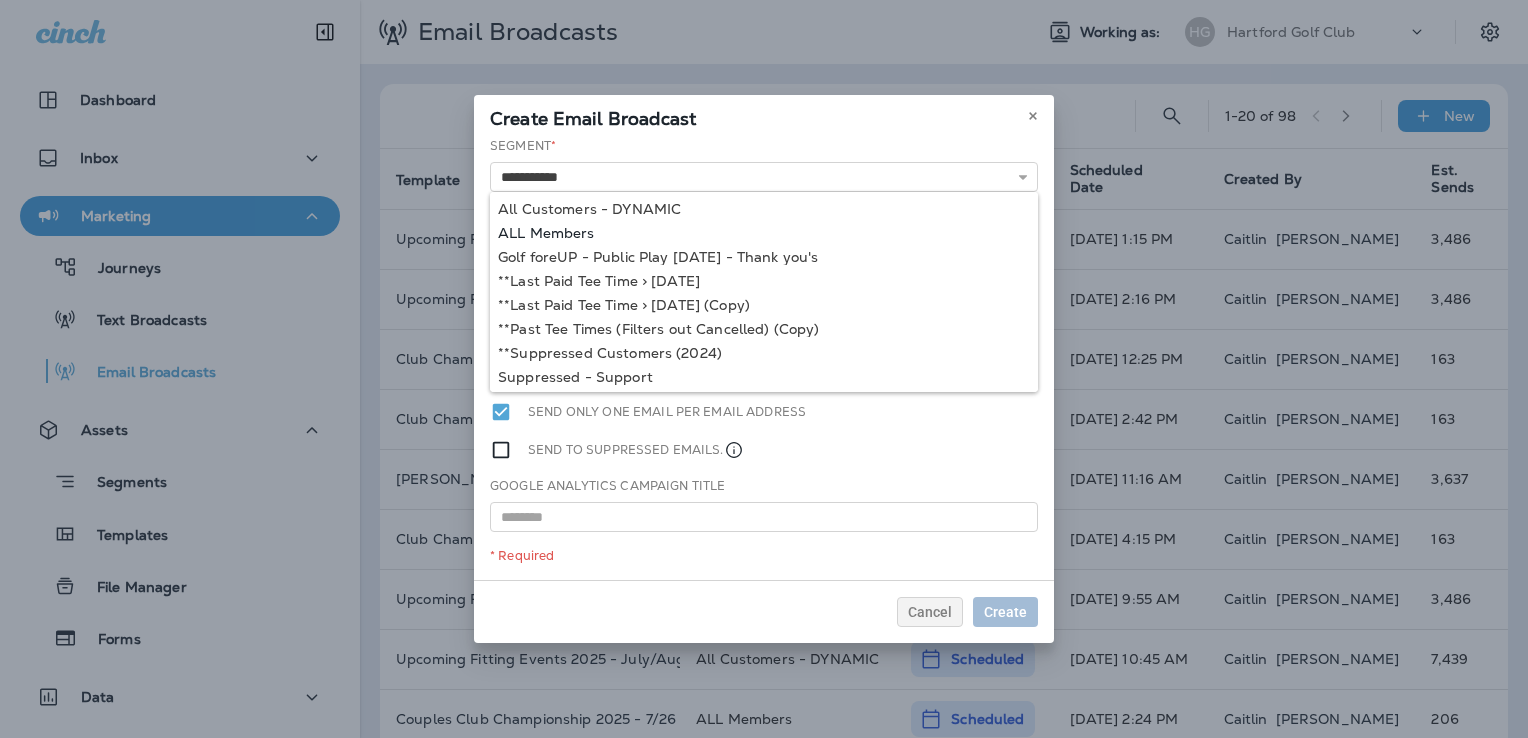 click on "**********" at bounding box center (764, 358) 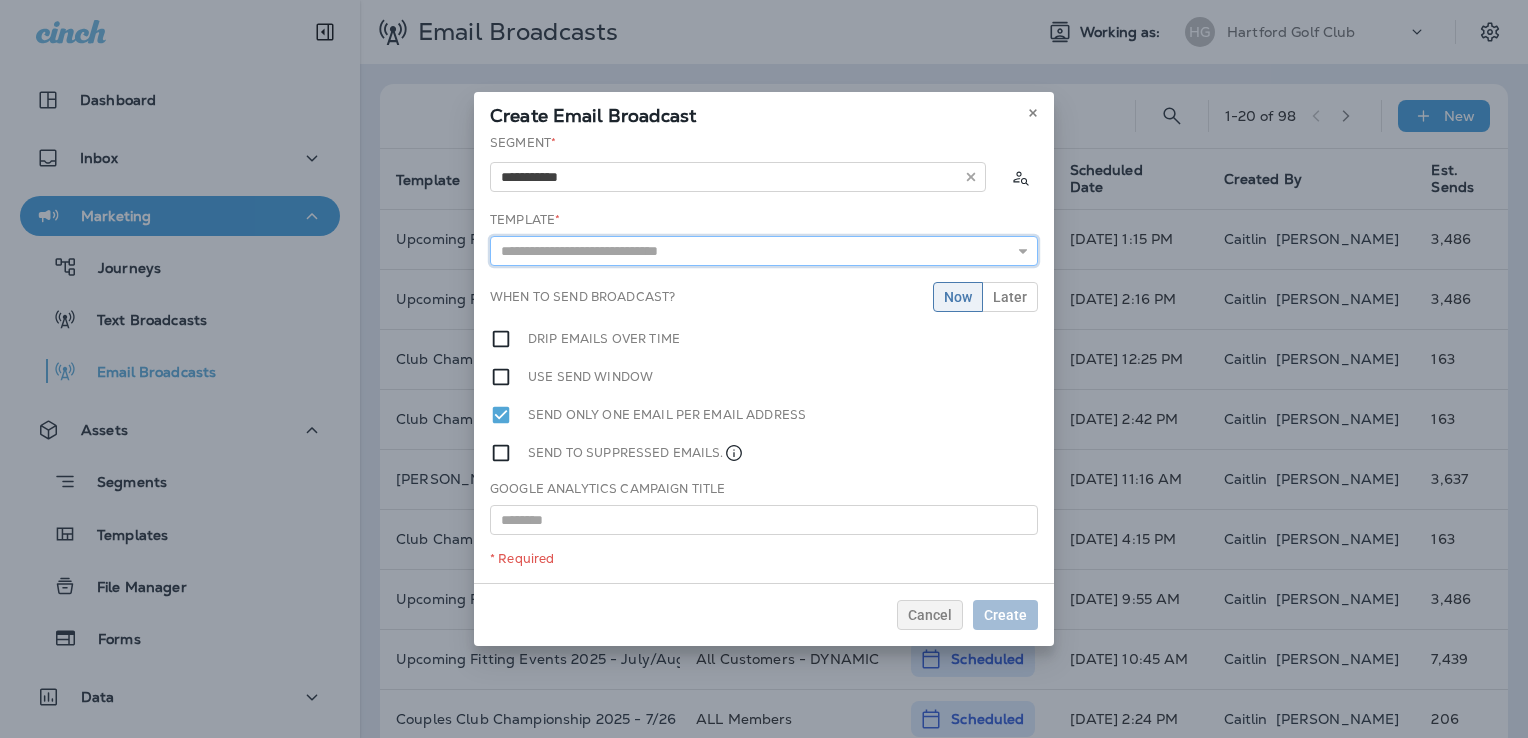 click at bounding box center [764, 251] 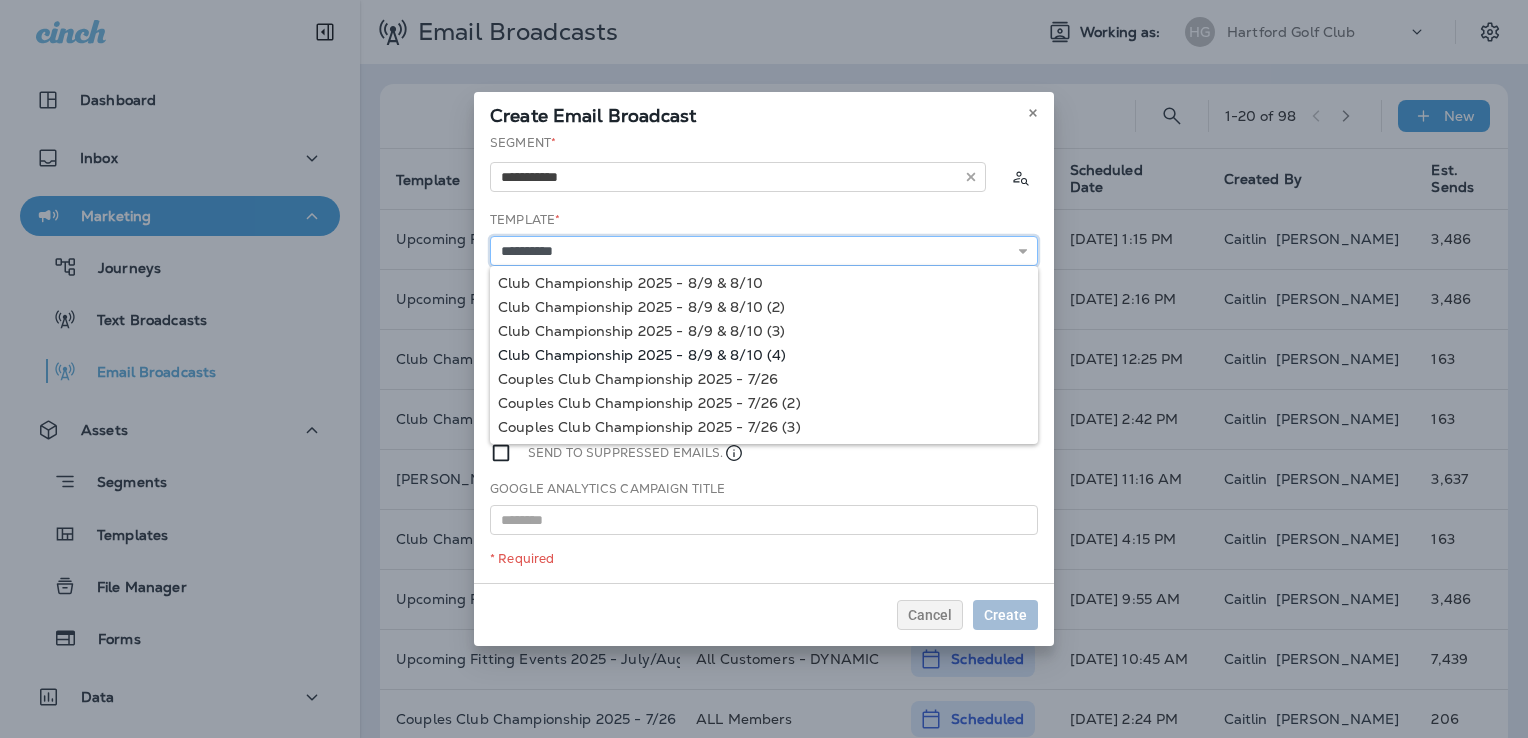 type on "**********" 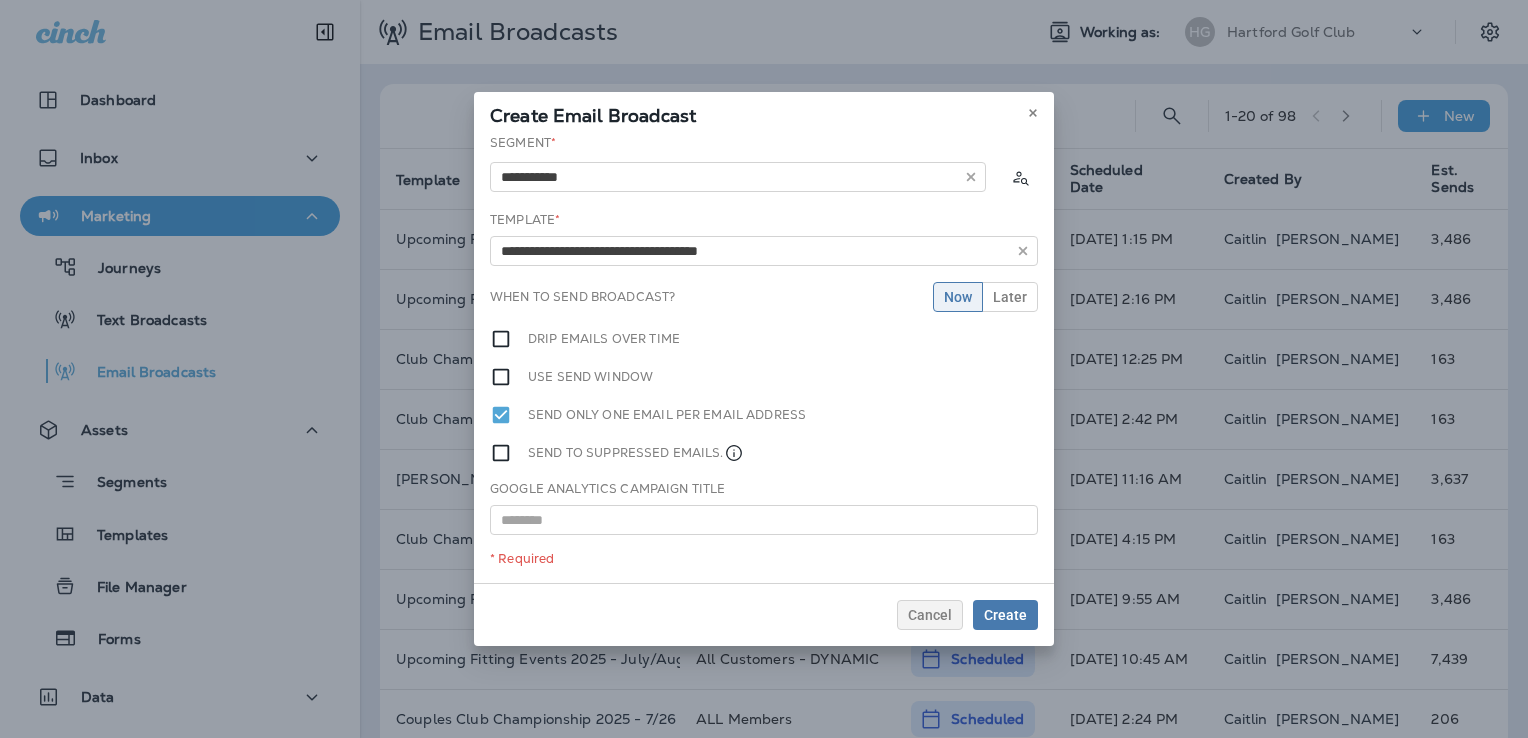 click on "**********" at bounding box center [764, 358] 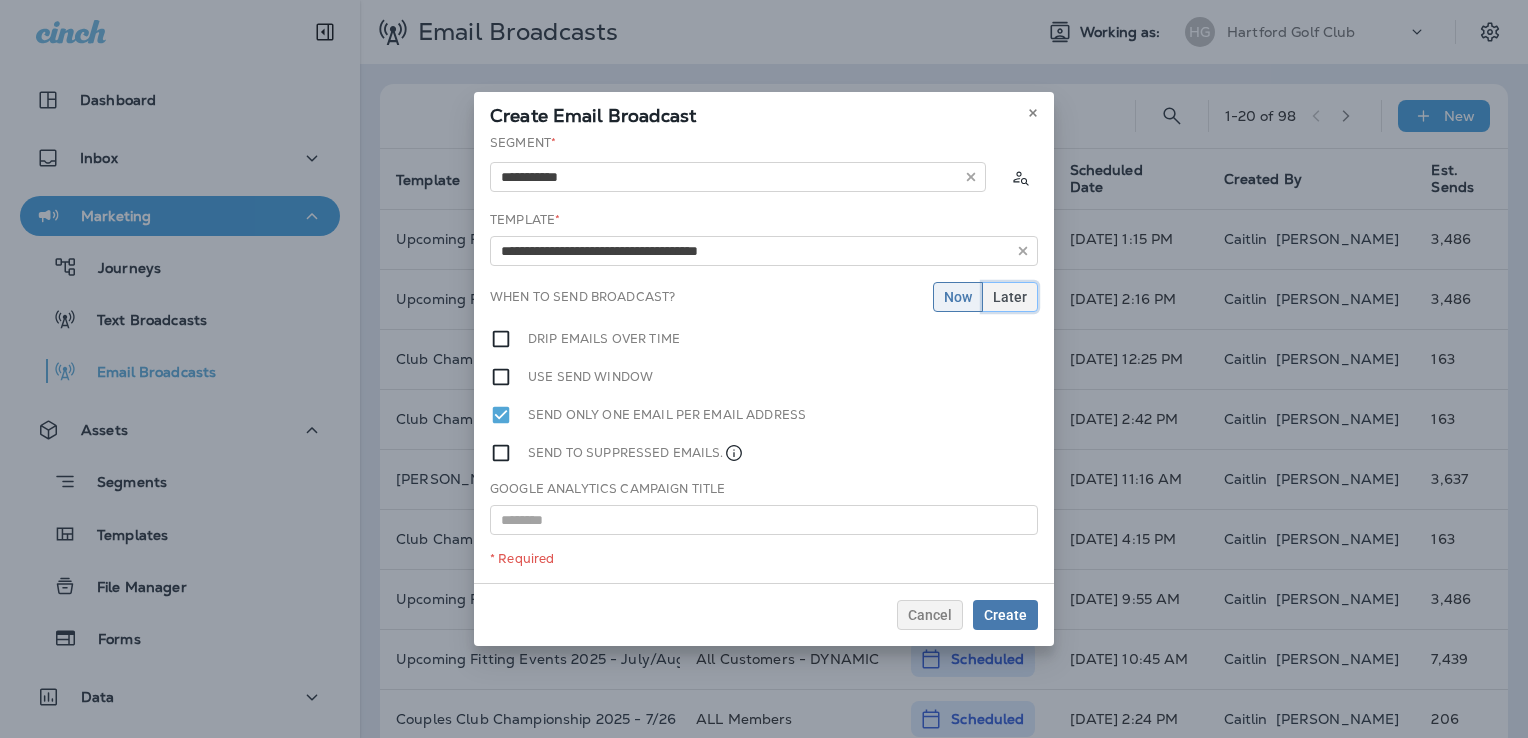 click on "Later" at bounding box center (1010, 297) 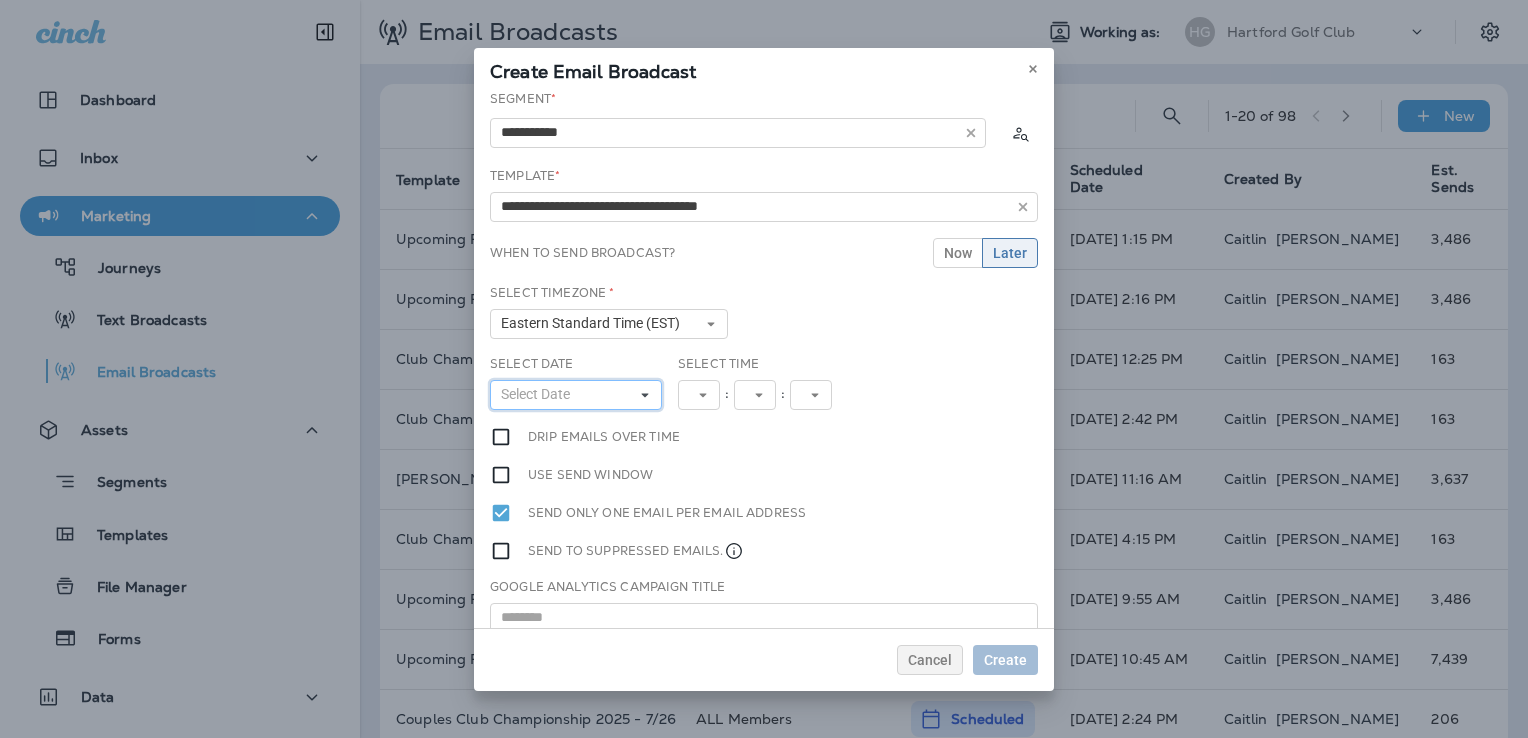 click 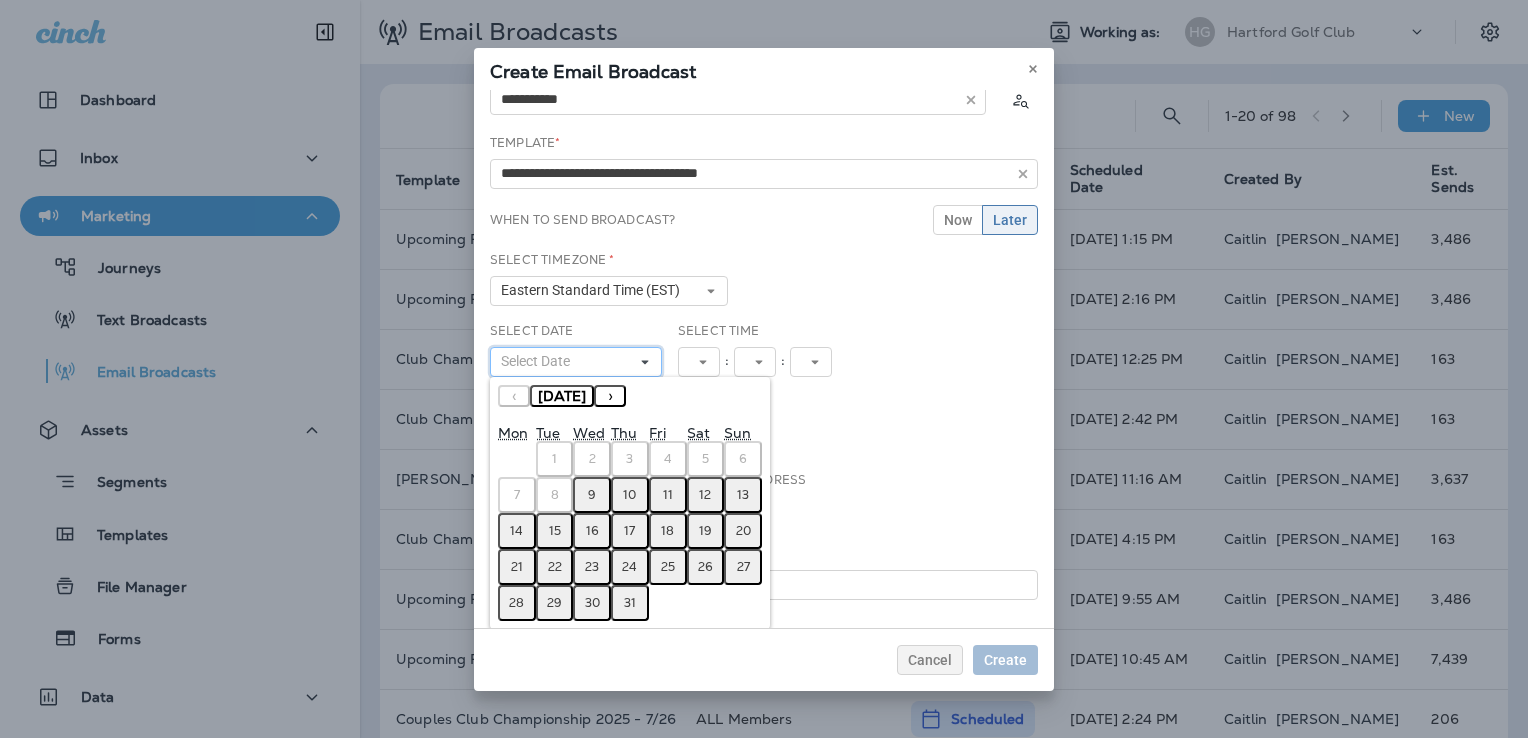 scroll, scrollTop: 52, scrollLeft: 0, axis: vertical 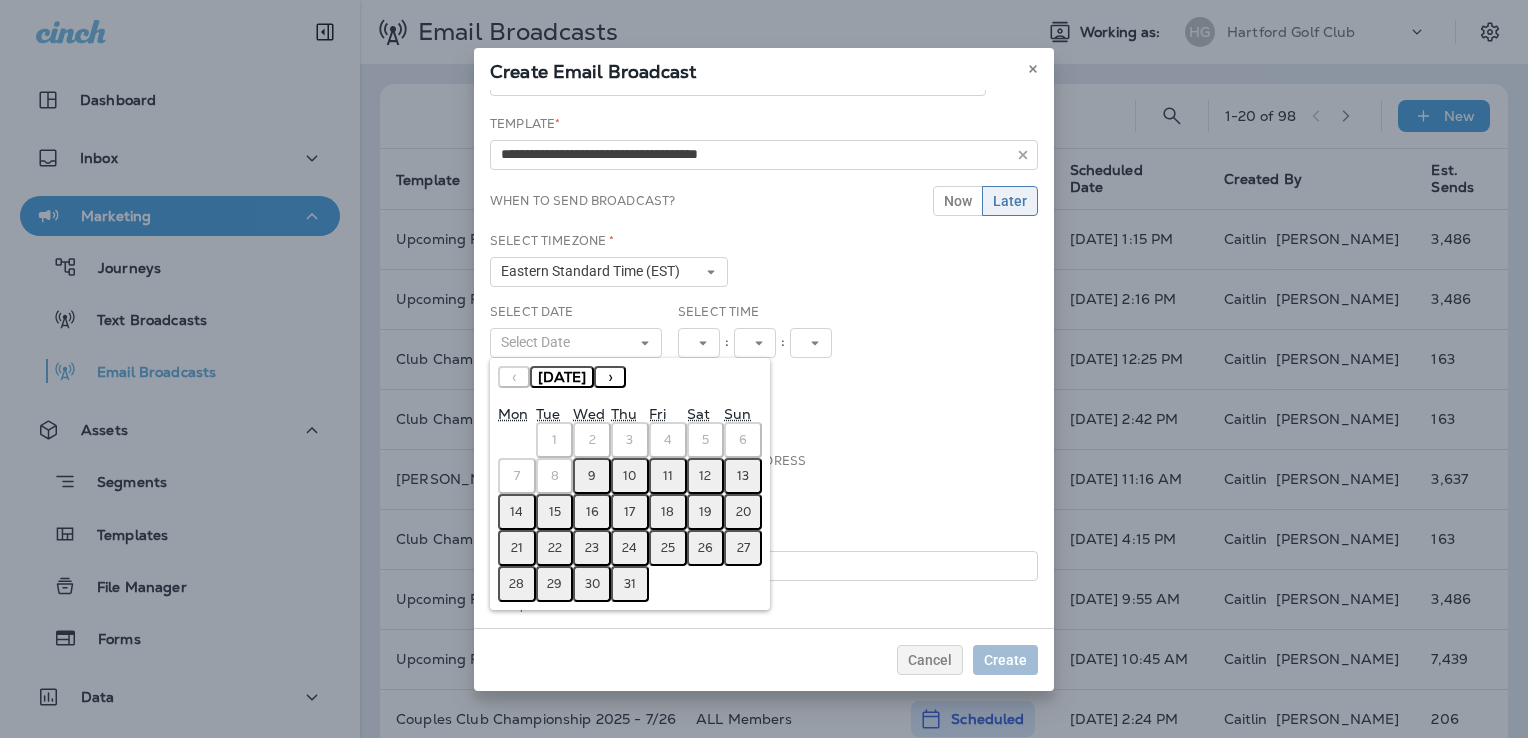 click on "›" at bounding box center [610, 377] 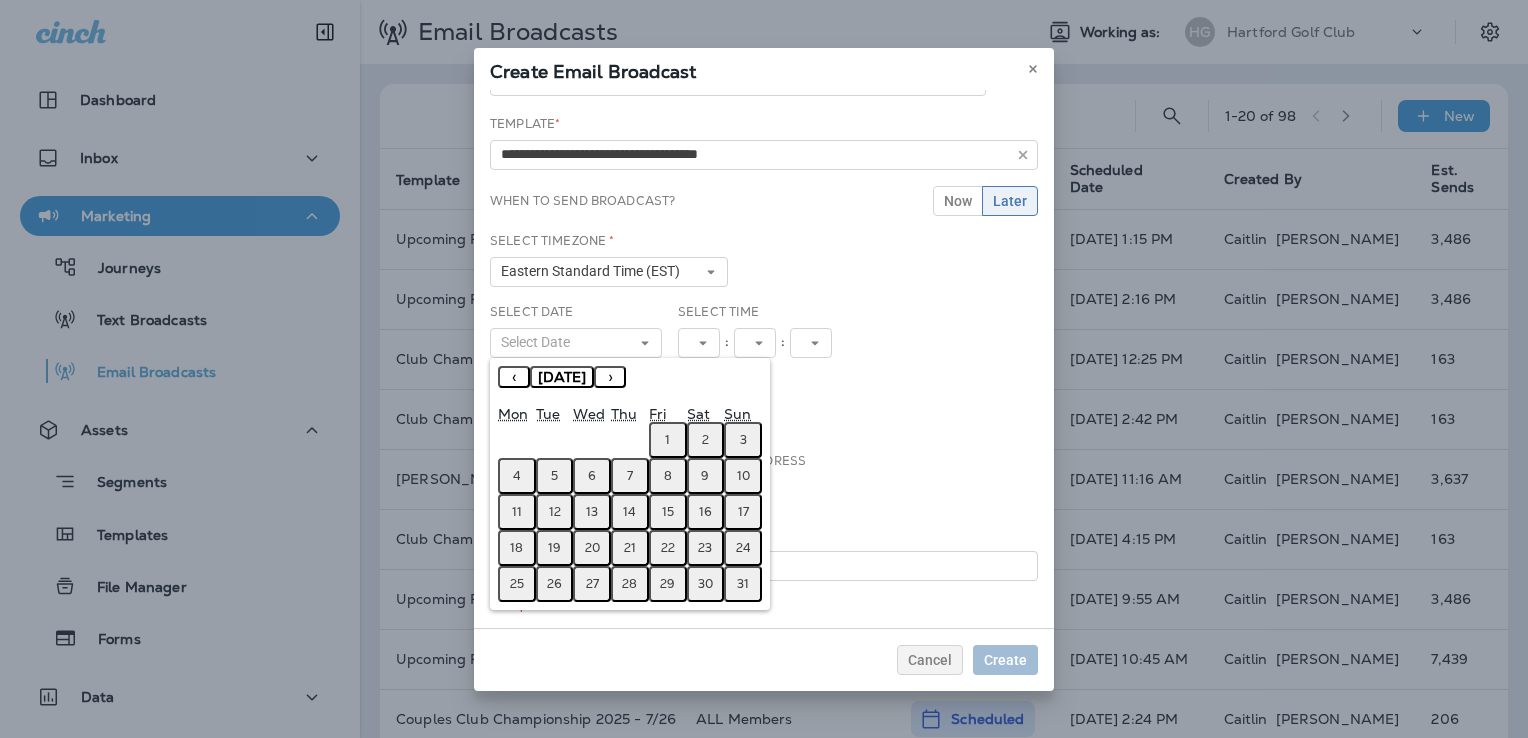 click on "5" at bounding box center (554, 476) 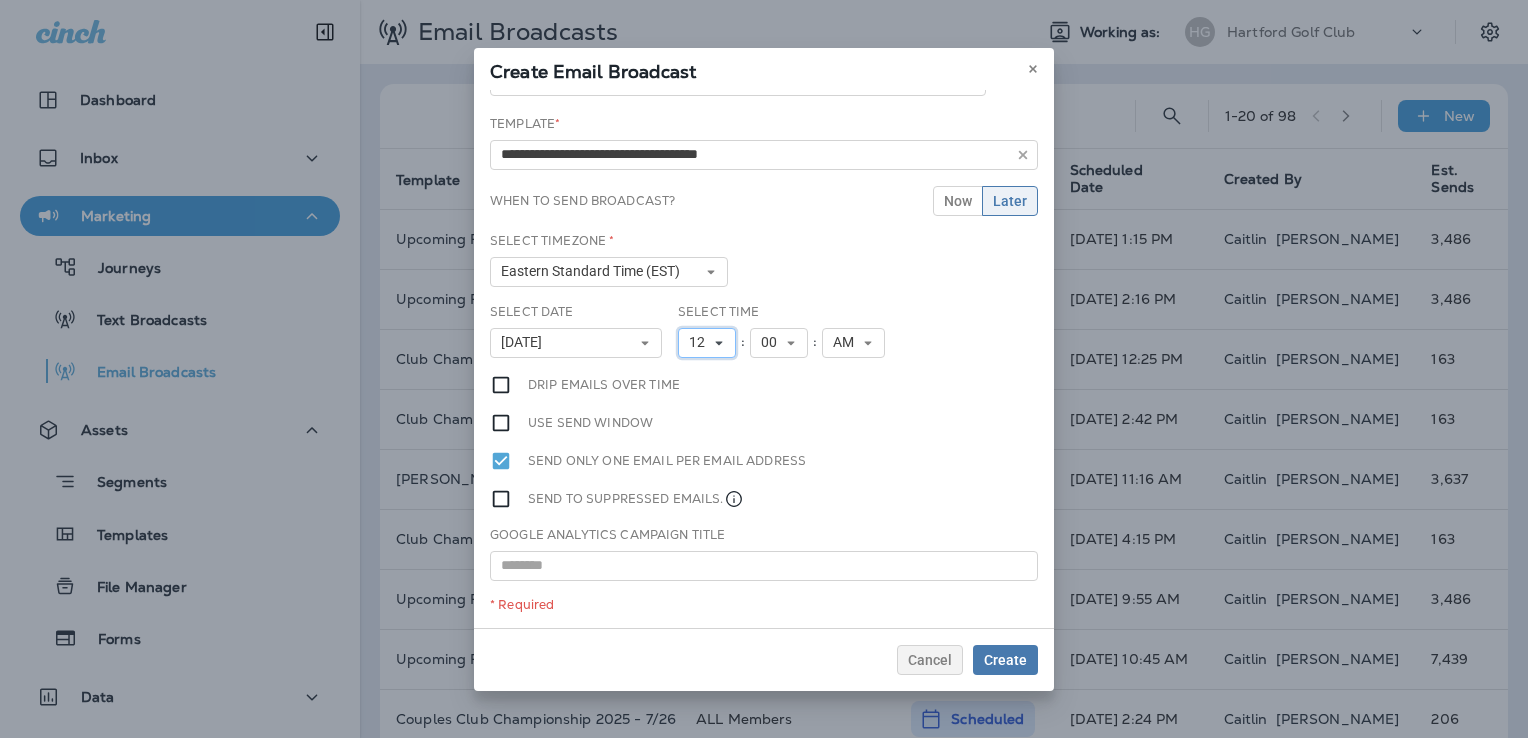 click 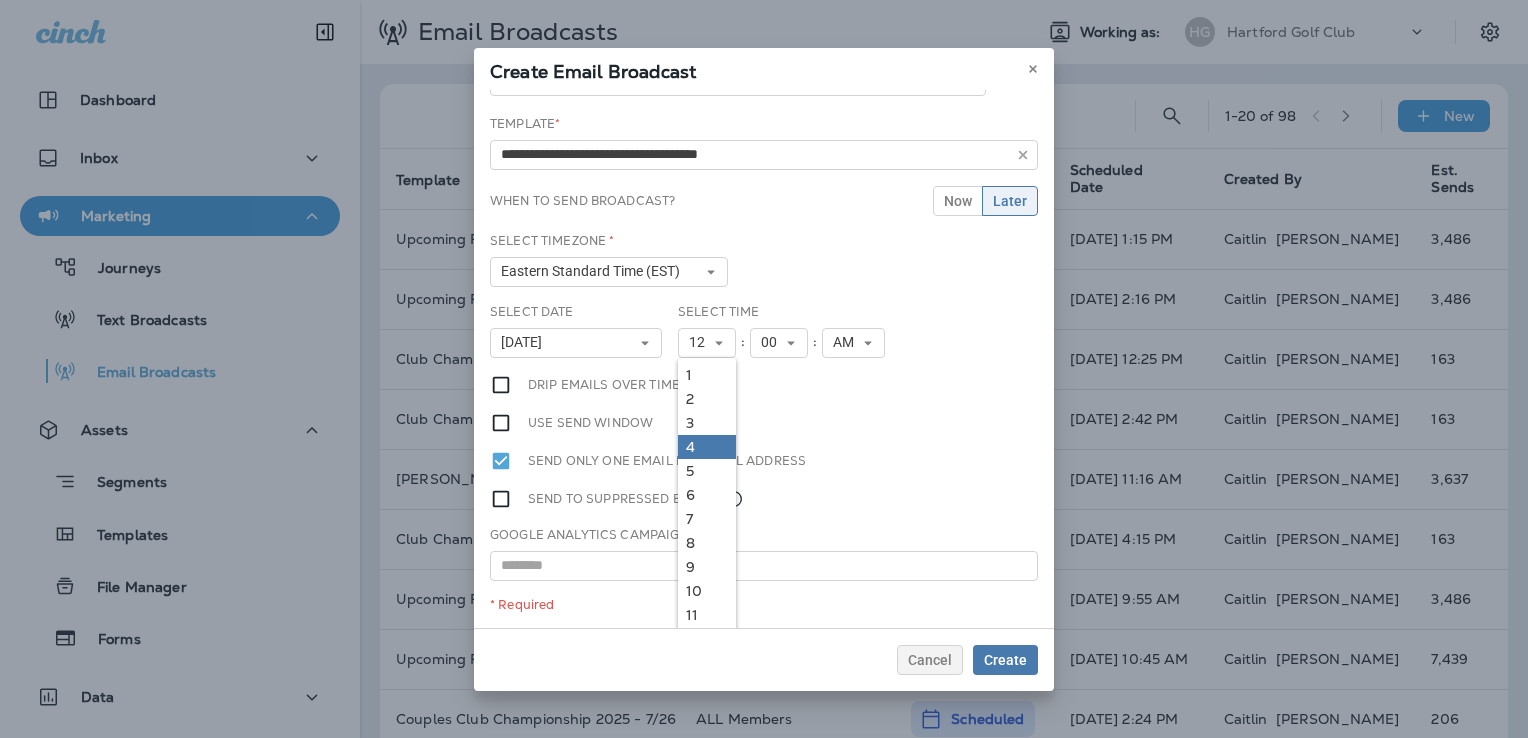 click on "4" at bounding box center (707, 447) 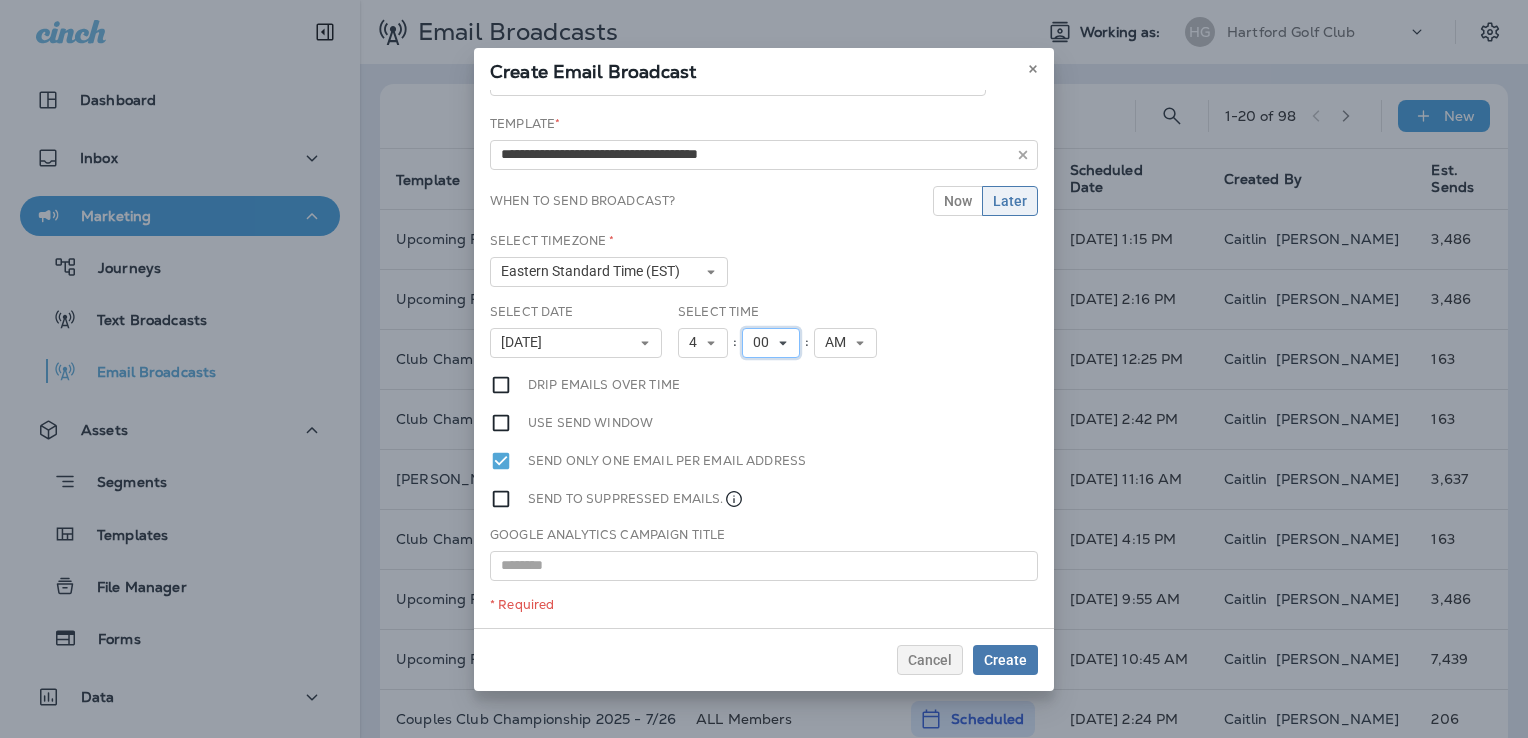 click 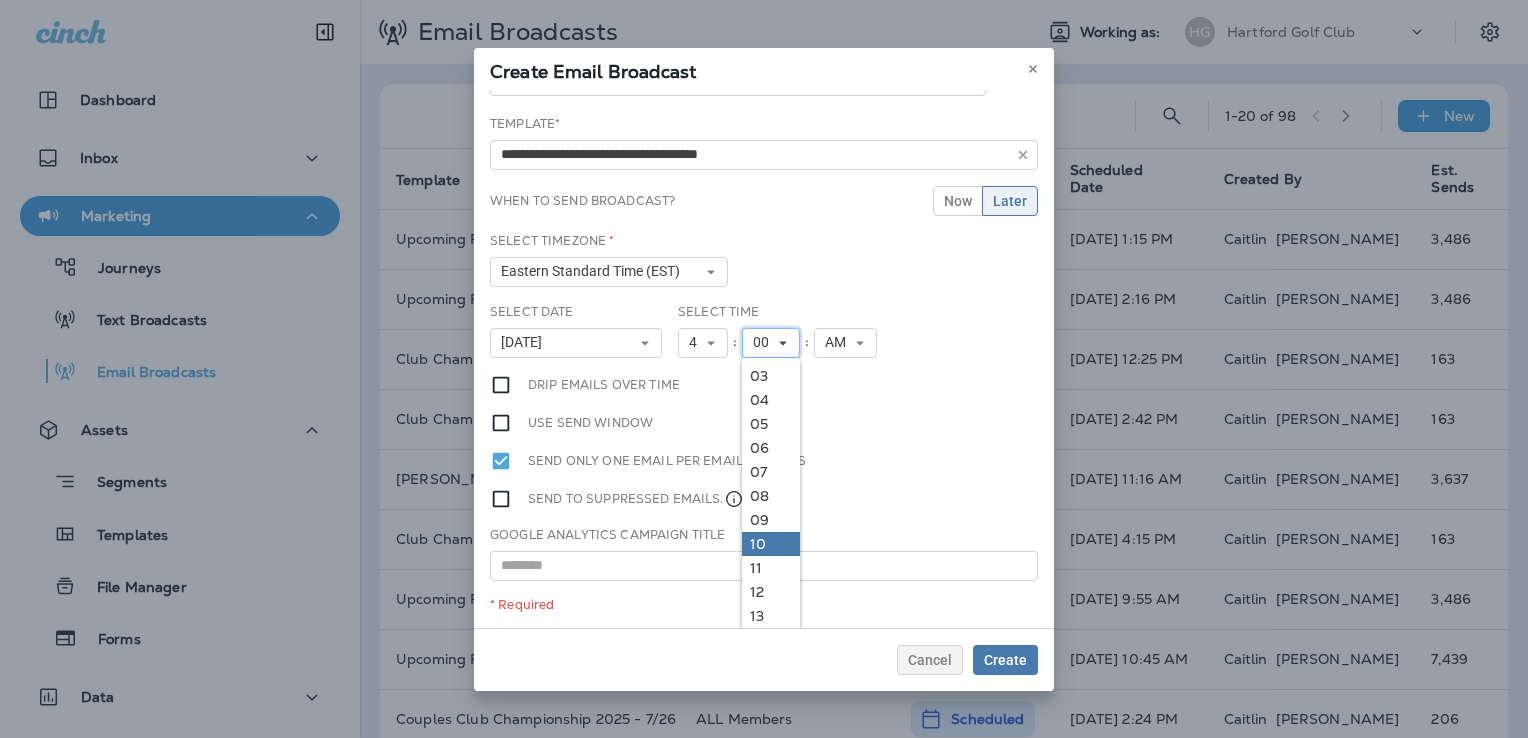 scroll, scrollTop: 300, scrollLeft: 0, axis: vertical 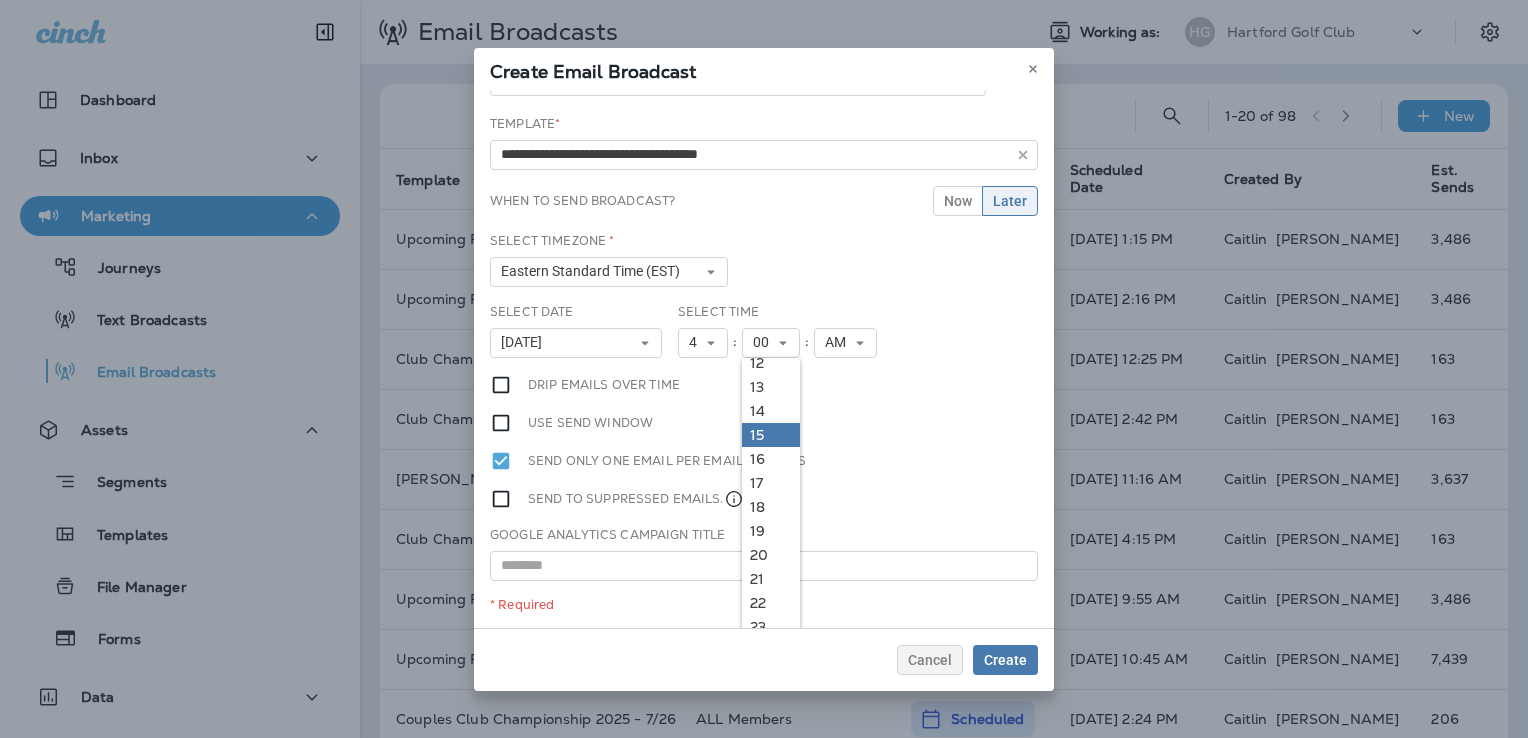 click on "15" at bounding box center [771, 435] 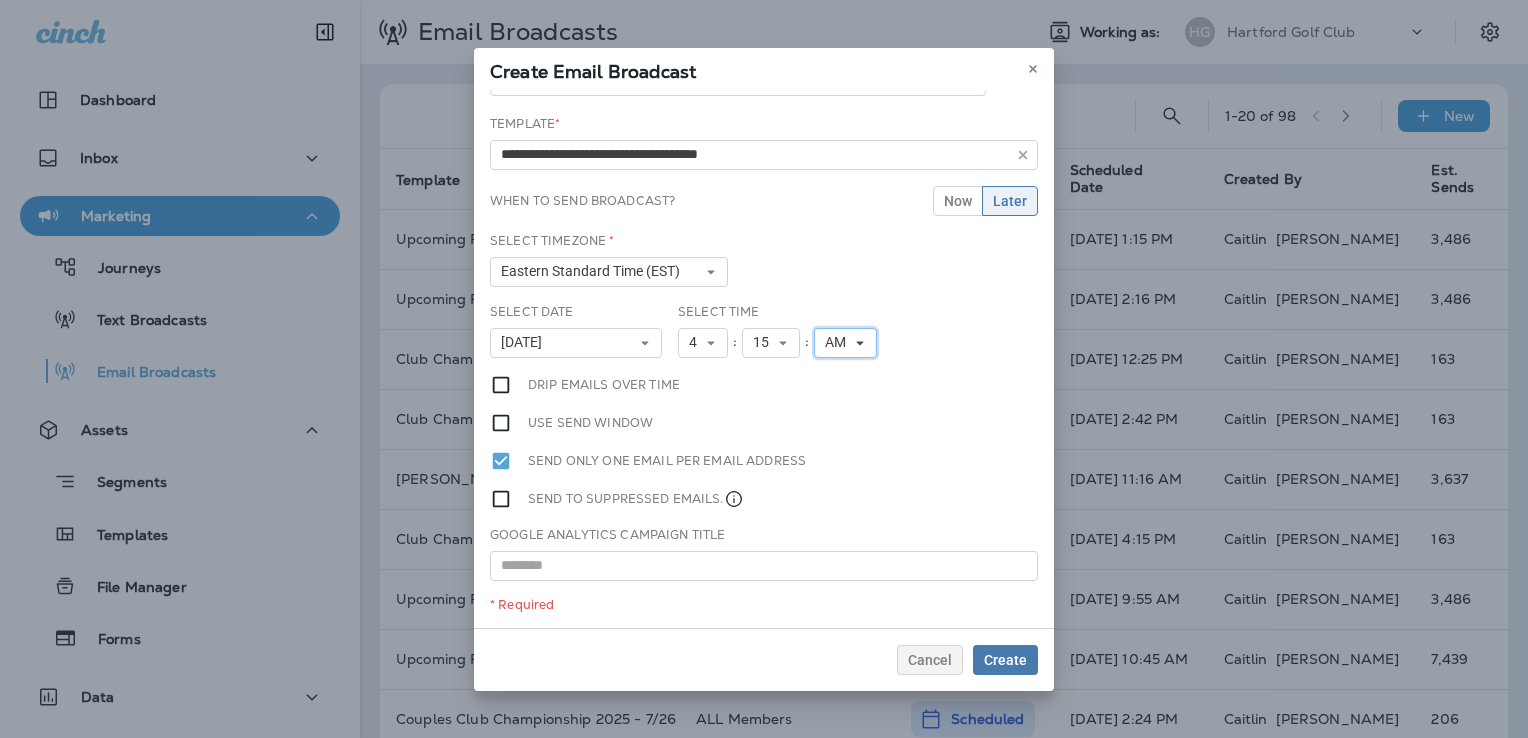 click on "AM" at bounding box center (839, 342) 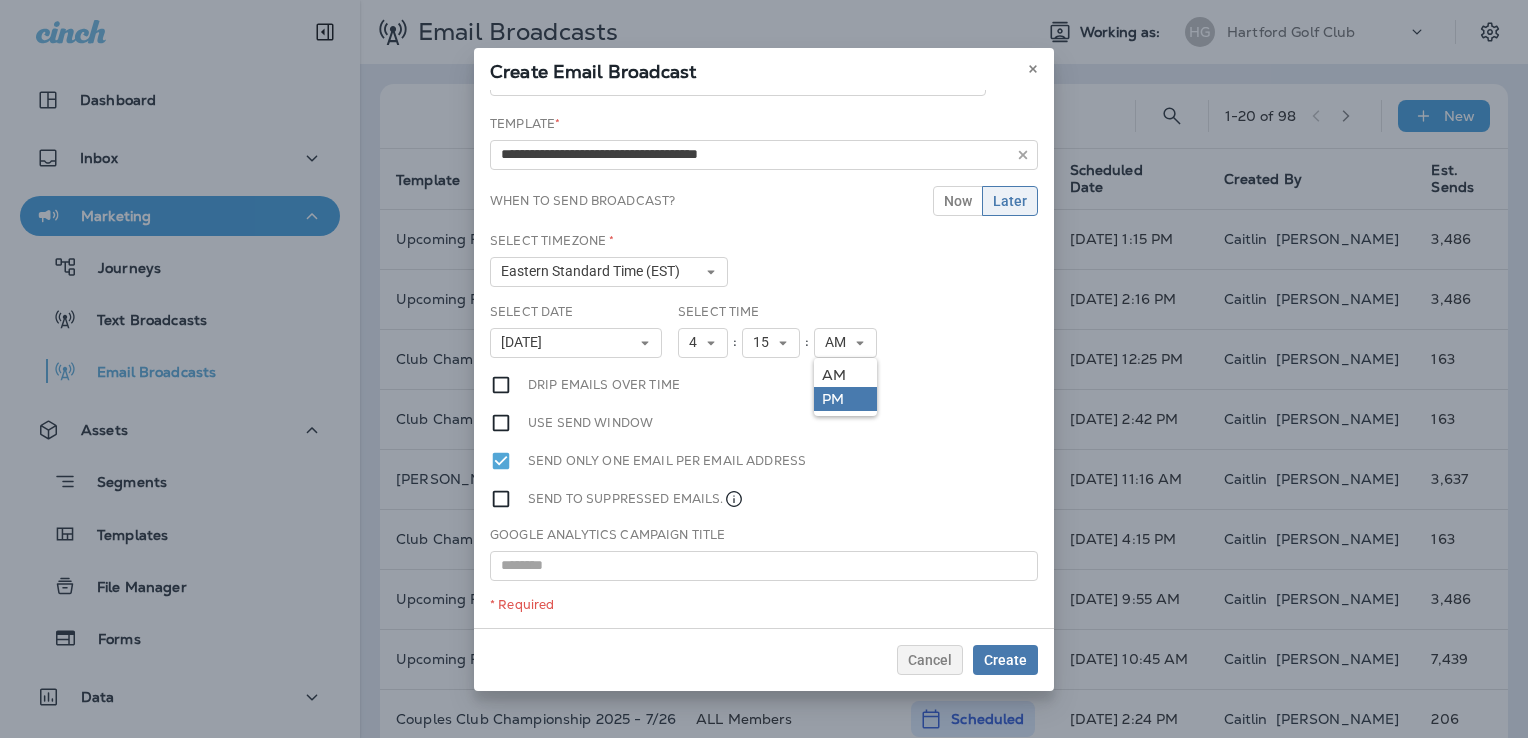 click on "PM" at bounding box center [845, 399] 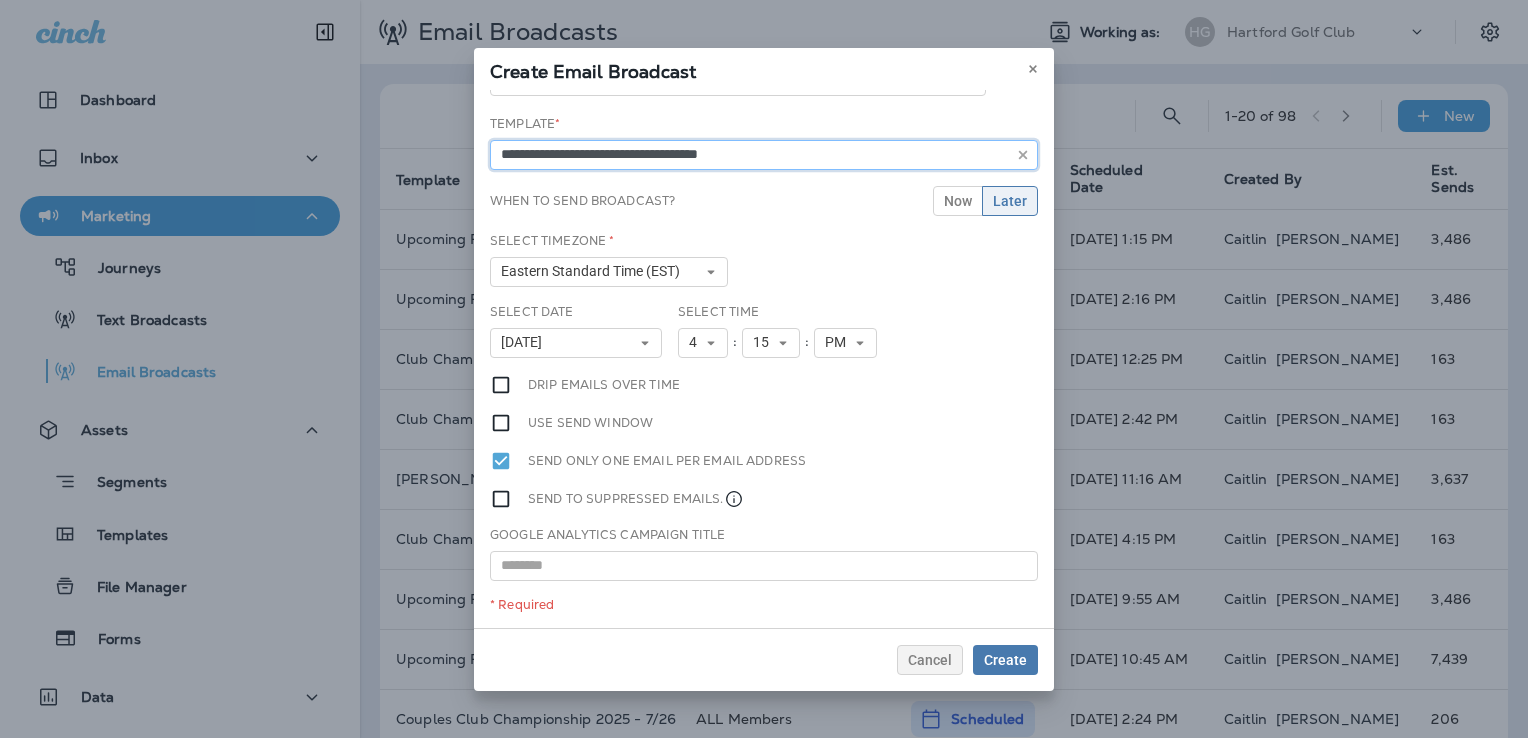 click on "**********" at bounding box center (764, 155) 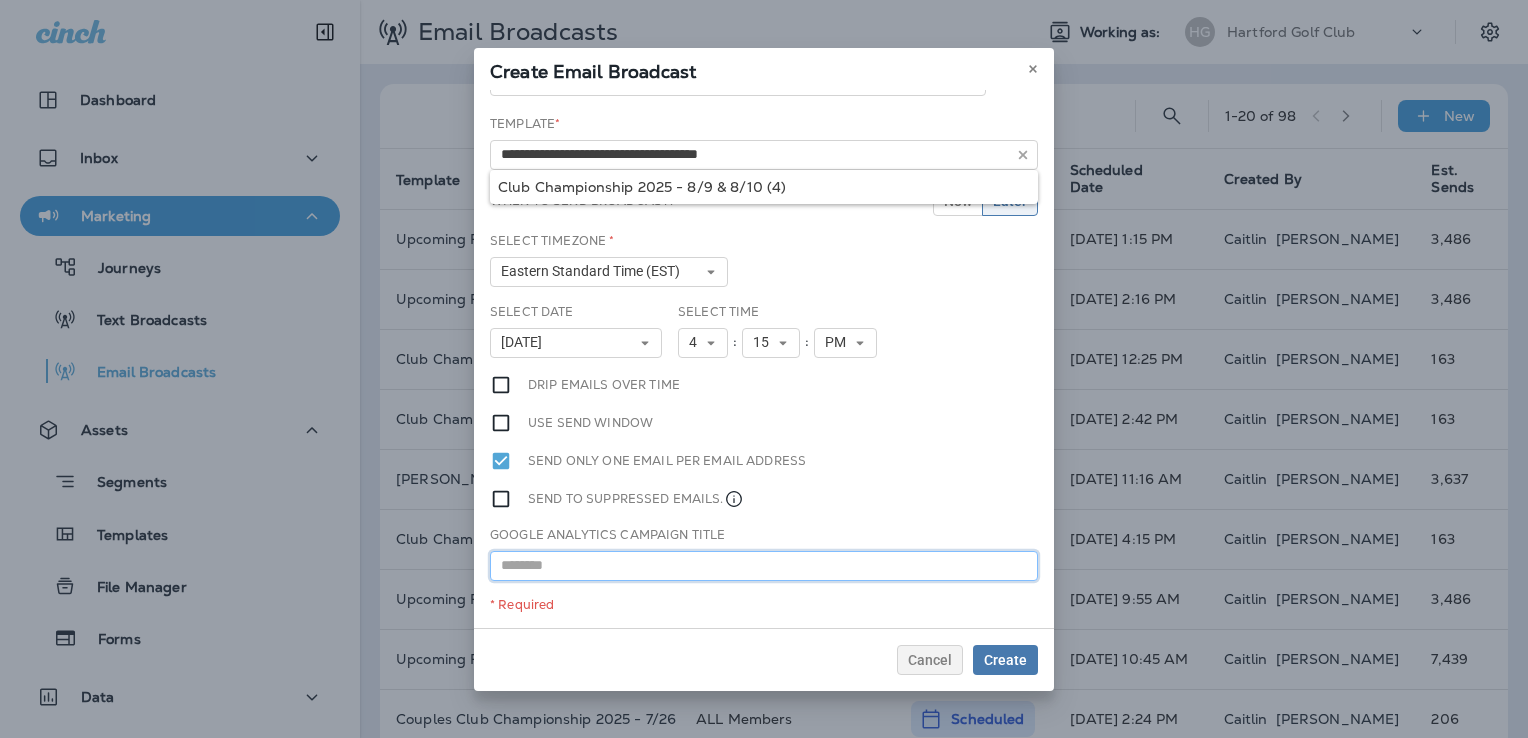 click at bounding box center (764, 566) 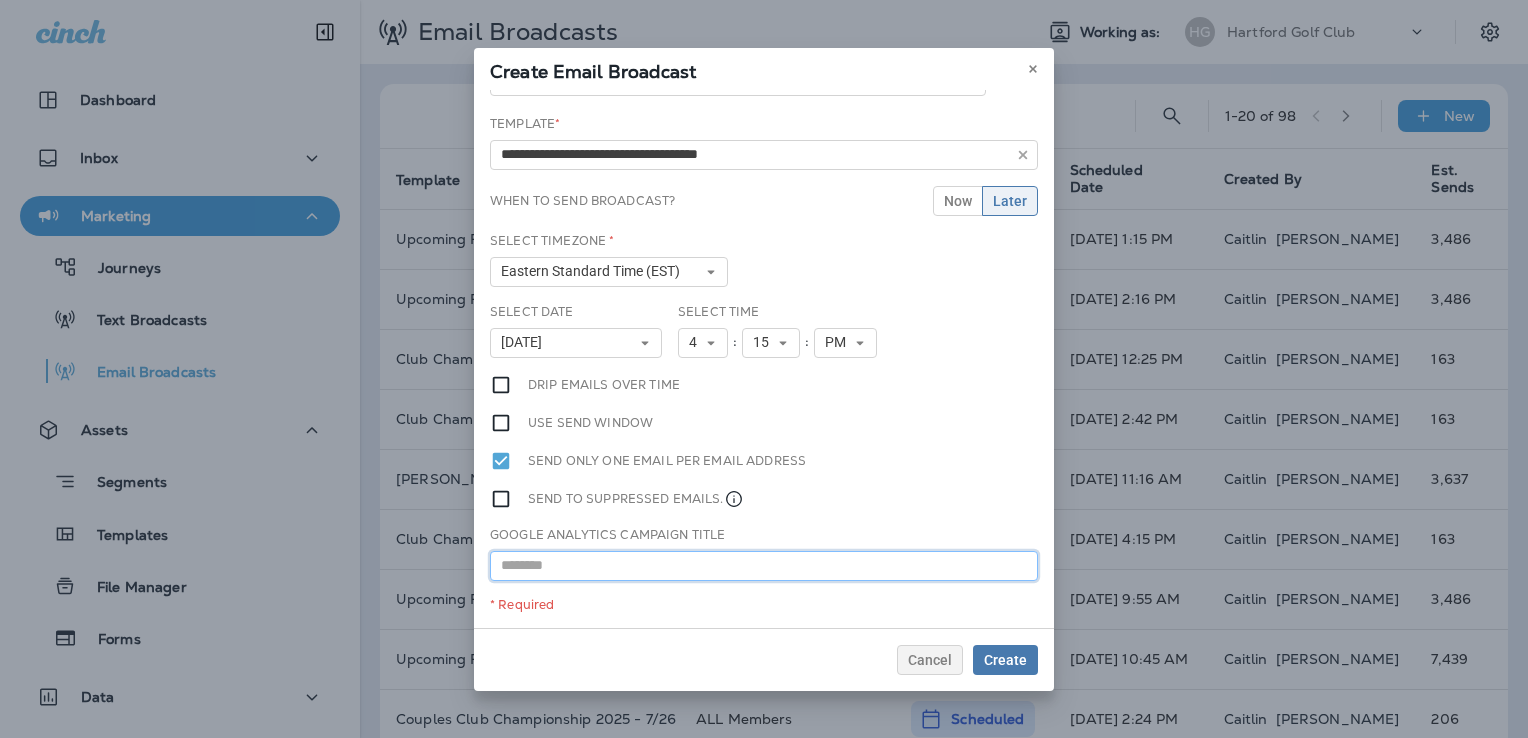paste on "**********" 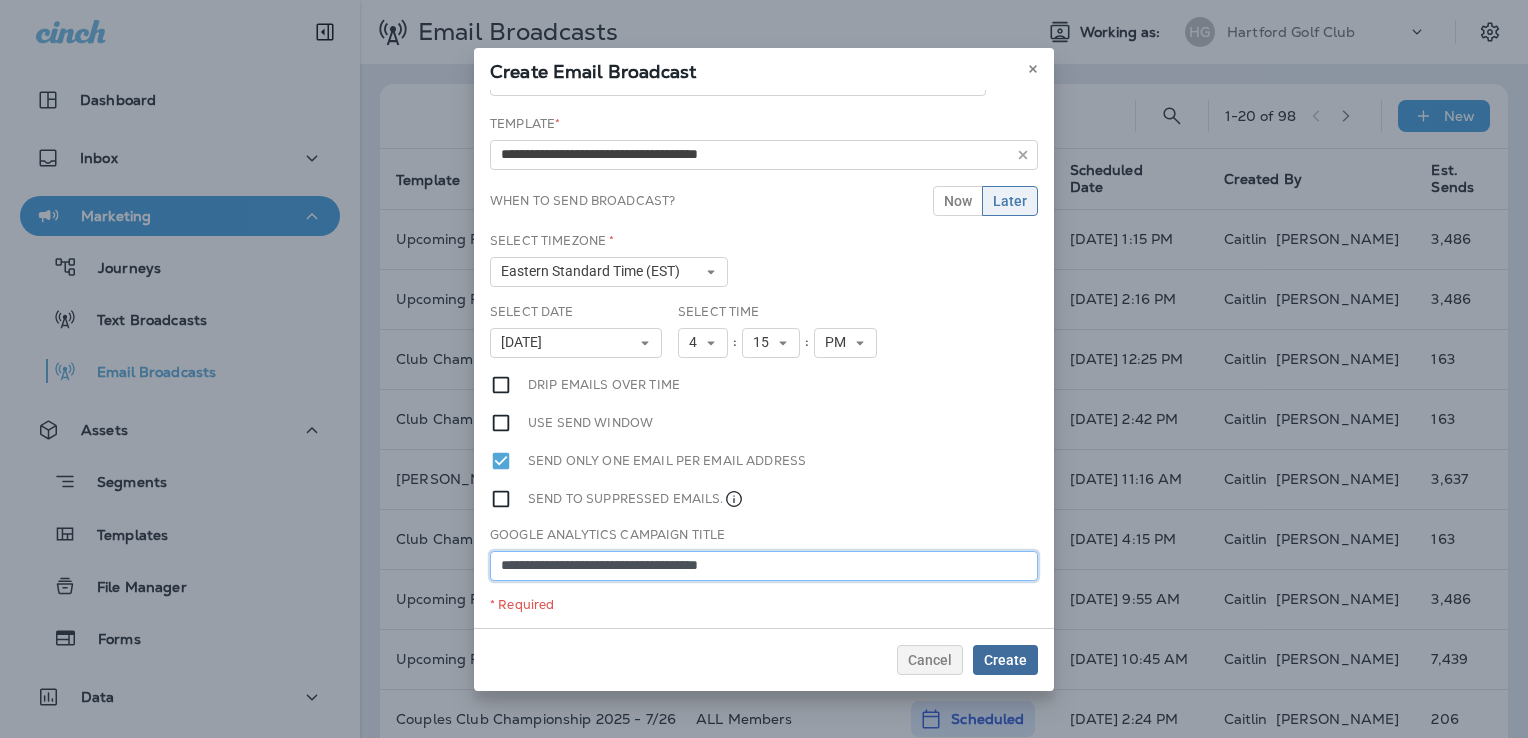 type on "**********" 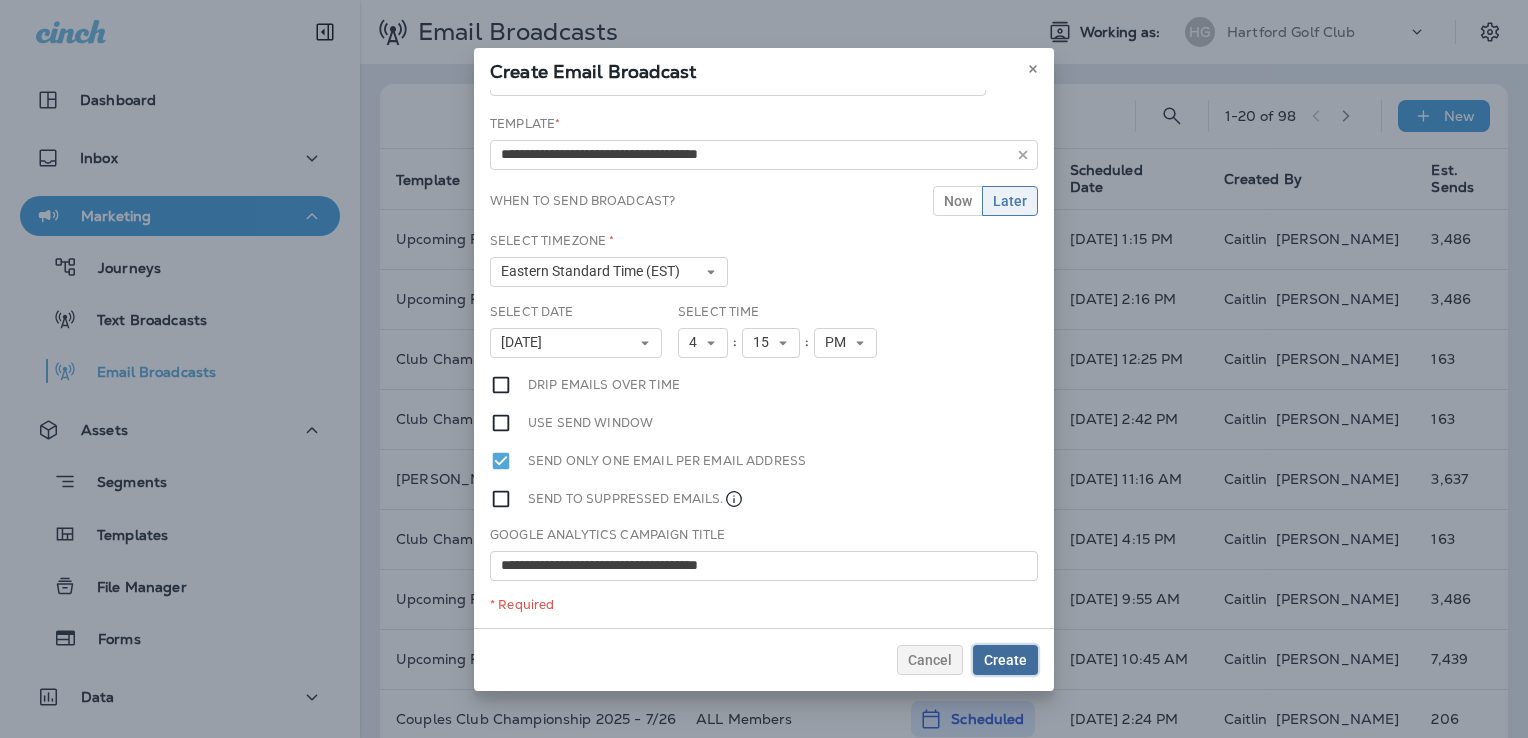 click on "Create" at bounding box center [1005, 660] 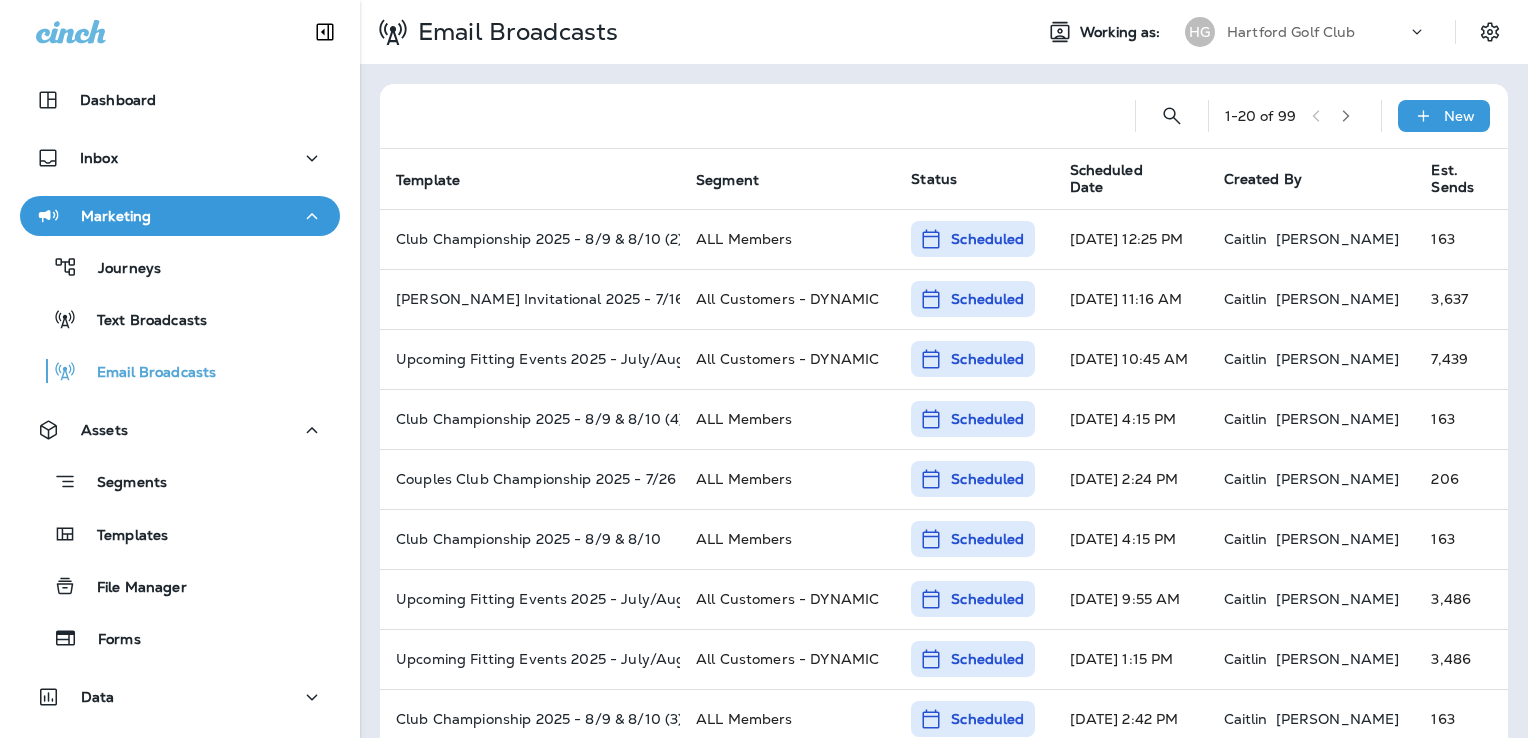 click on "Hartford Golf Club" at bounding box center (1291, 32) 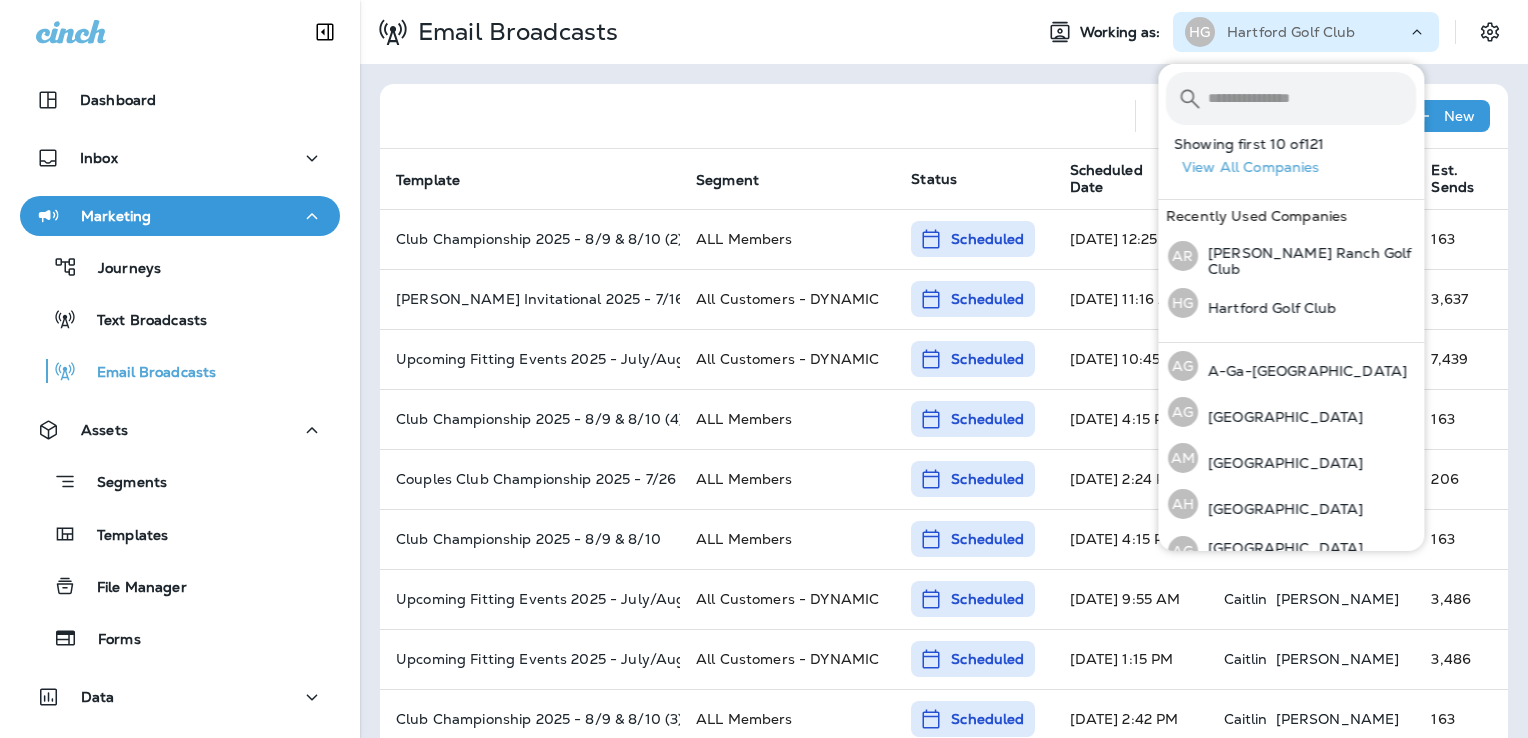 click at bounding box center [1312, 98] 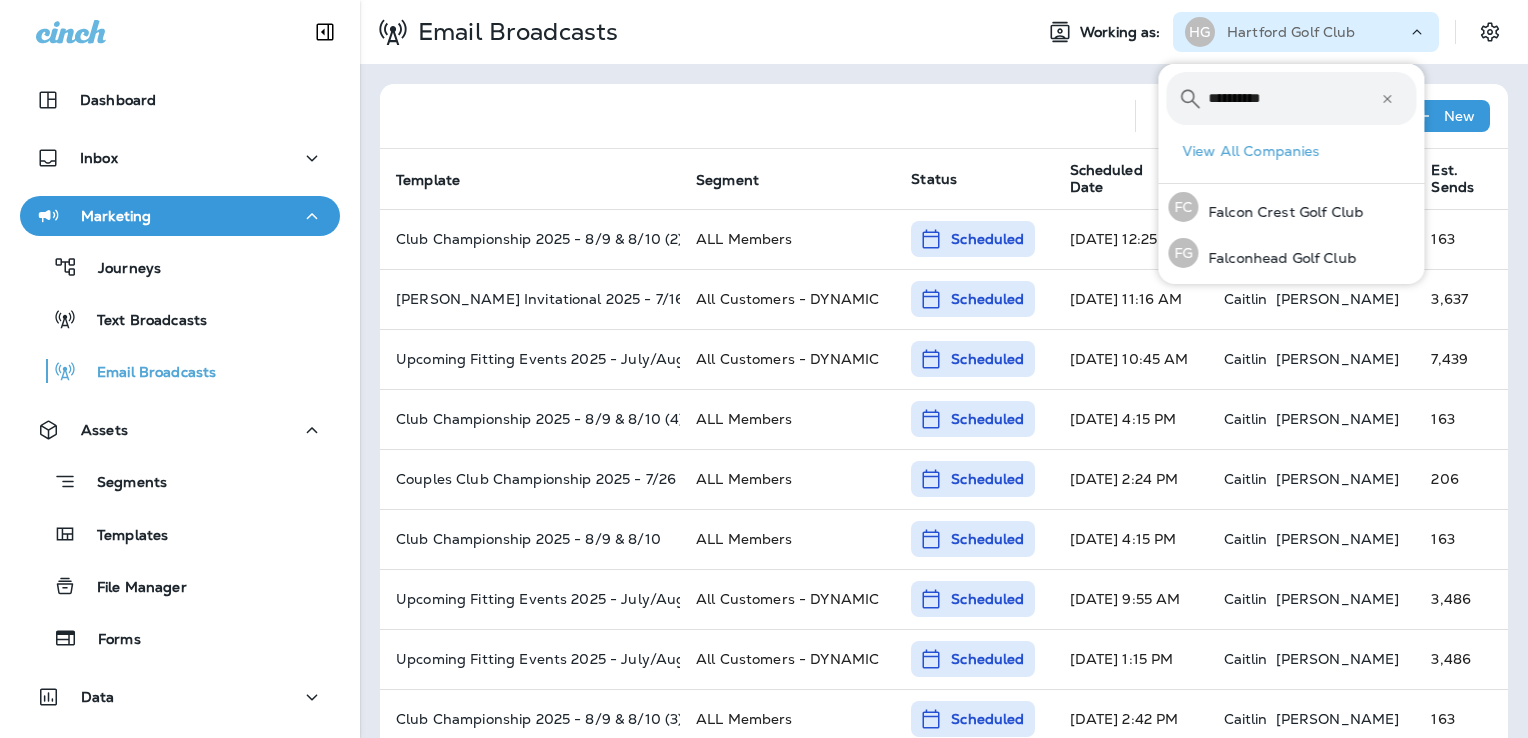 type on "**********" 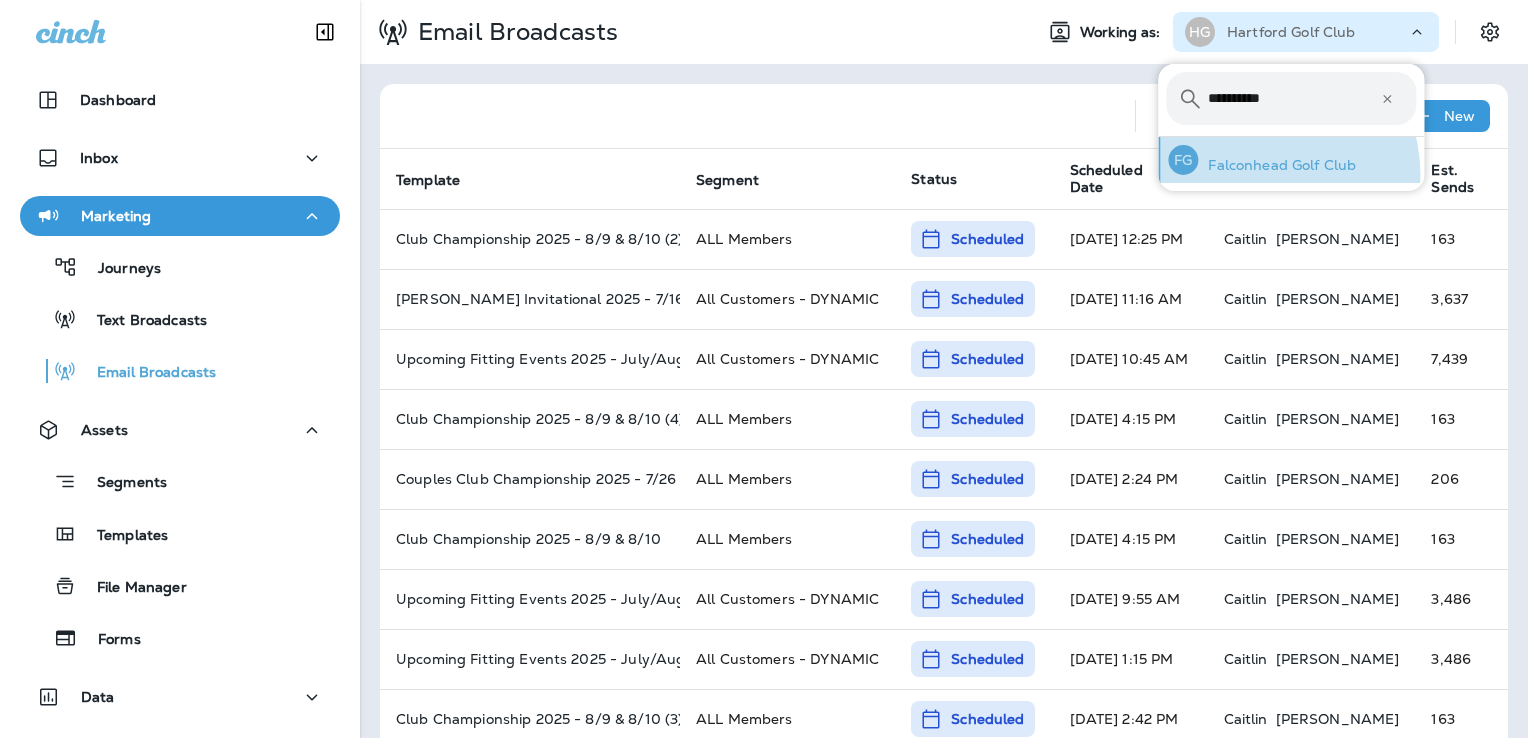 click on "FG Falconhead Golf Club" at bounding box center (1262, 160) 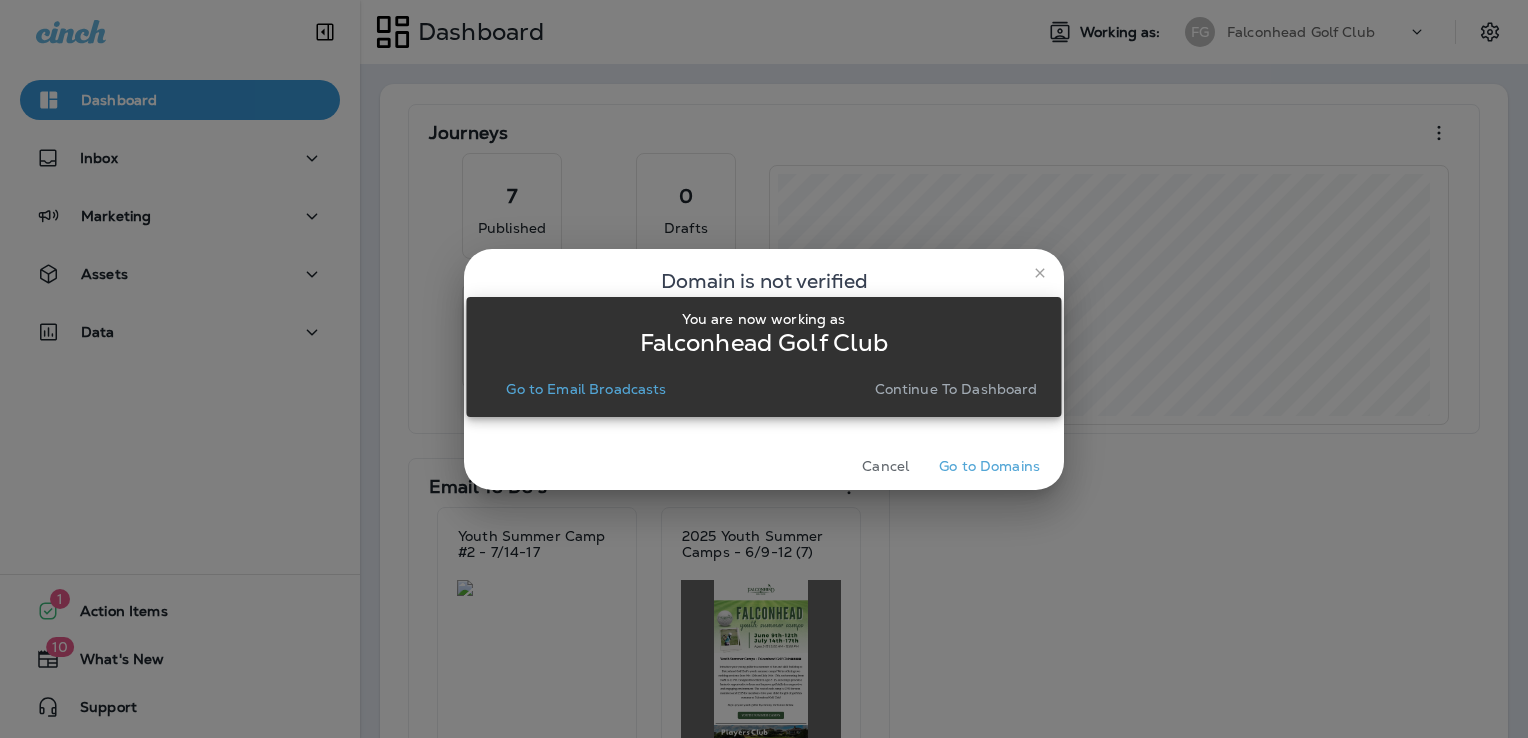 click on "Go to Email Broadcasts" at bounding box center [586, 389] 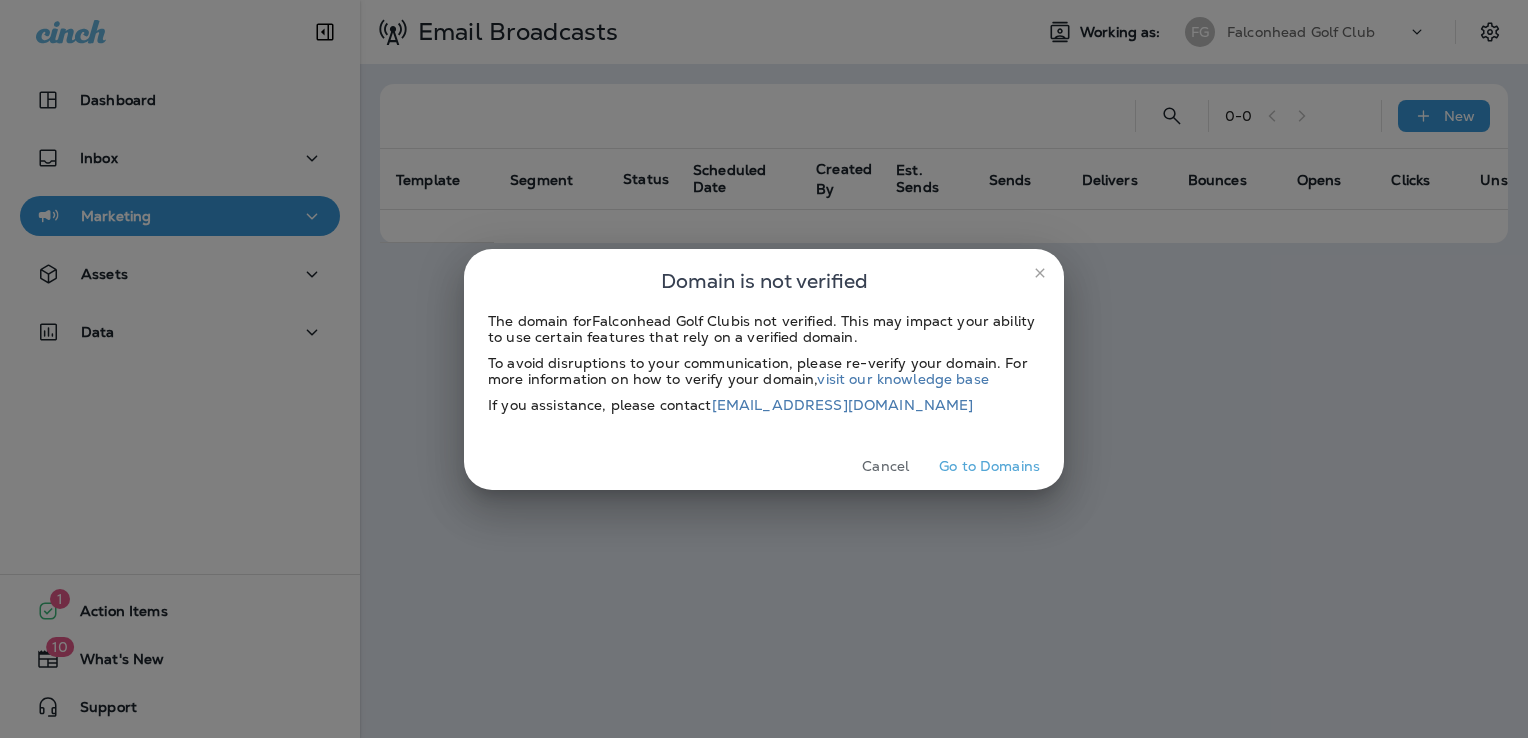 click on "Cancel" at bounding box center [885, 466] 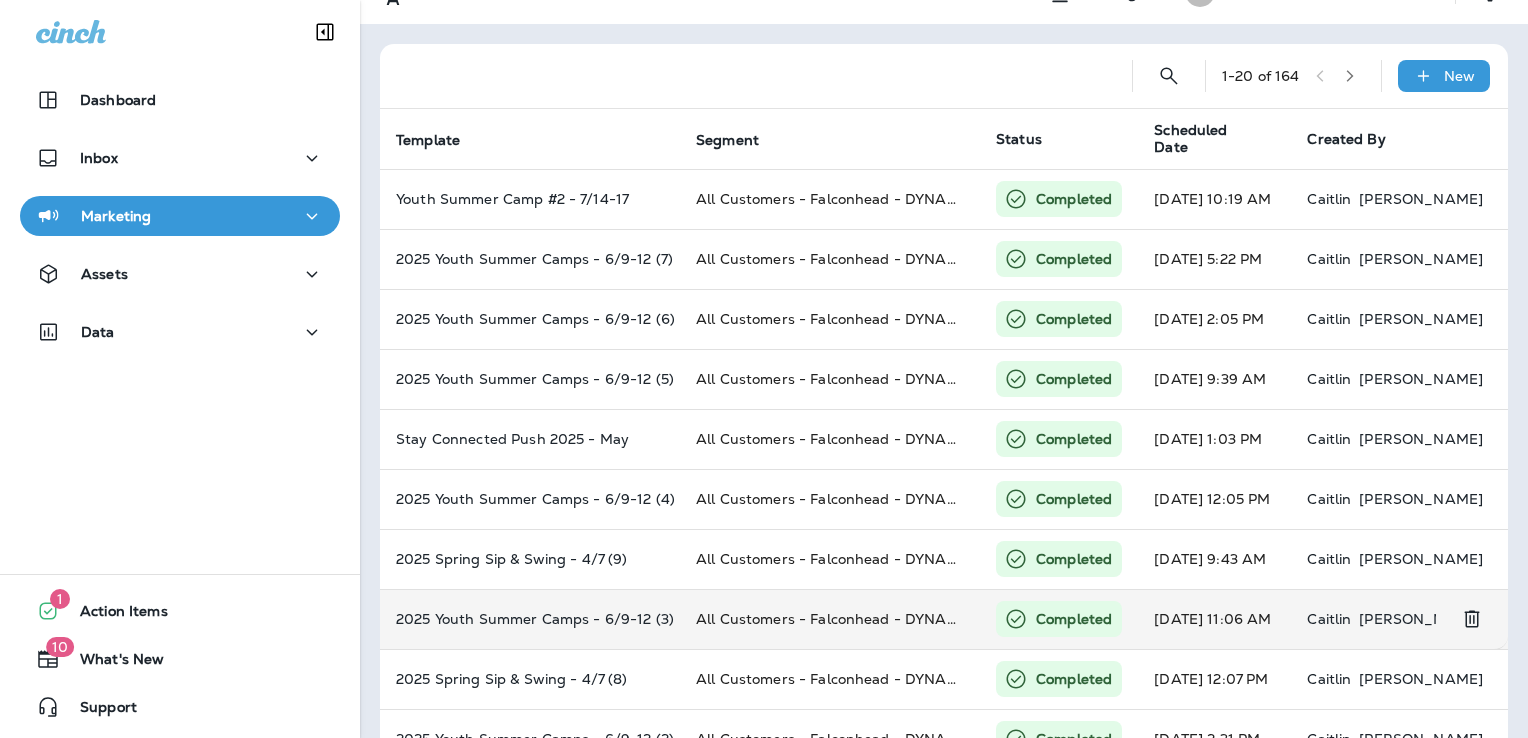 scroll, scrollTop: 0, scrollLeft: 0, axis: both 